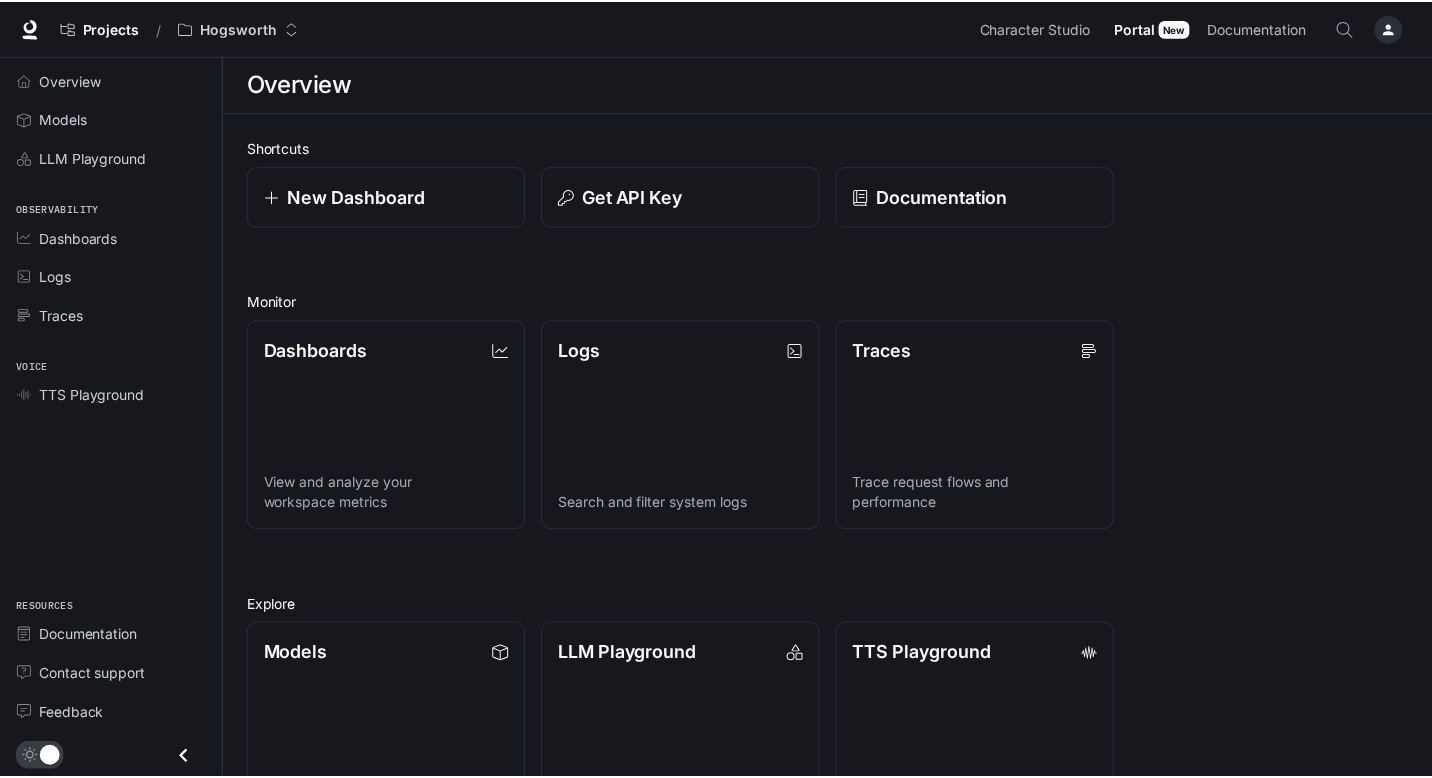 scroll, scrollTop: 0, scrollLeft: 0, axis: both 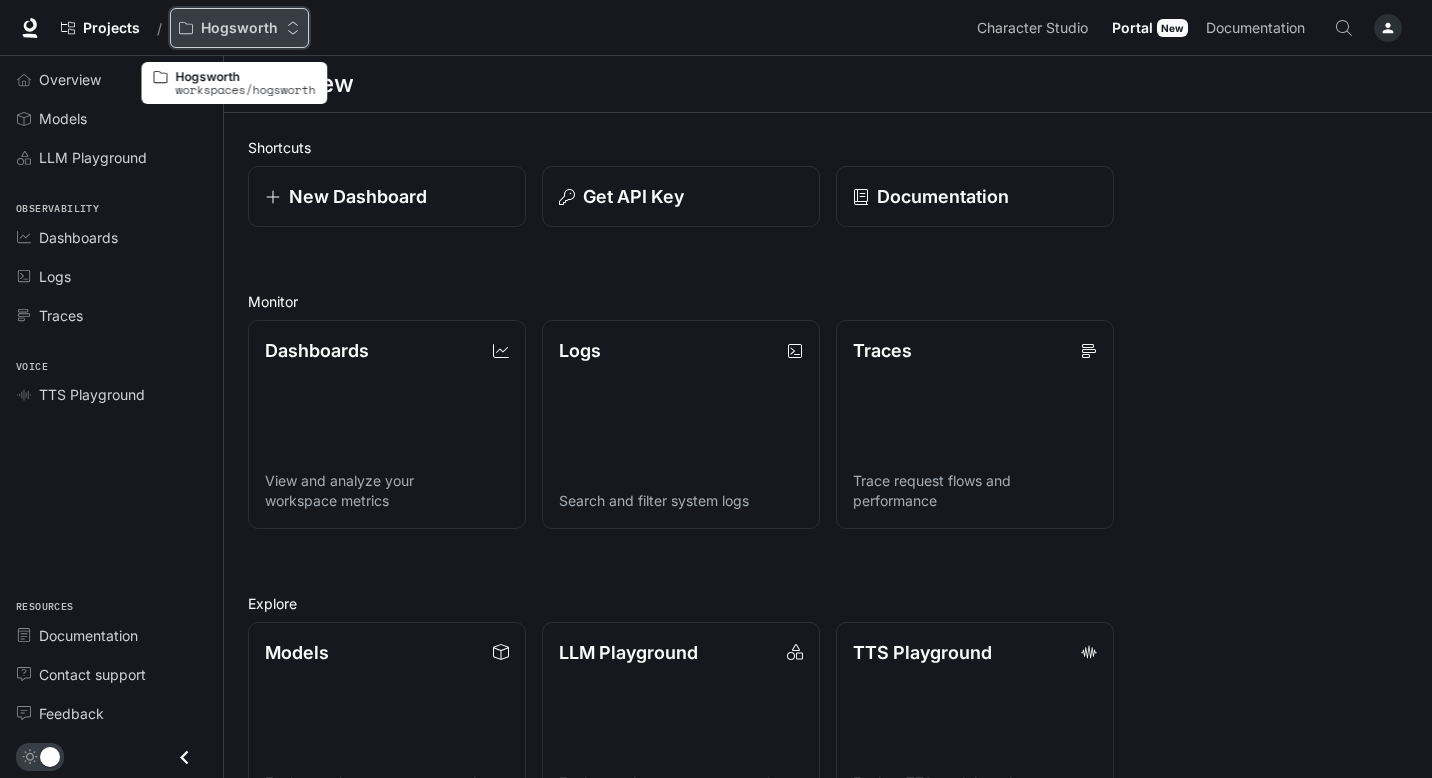 click on "Hogsworth" at bounding box center (239, 28) 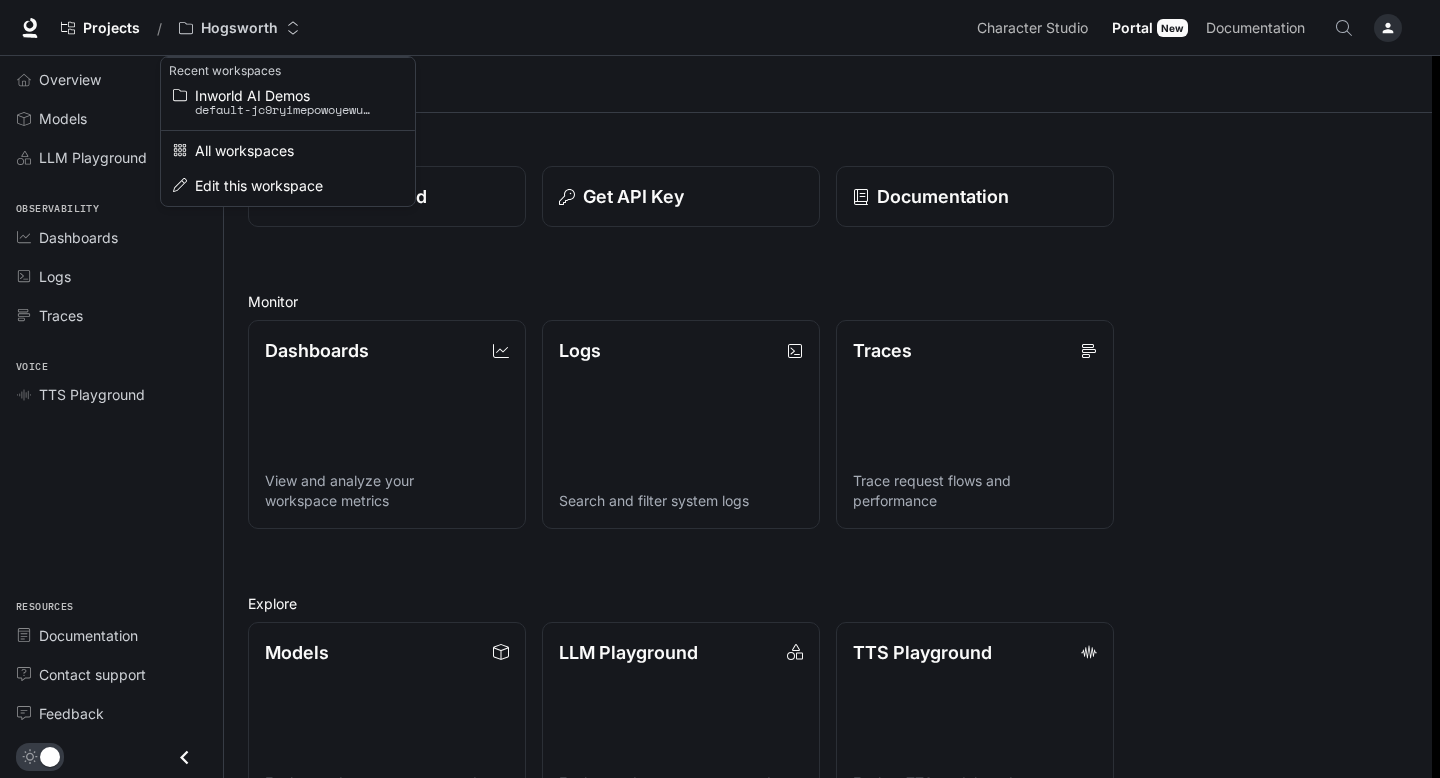 click at bounding box center (720, 389) 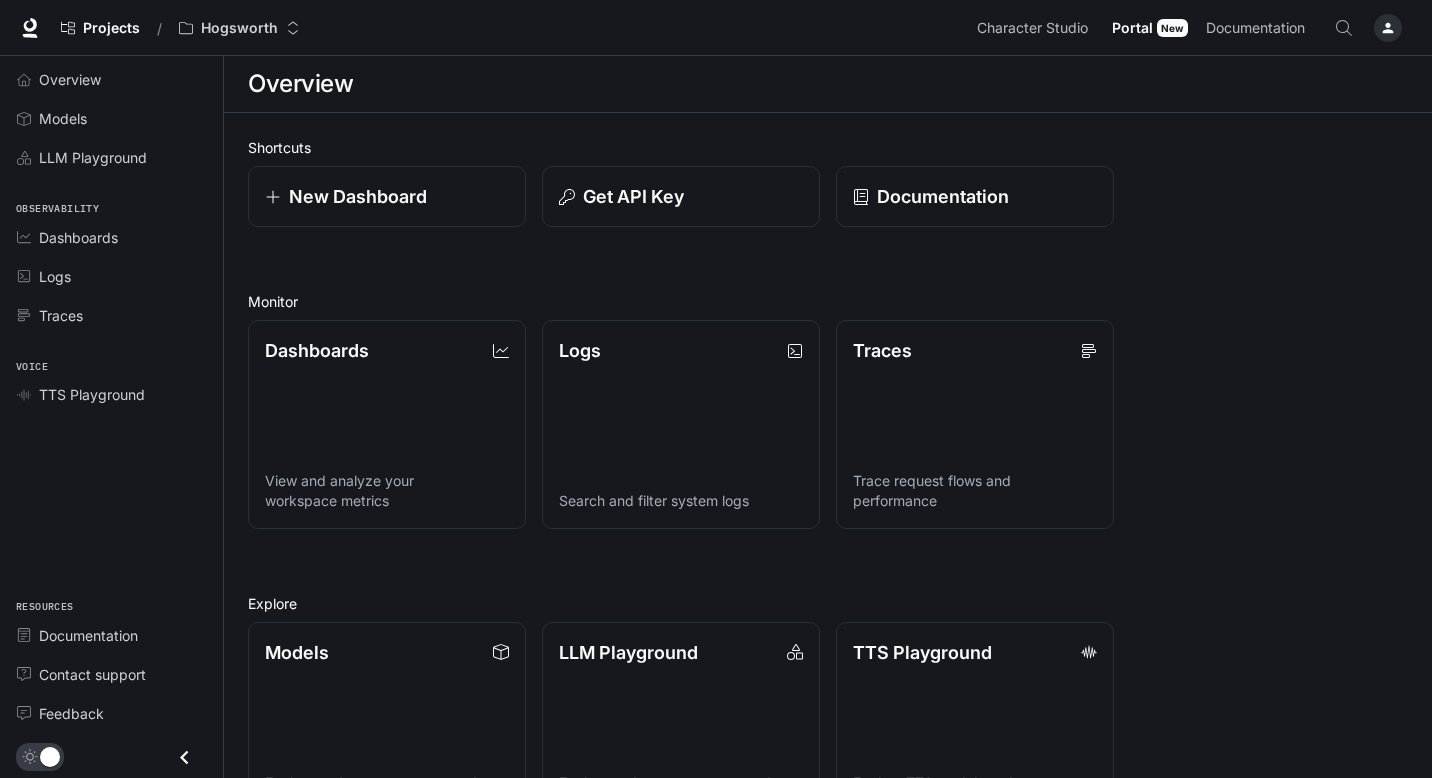 click on "Character Studio Character Studio" at bounding box center (1035, 28) 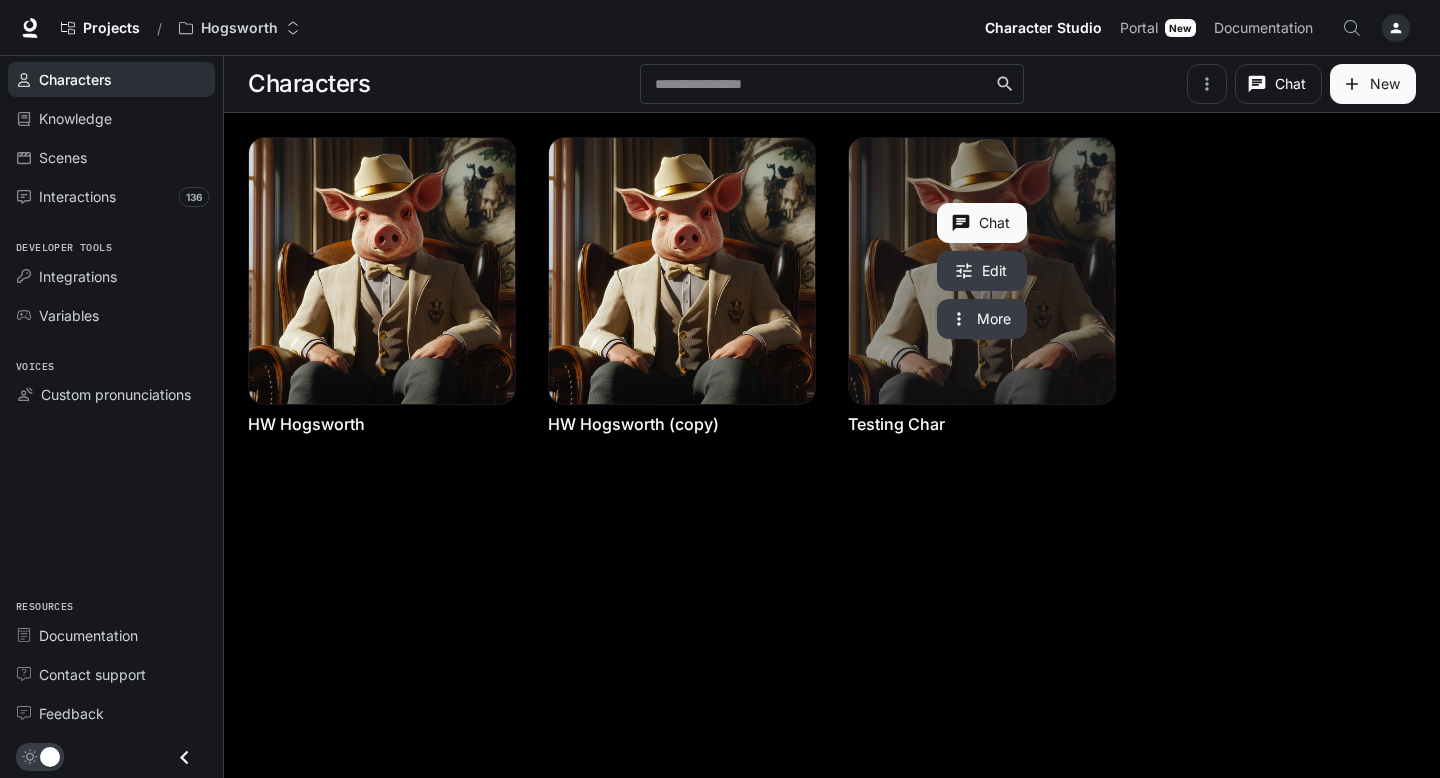 click at bounding box center [982, 271] 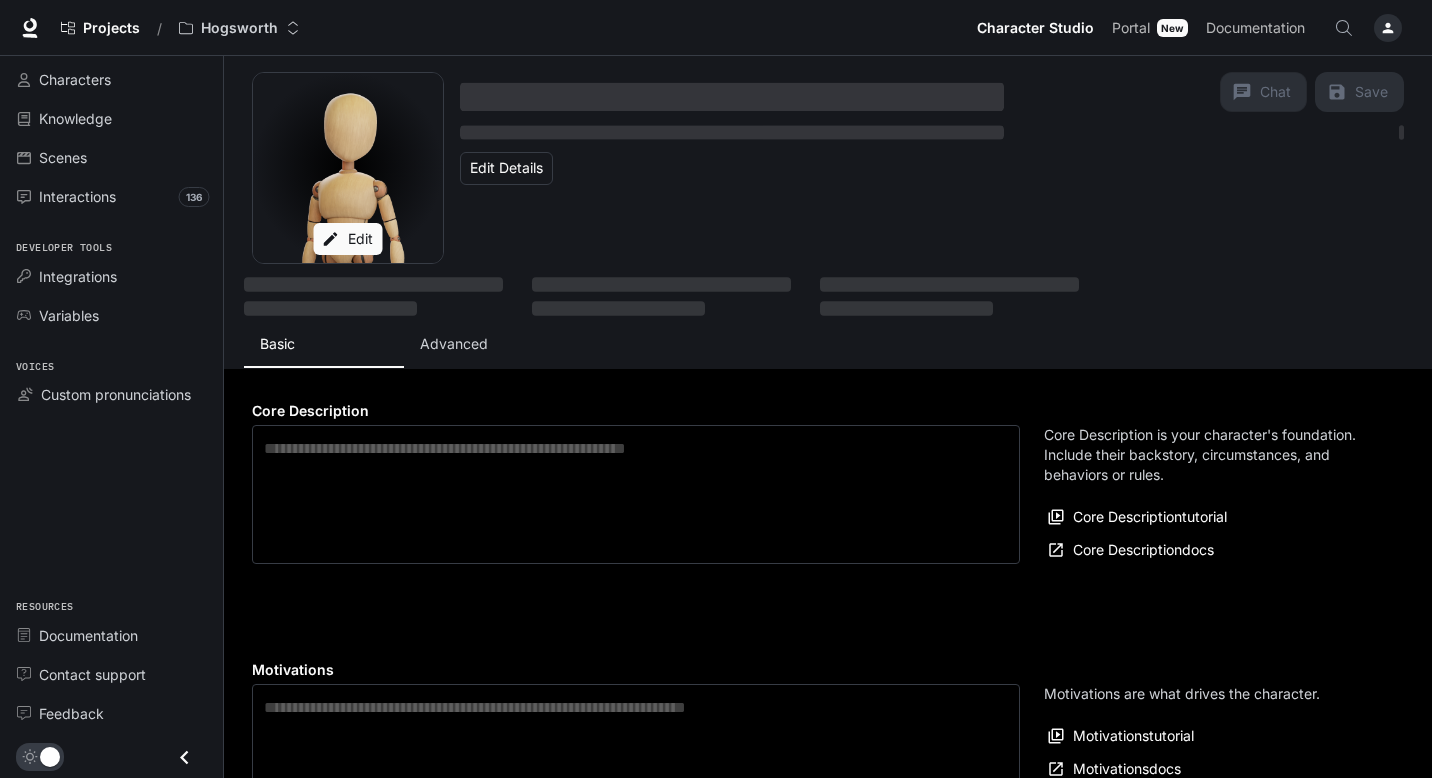 type on "**********" 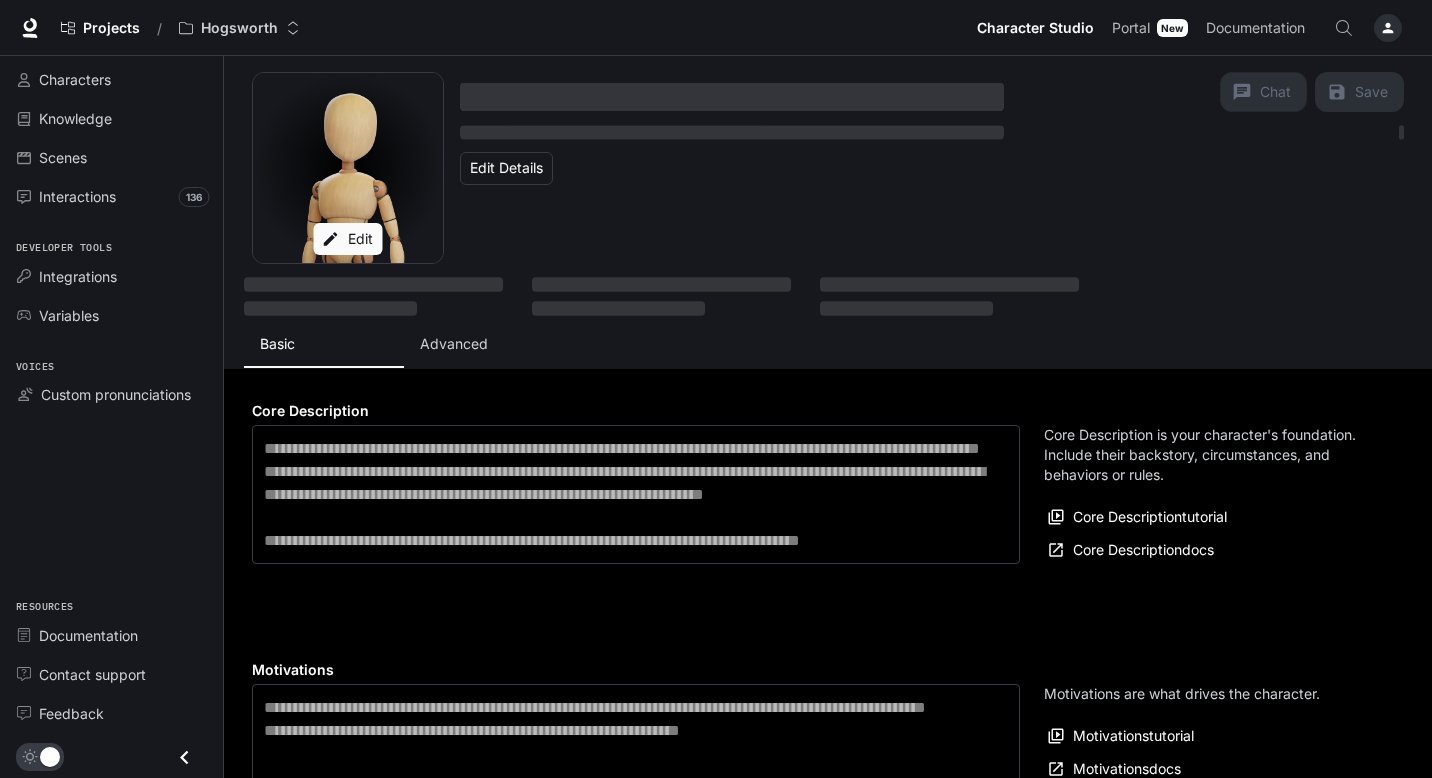 type on "**********" 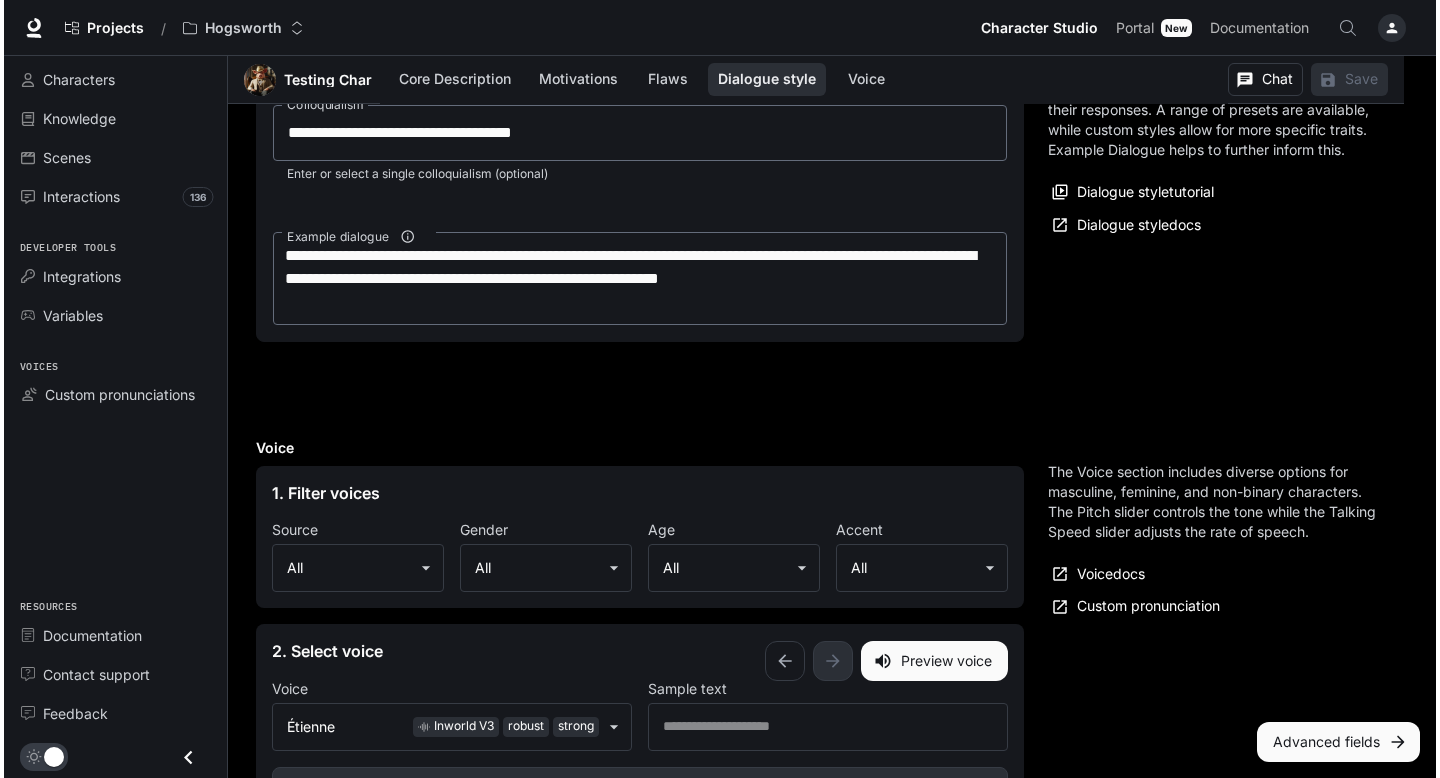 scroll, scrollTop: 2429, scrollLeft: 0, axis: vertical 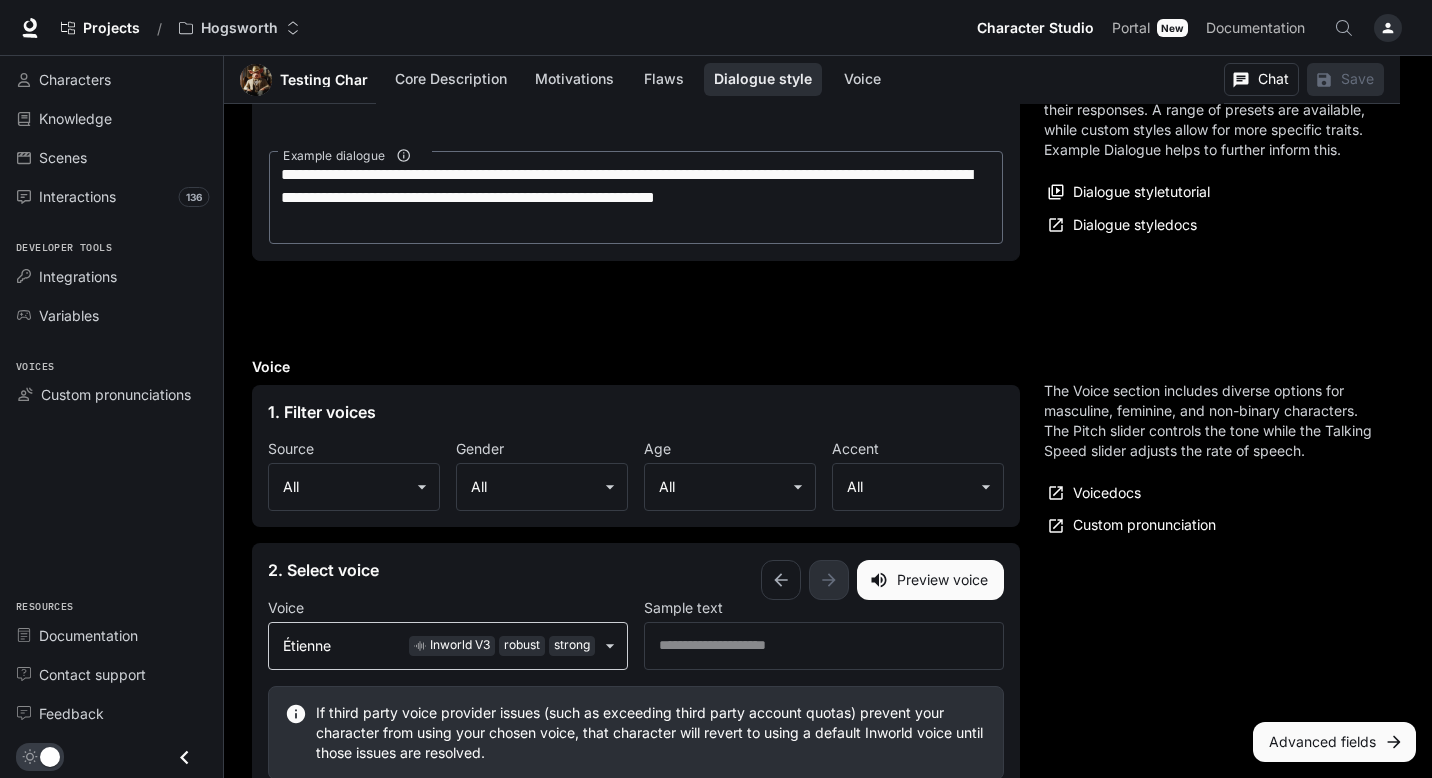 click on "**********" at bounding box center (716, -628) 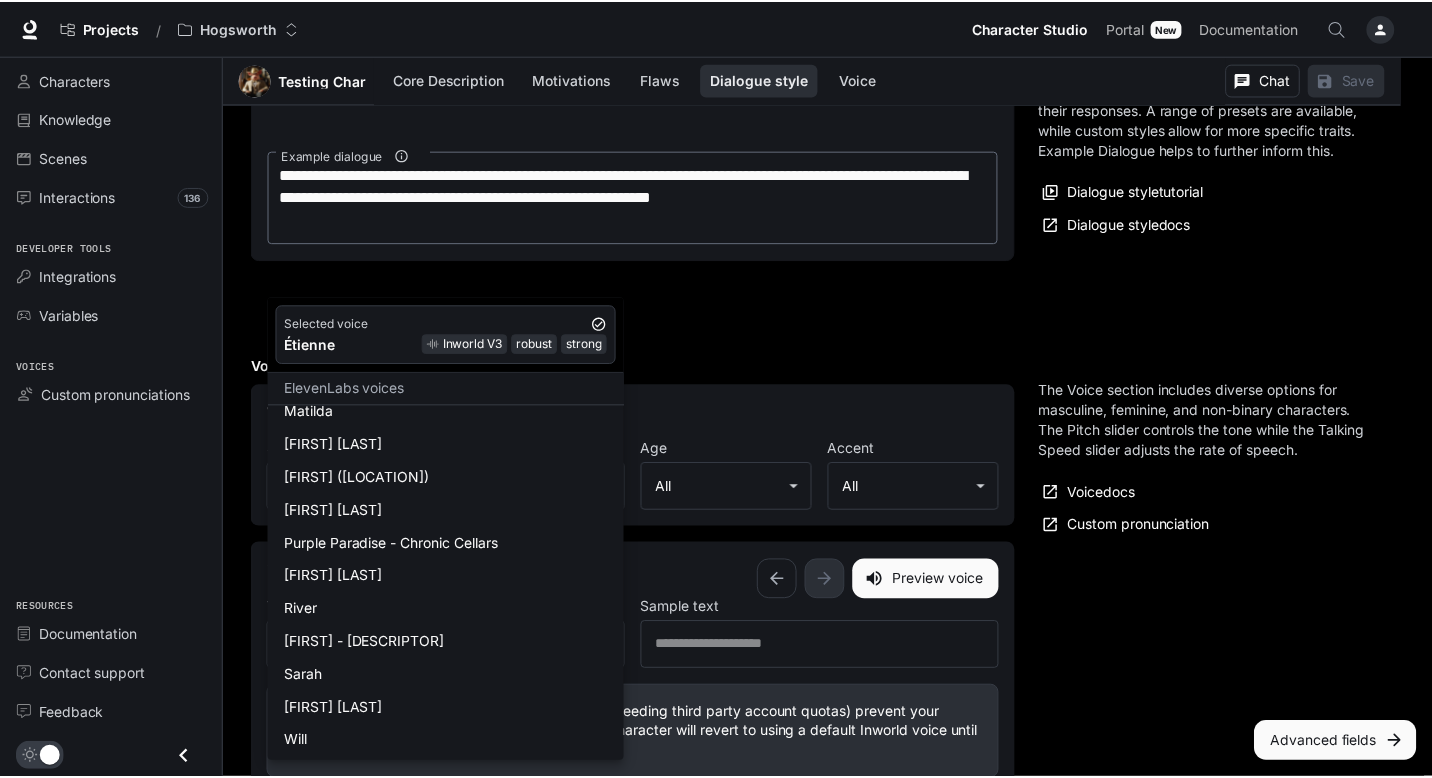 scroll, scrollTop: 813, scrollLeft: 0, axis: vertical 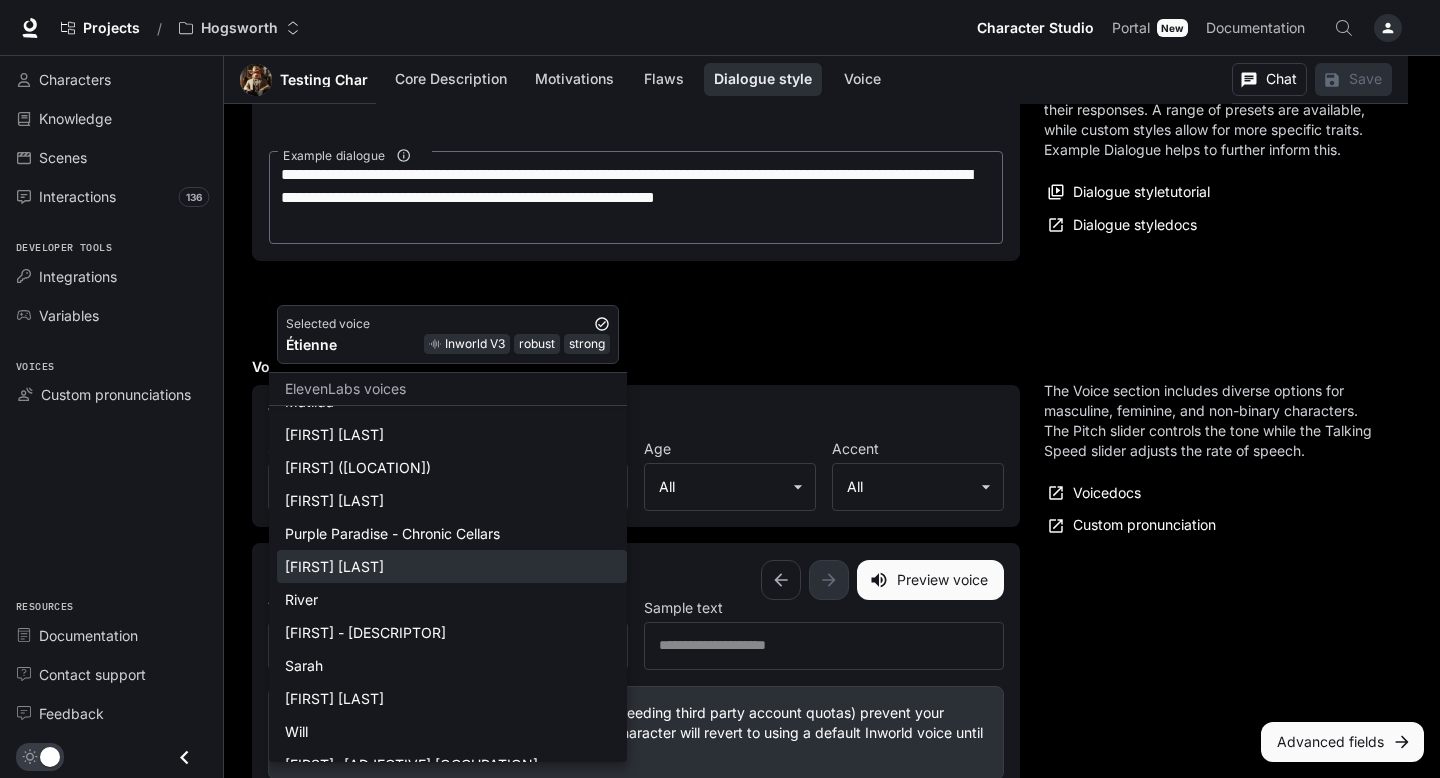 click on "[FIRST] [LAST]" at bounding box center [452, 566] 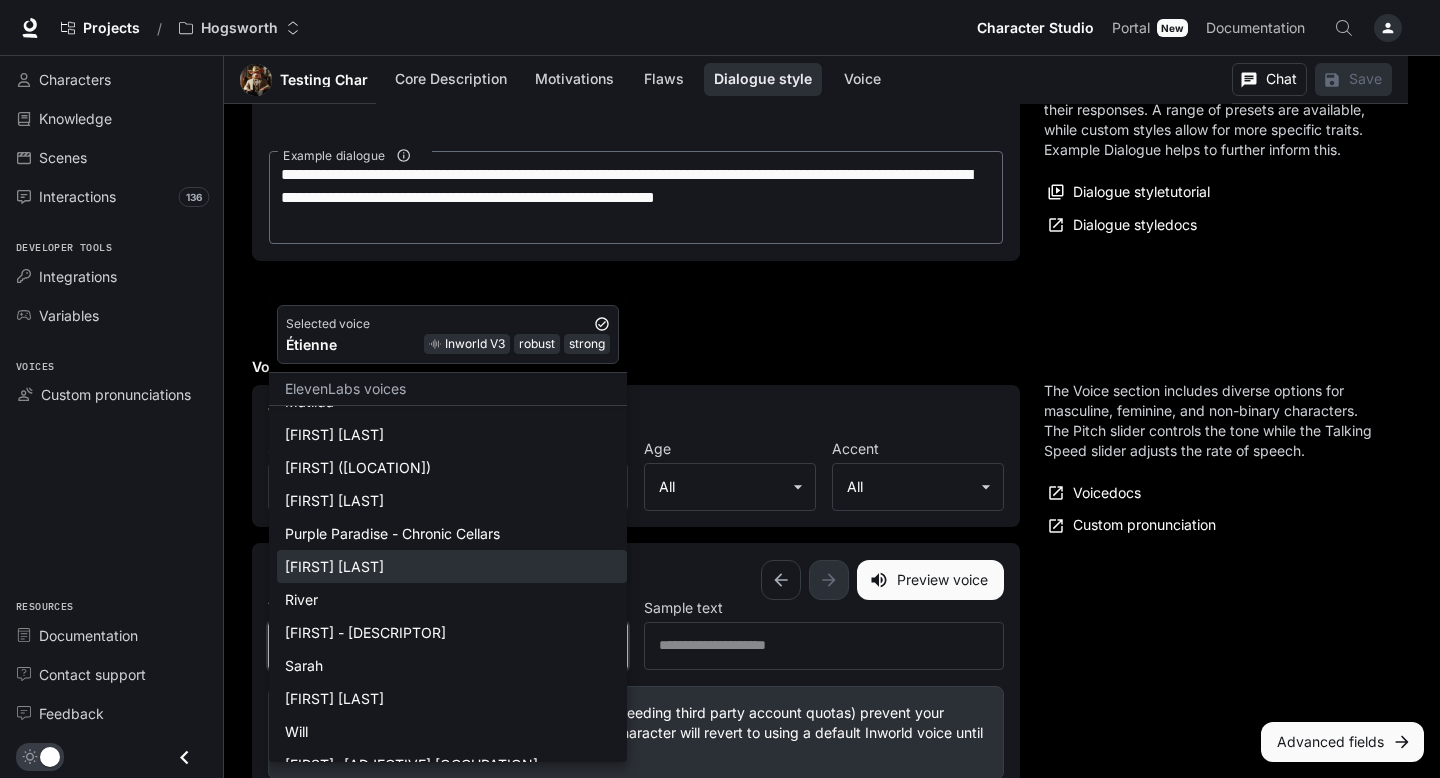 type on "**********" 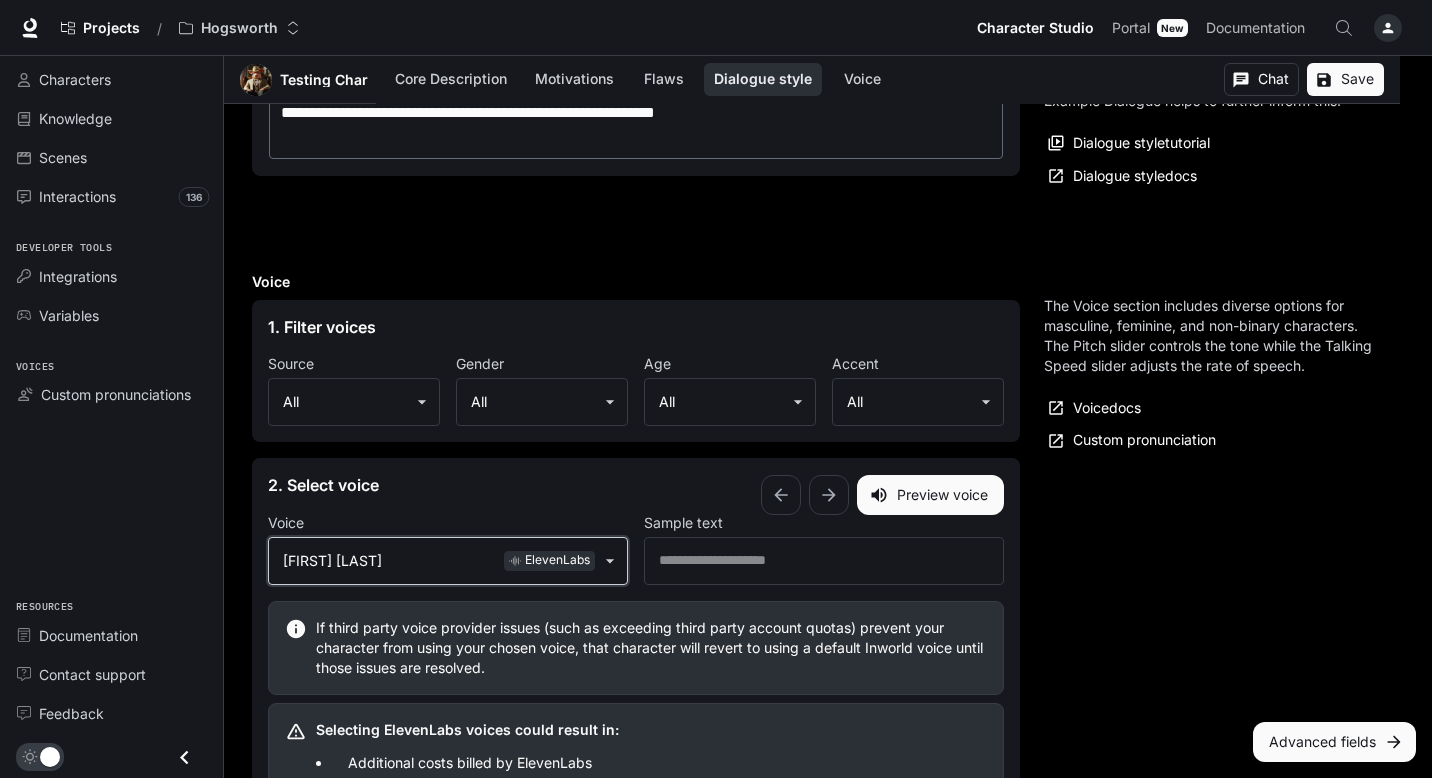 scroll, scrollTop: 2517, scrollLeft: 0, axis: vertical 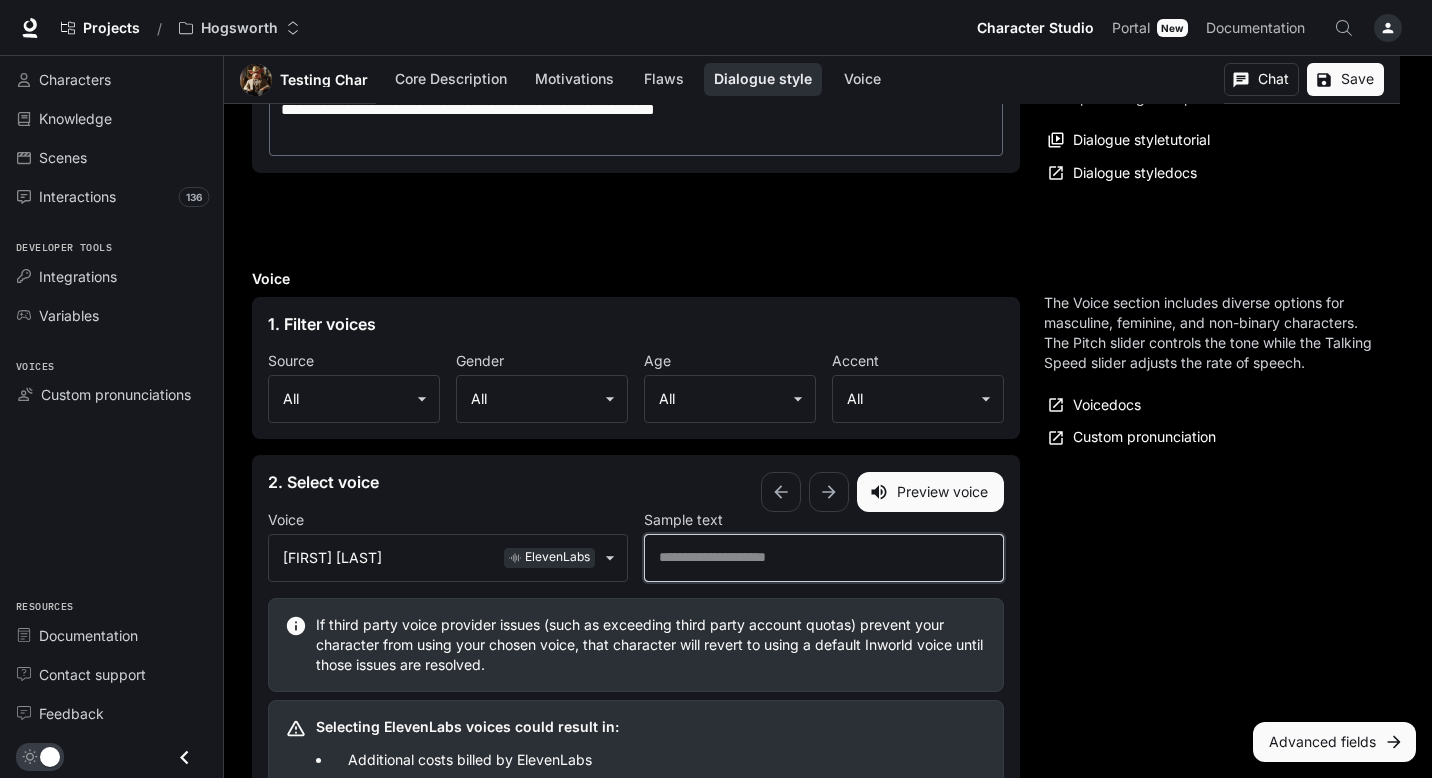 click at bounding box center (824, 557) 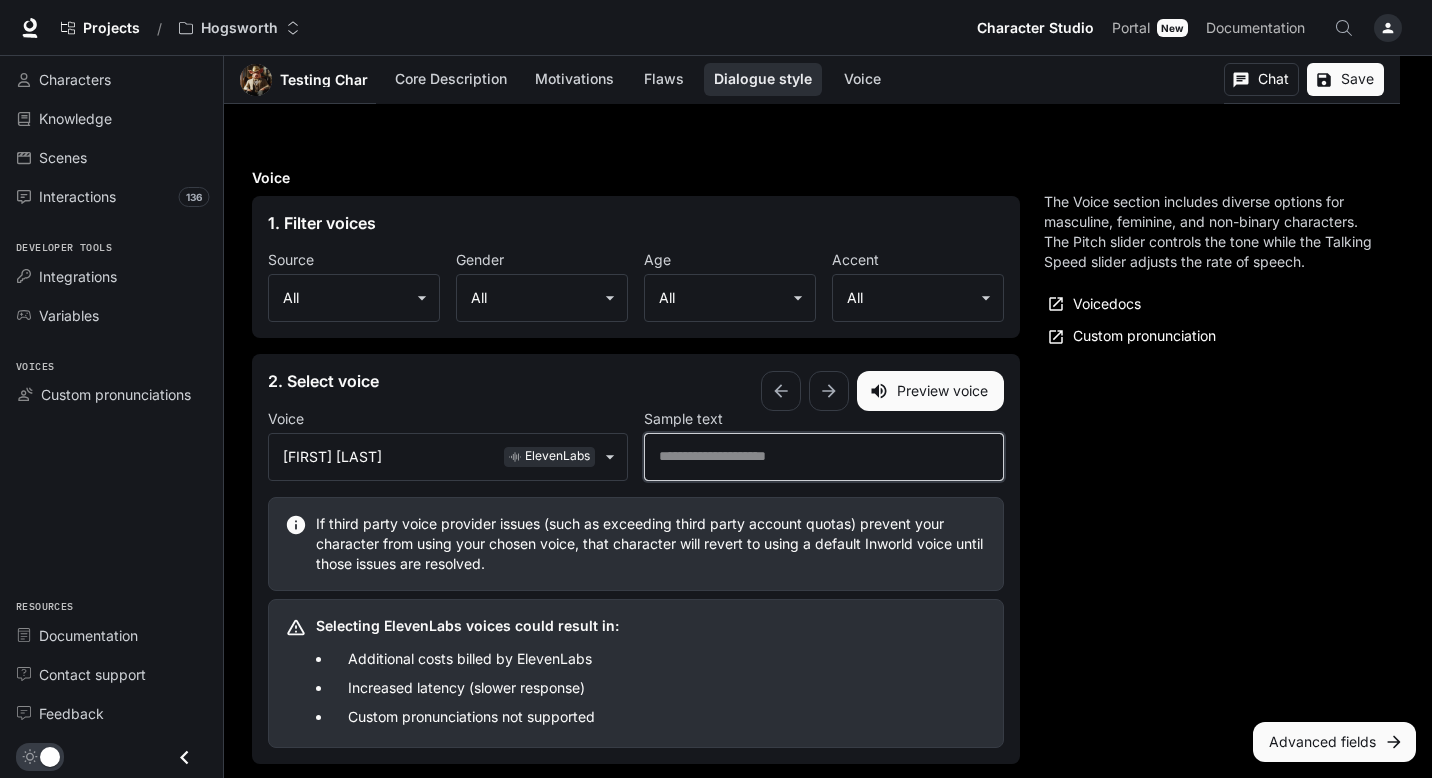 scroll, scrollTop: 2675, scrollLeft: 0, axis: vertical 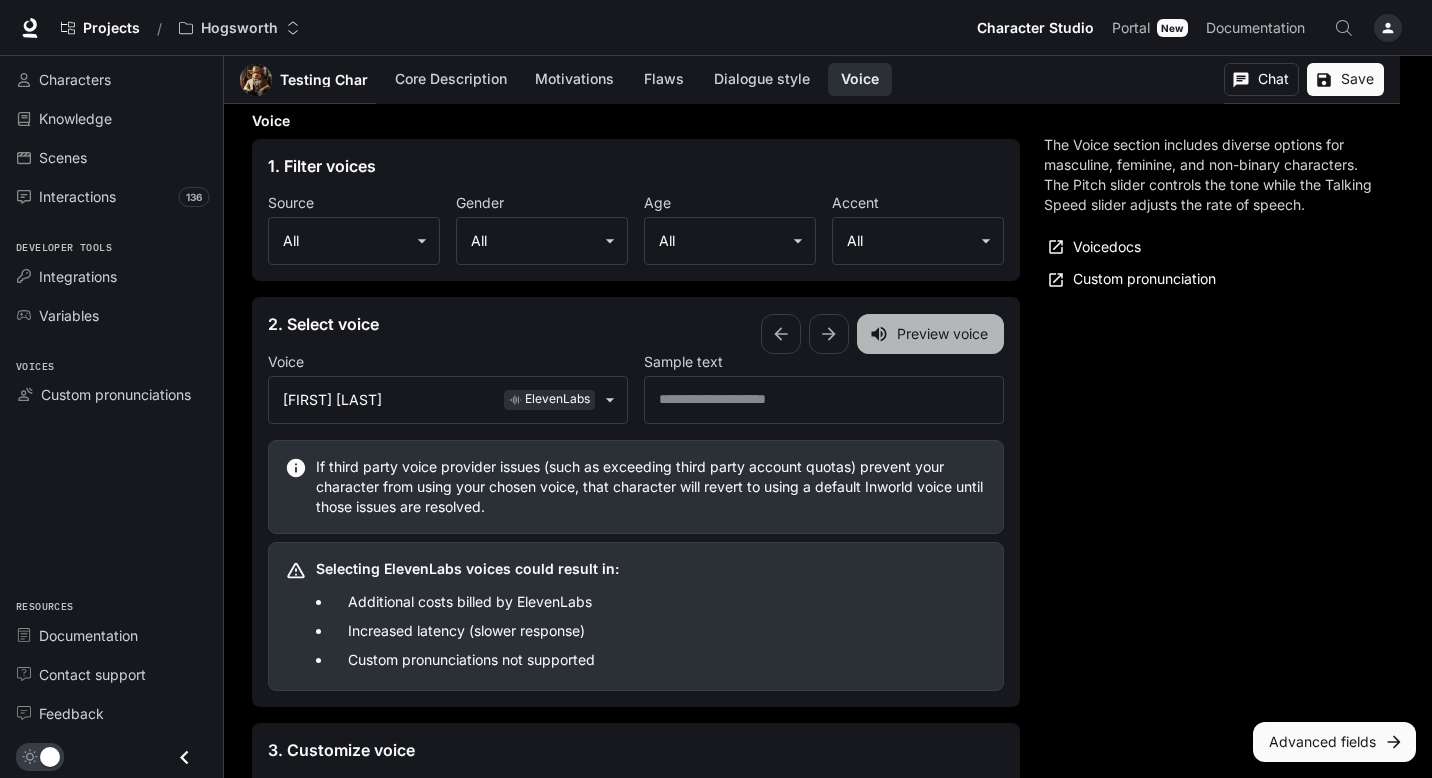 click on "Preview voice" at bounding box center [930, 334] 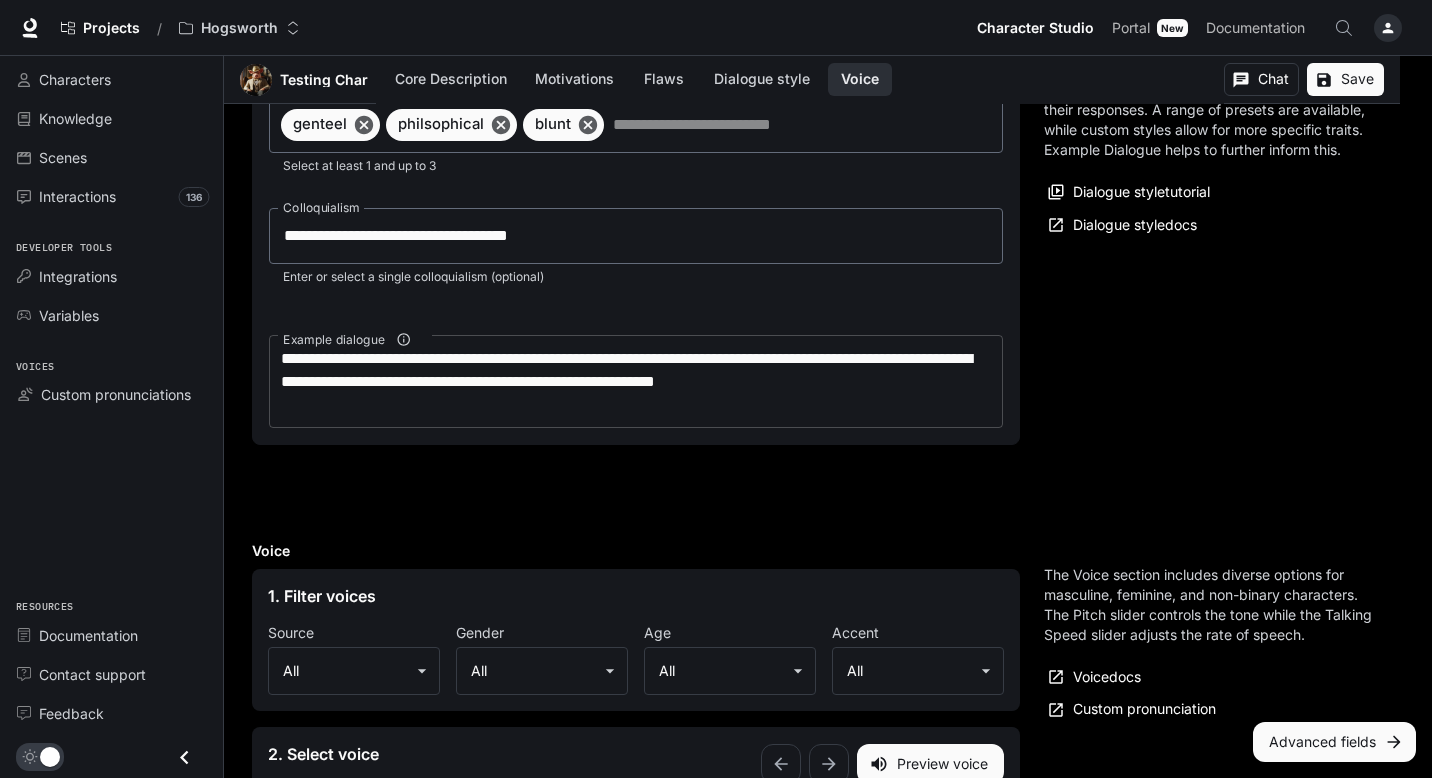 scroll, scrollTop: 2647, scrollLeft: 0, axis: vertical 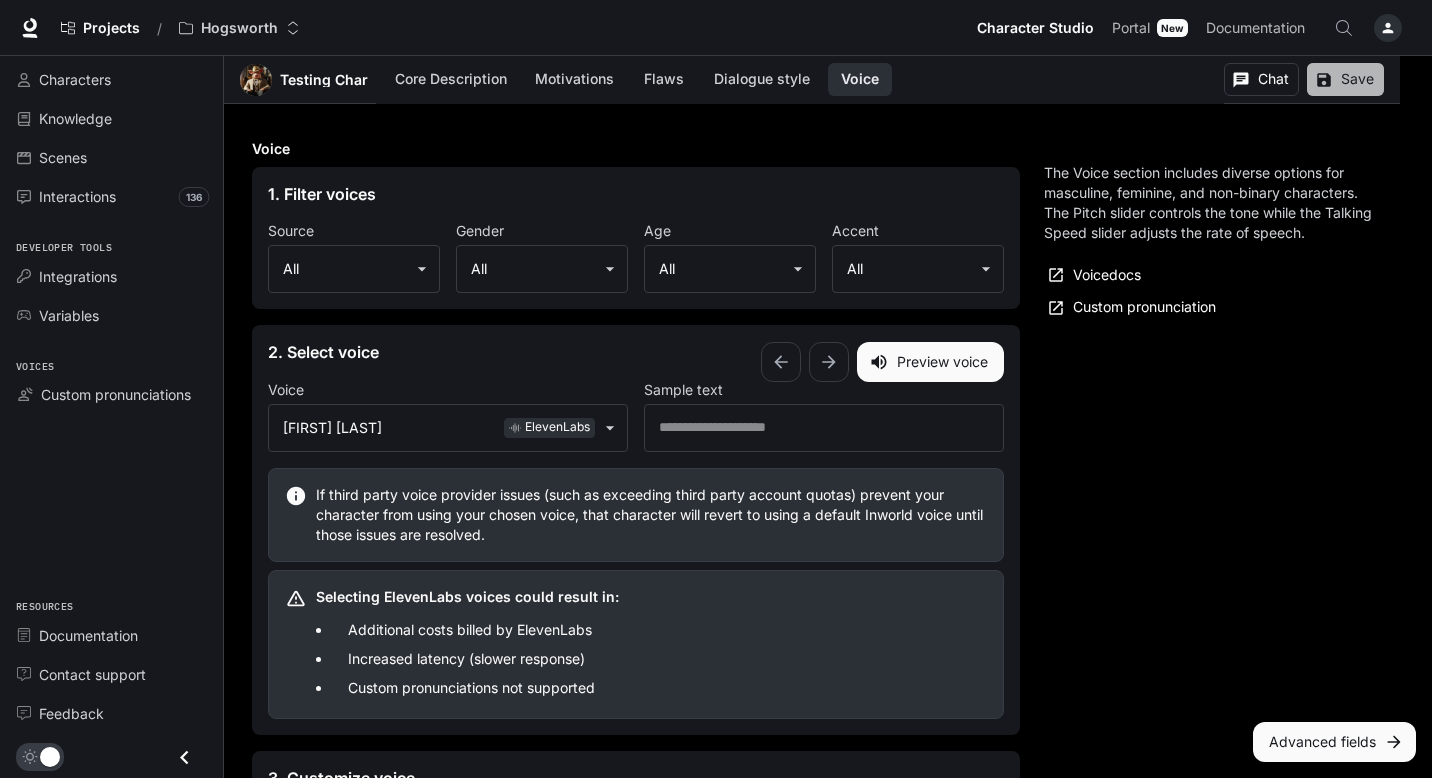 click 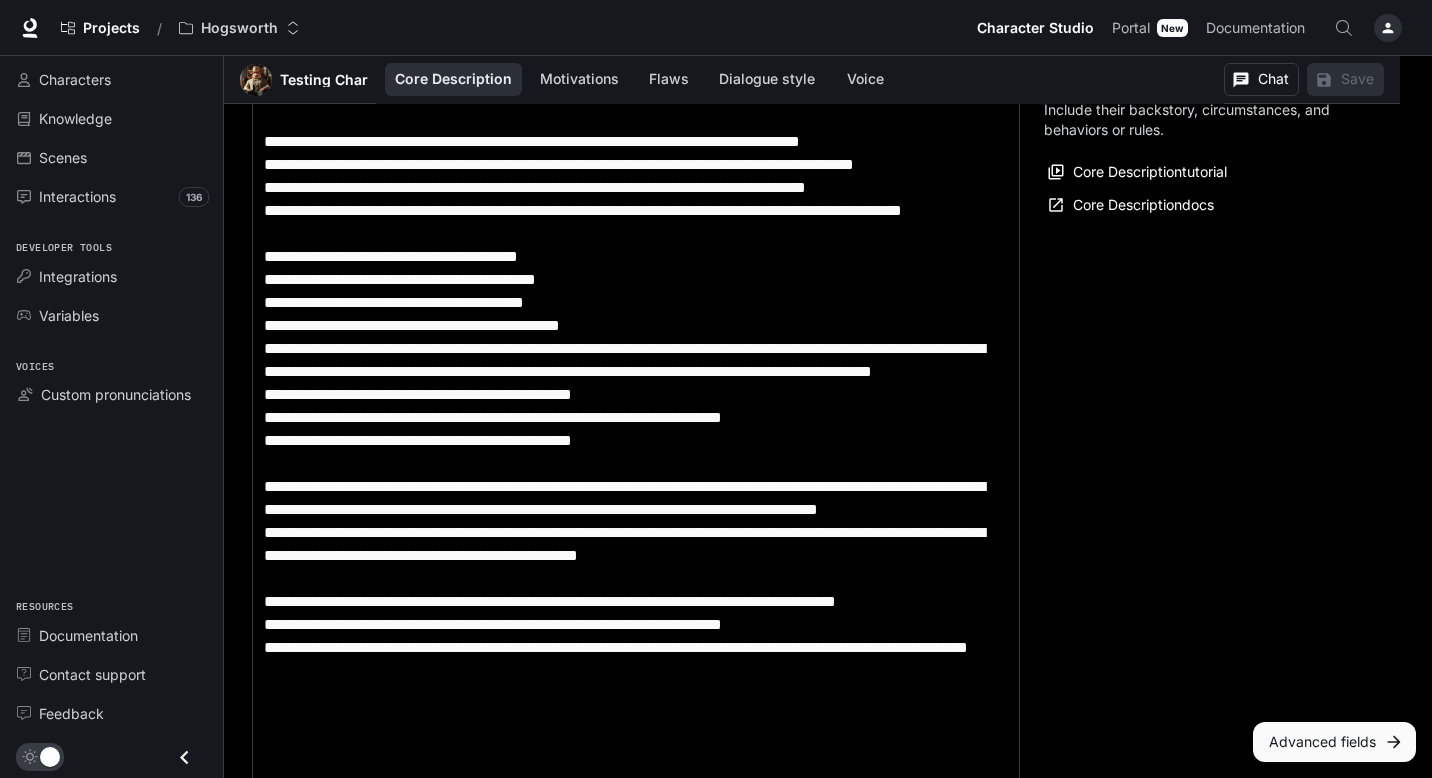 scroll, scrollTop: 0, scrollLeft: 0, axis: both 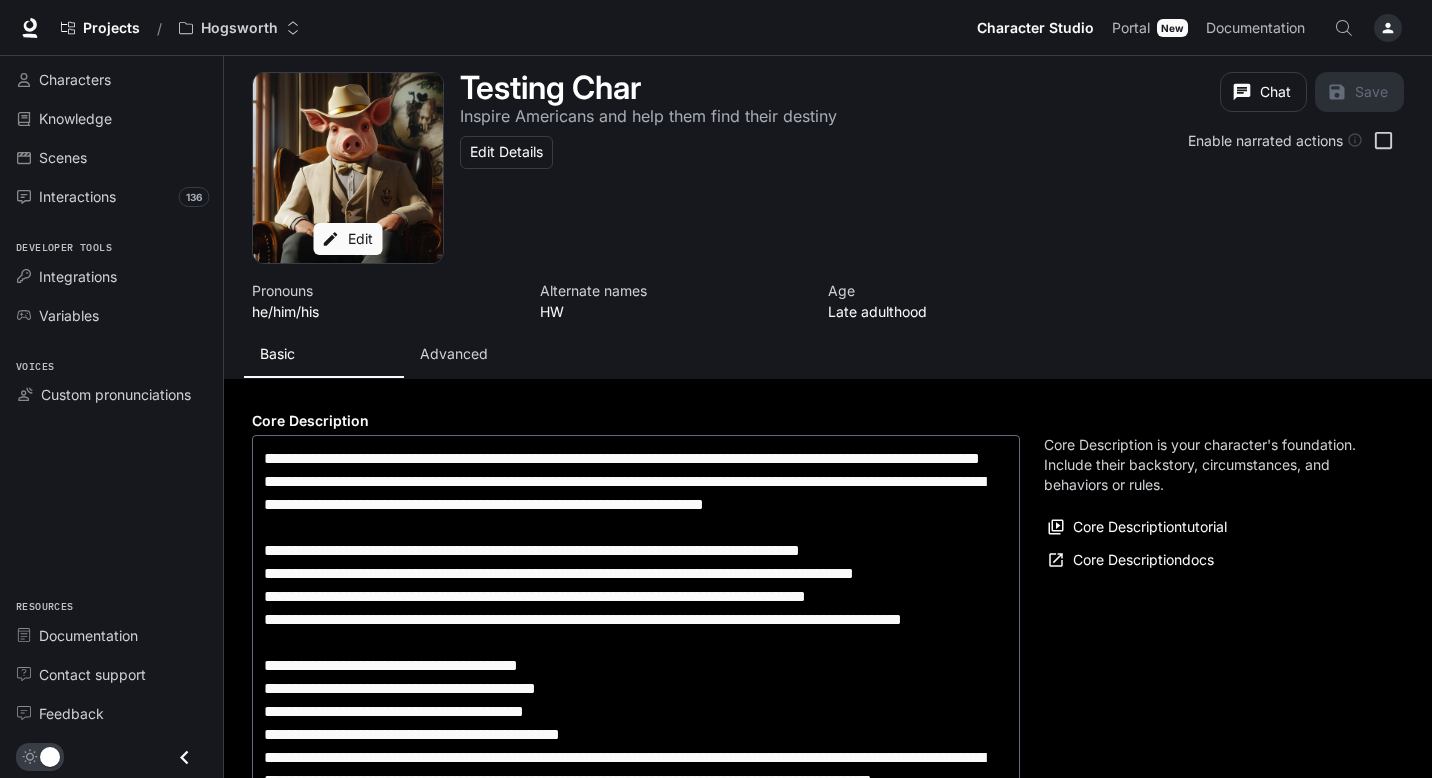 click on "Advanced" at bounding box center [454, 354] 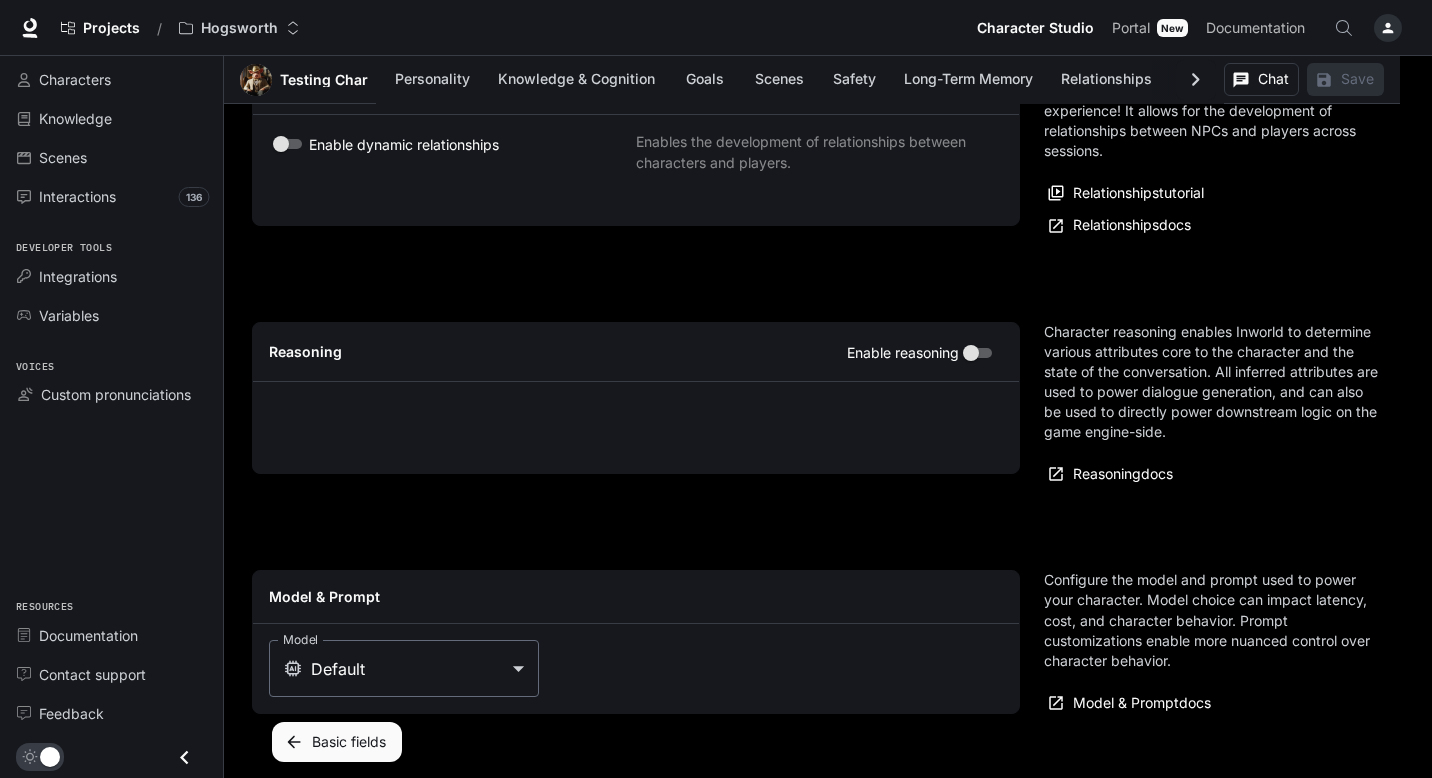 scroll, scrollTop: 4189, scrollLeft: 0, axis: vertical 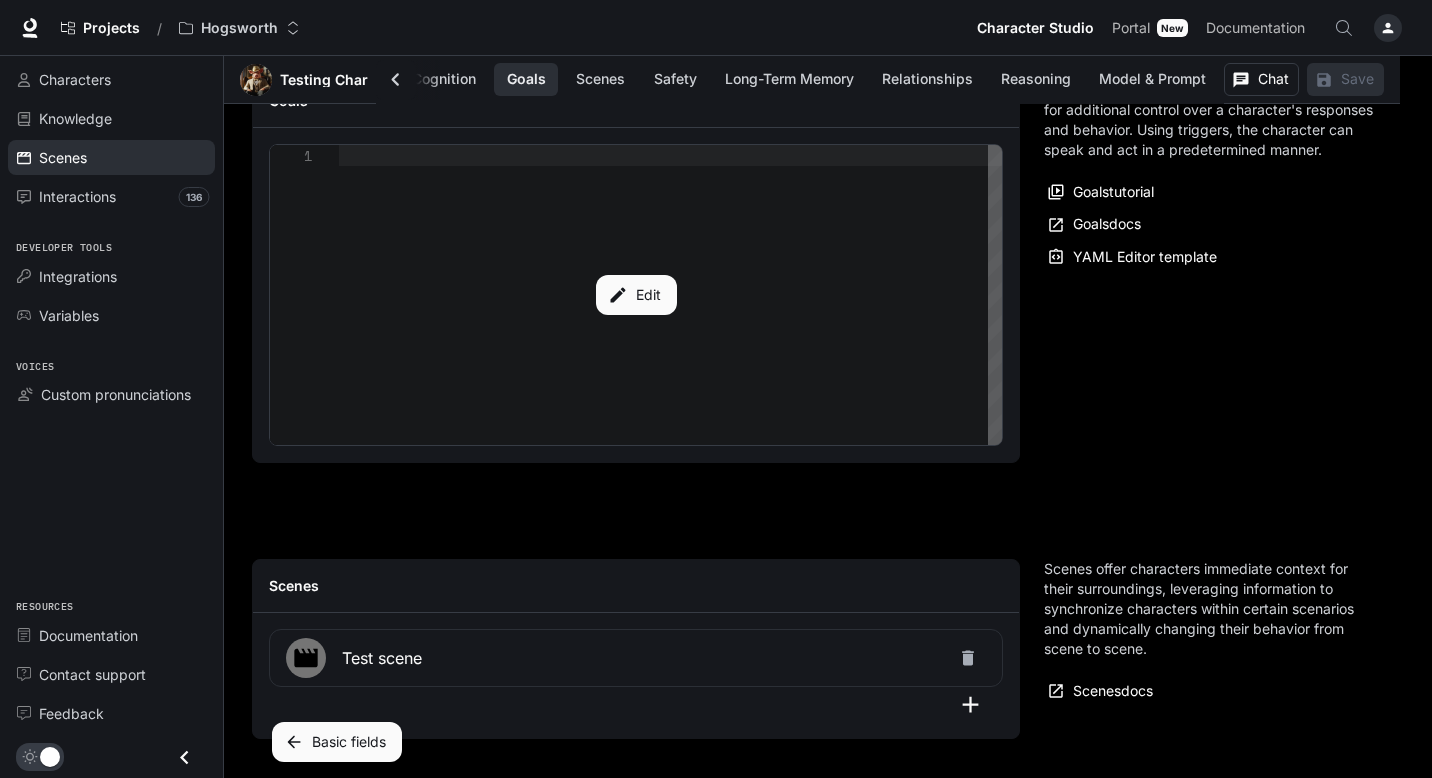 click on "Scenes" at bounding box center (63, 157) 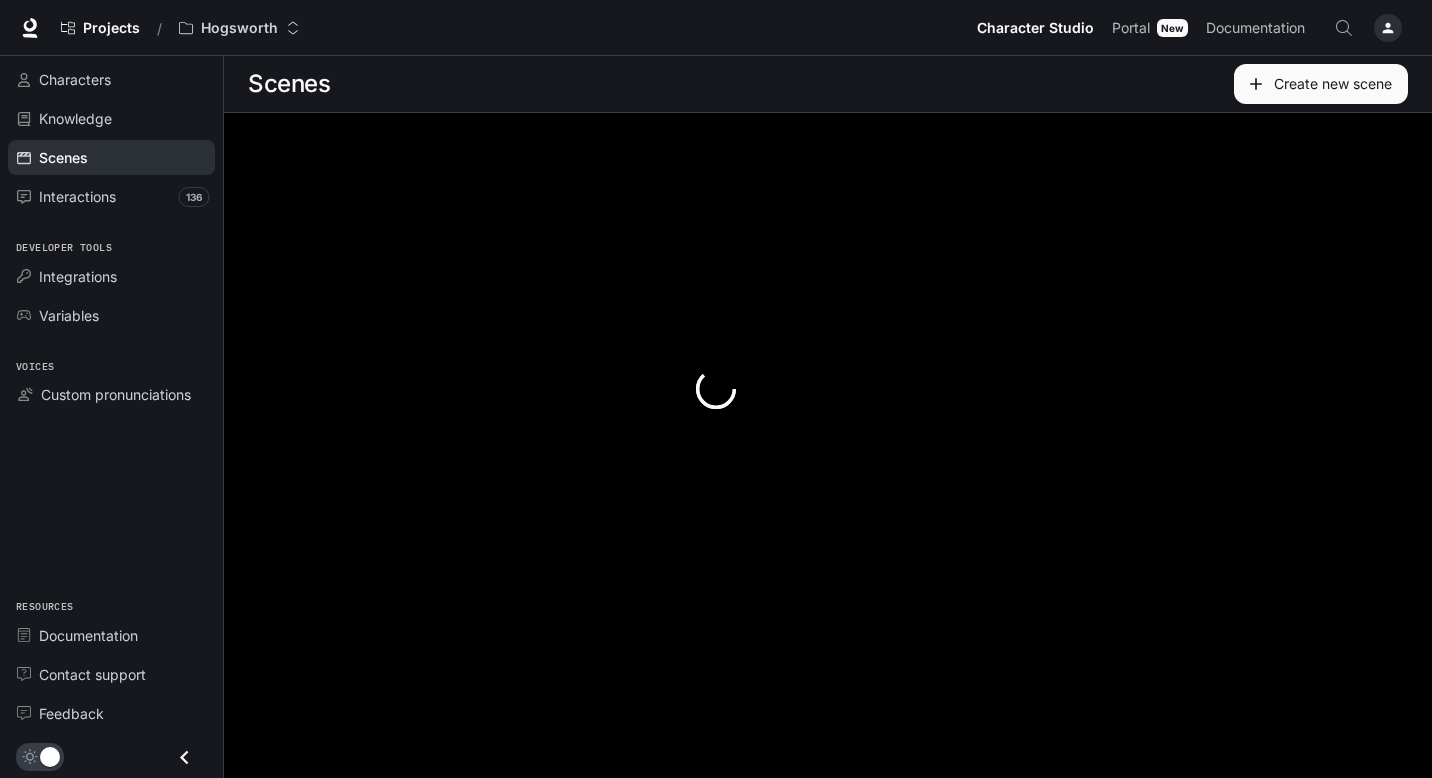 scroll, scrollTop: 0, scrollLeft: 0, axis: both 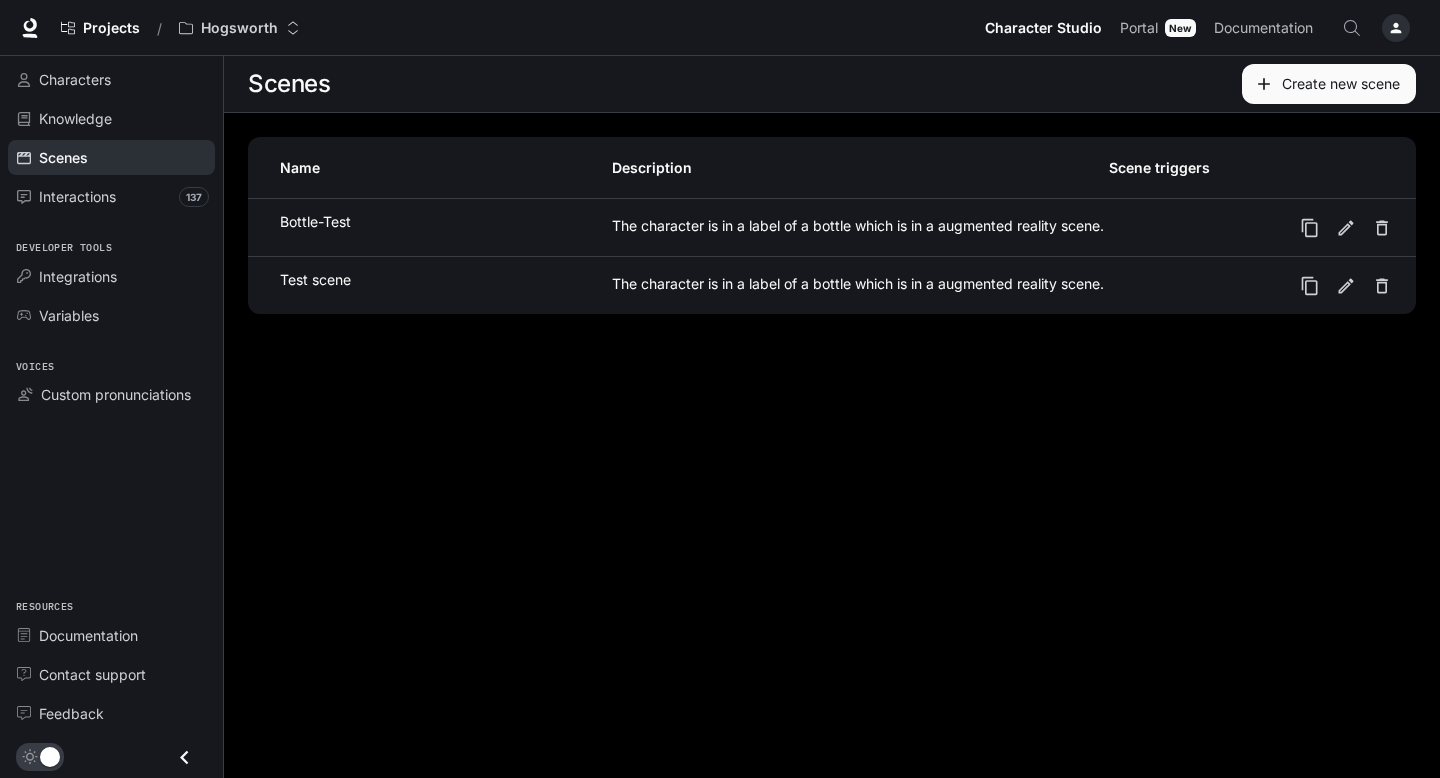 click on "The character is in a label of a bottle which is in a augmented reality scene." at bounding box center (860, 283) 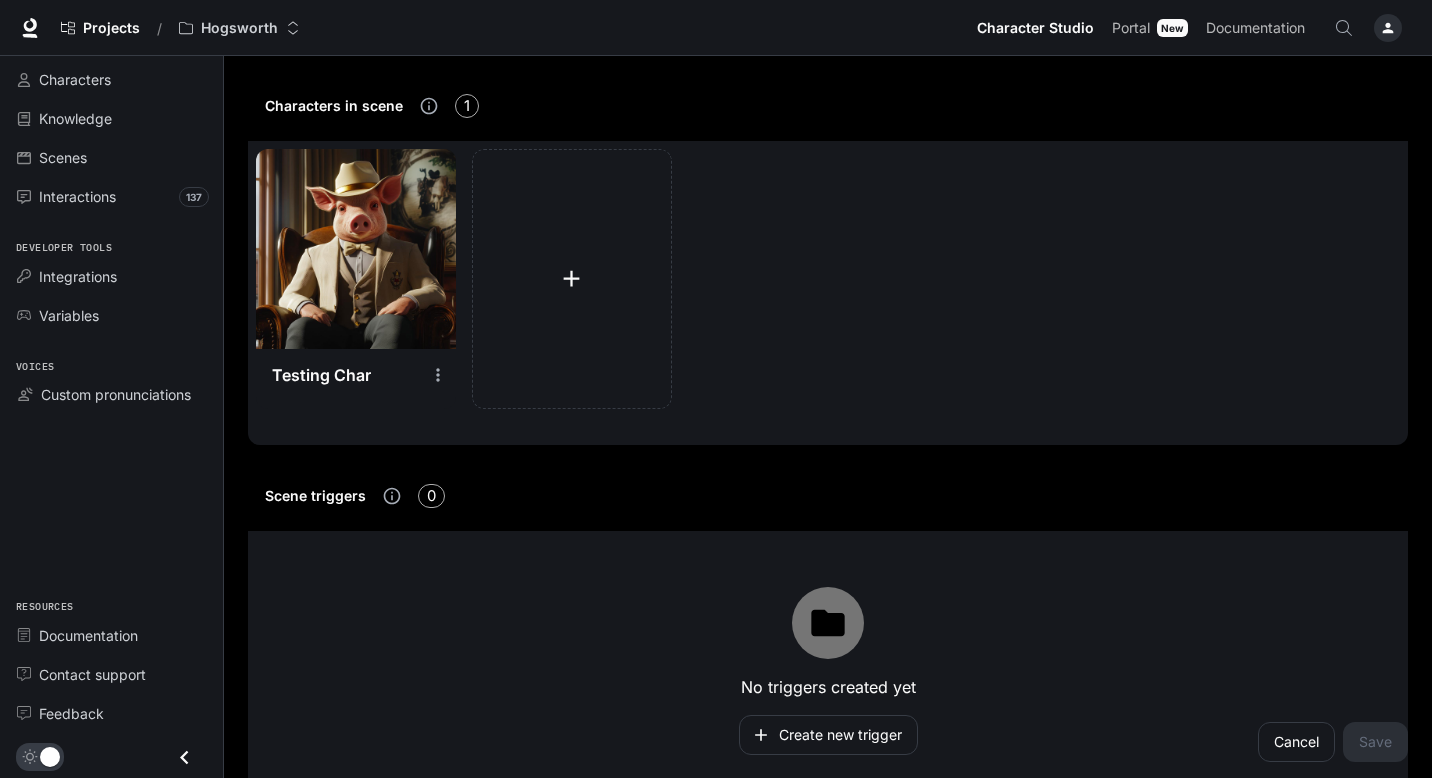 scroll, scrollTop: 630, scrollLeft: 0, axis: vertical 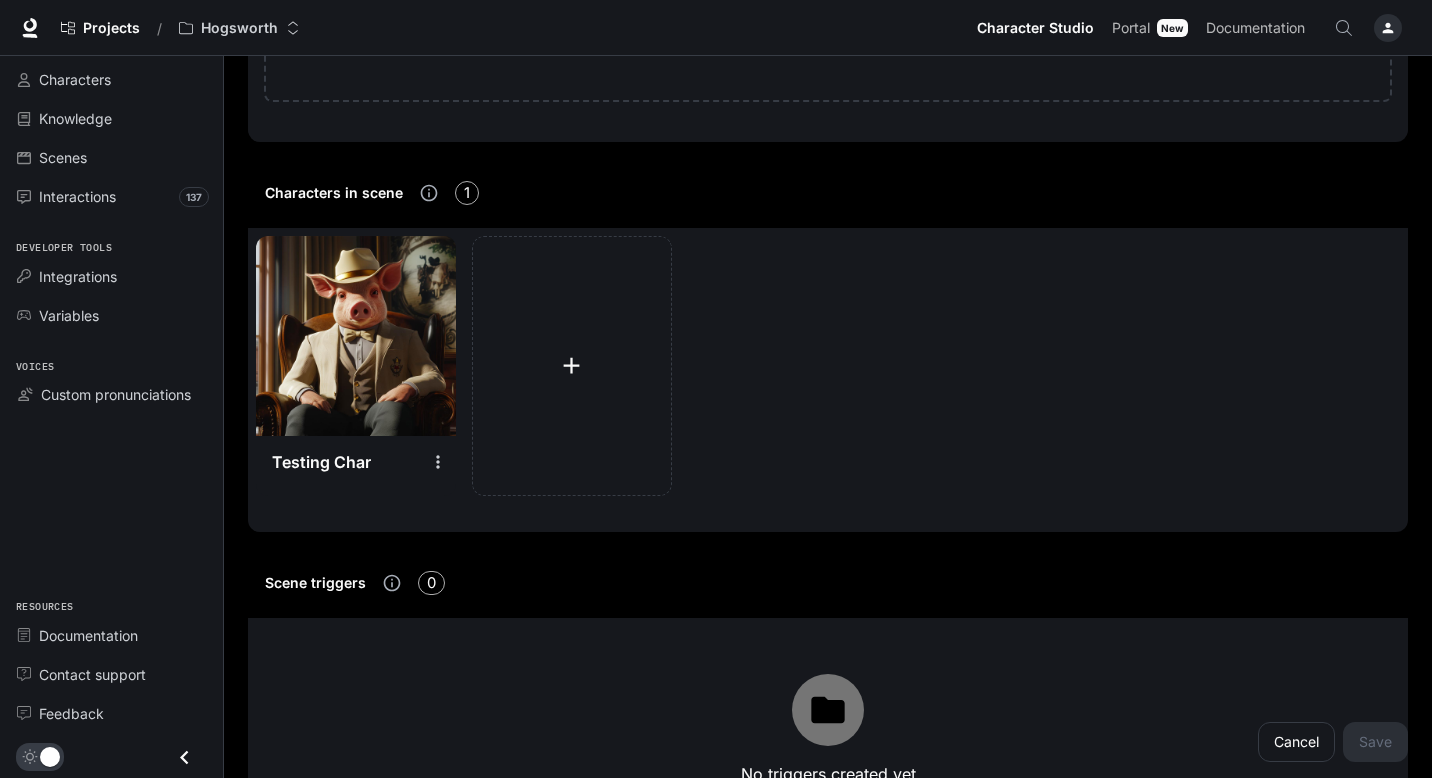 click 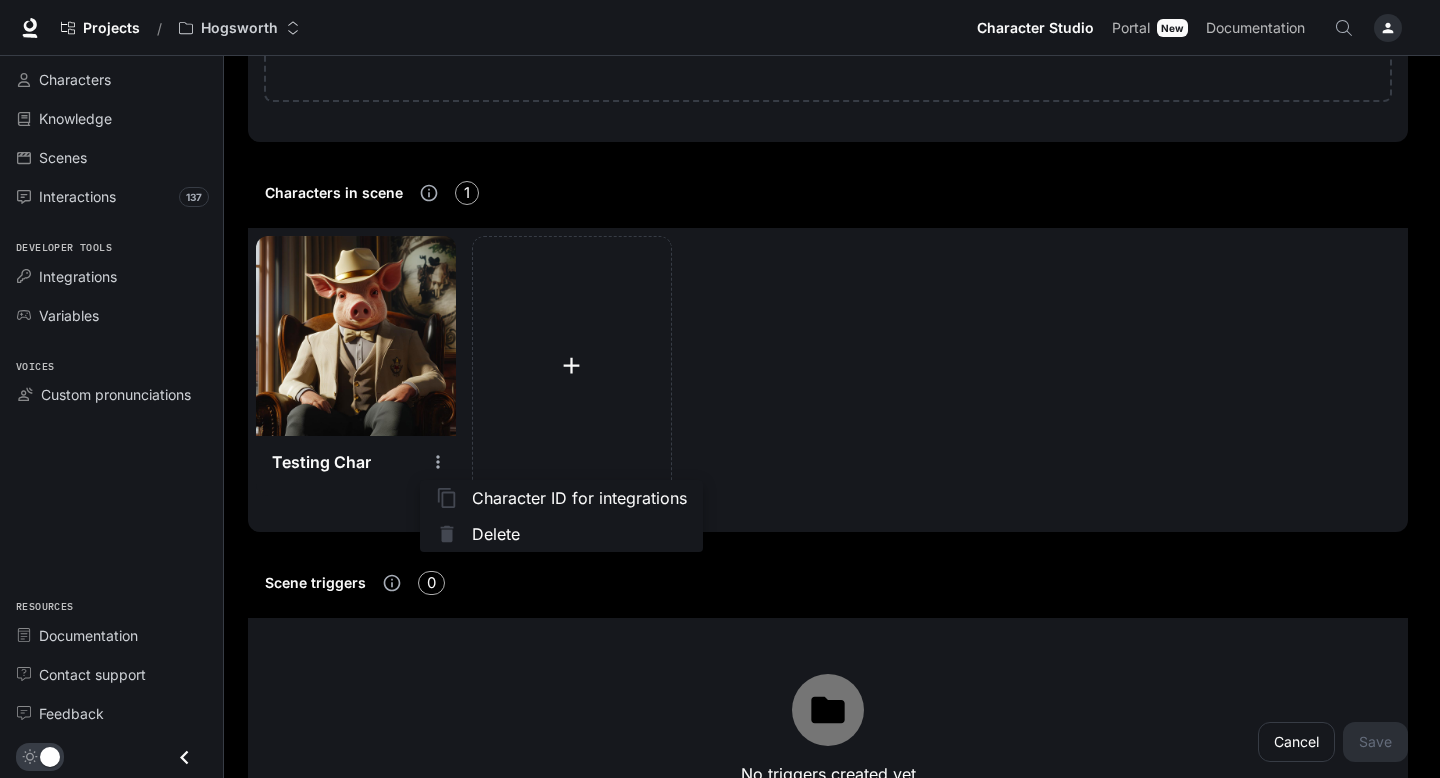 click at bounding box center (720, 389) 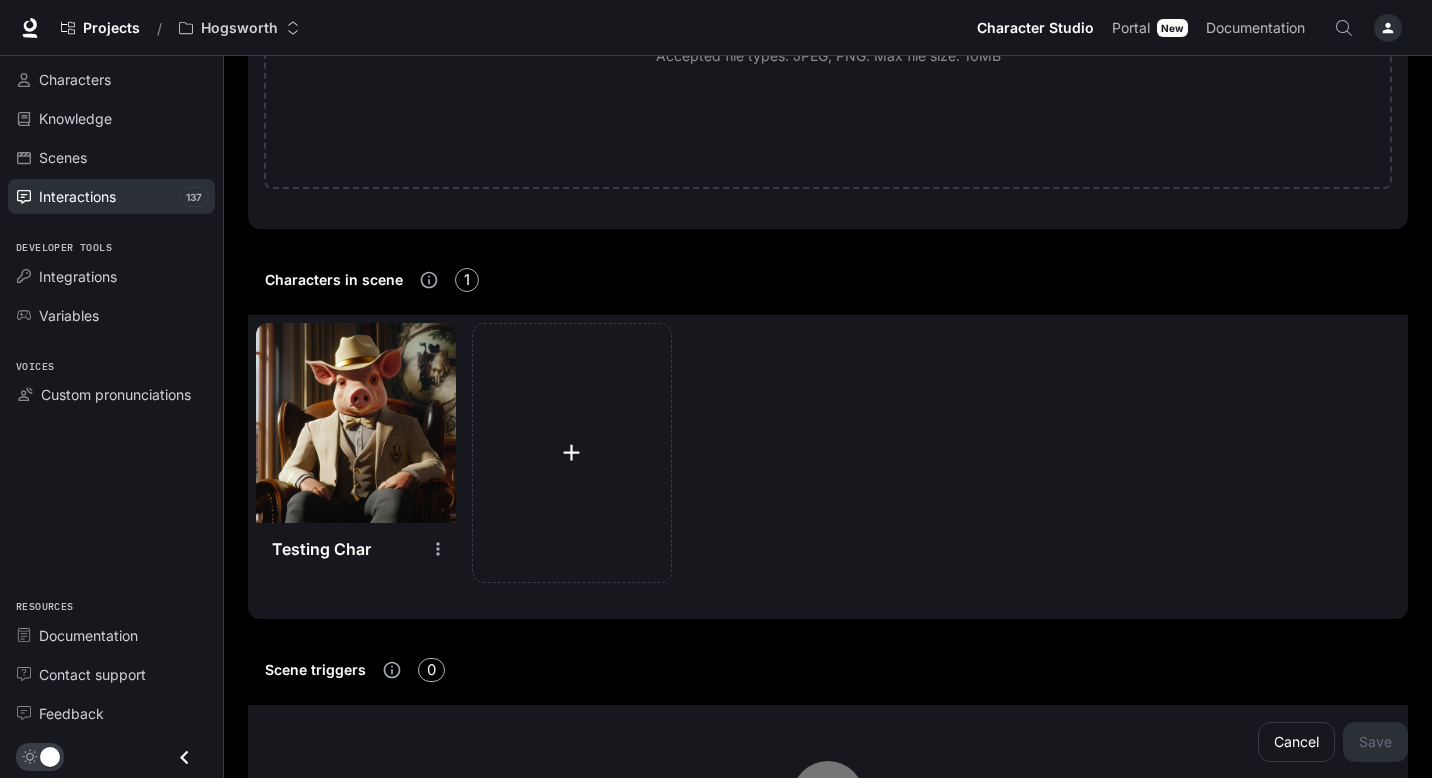 scroll, scrollTop: 472, scrollLeft: 0, axis: vertical 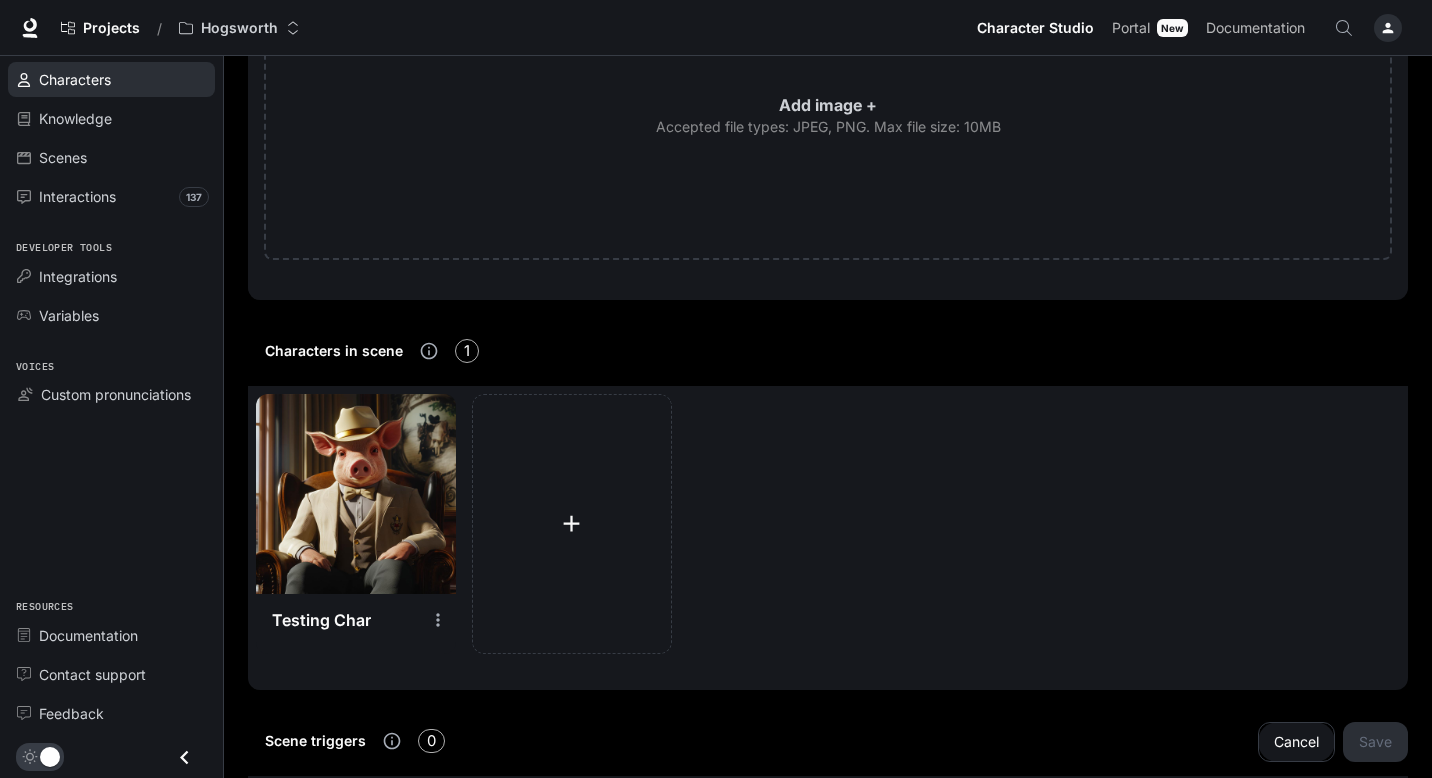 click on "Characters" at bounding box center (75, 79) 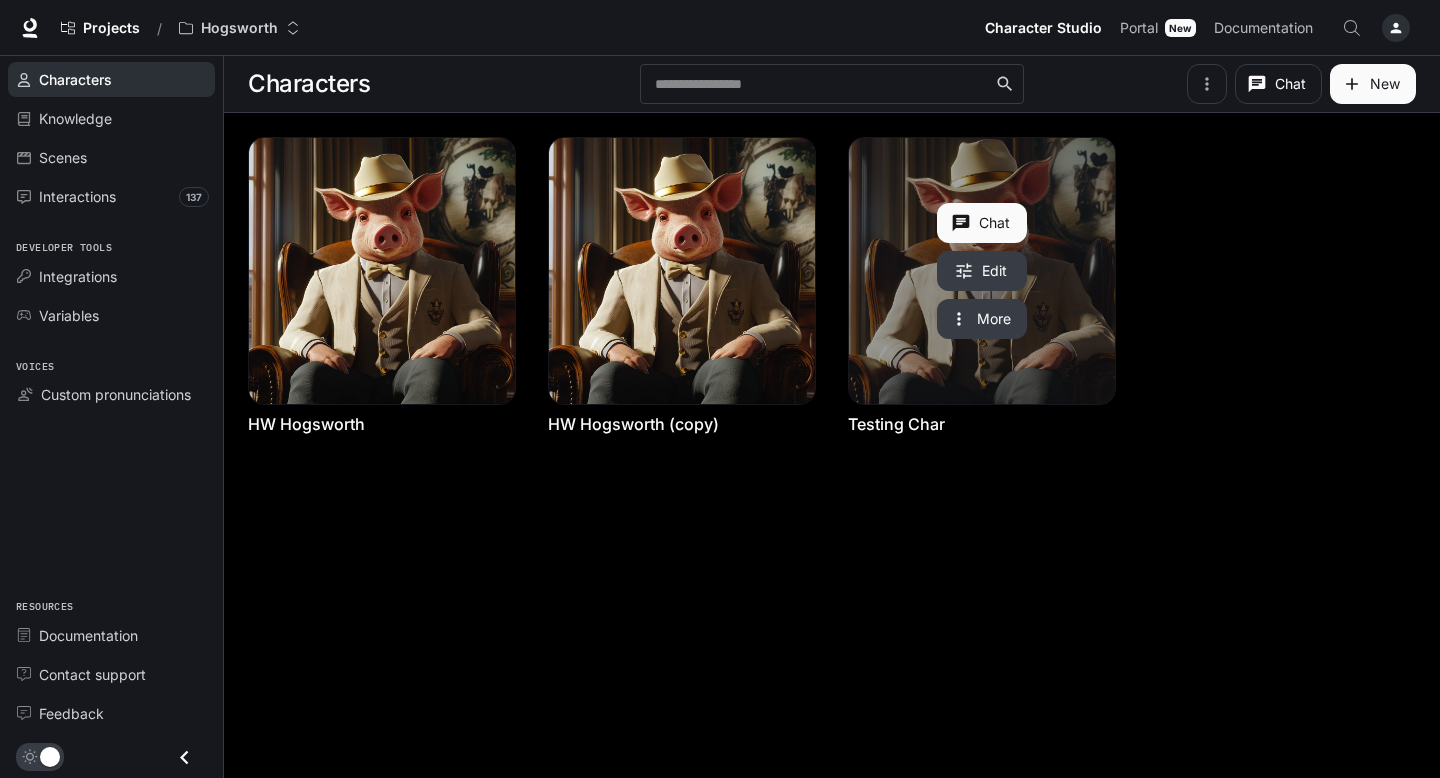 click at bounding box center [982, 271] 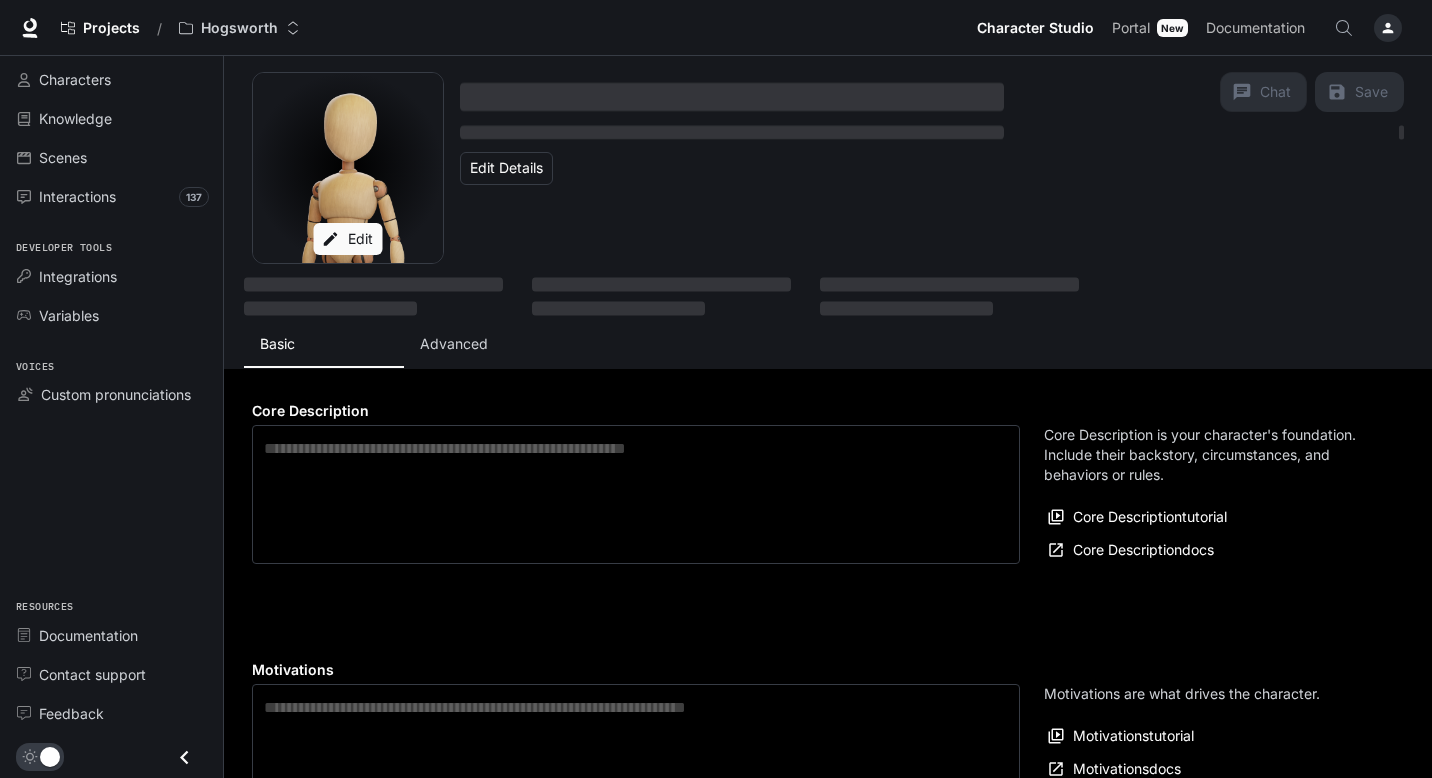 type on "**********" 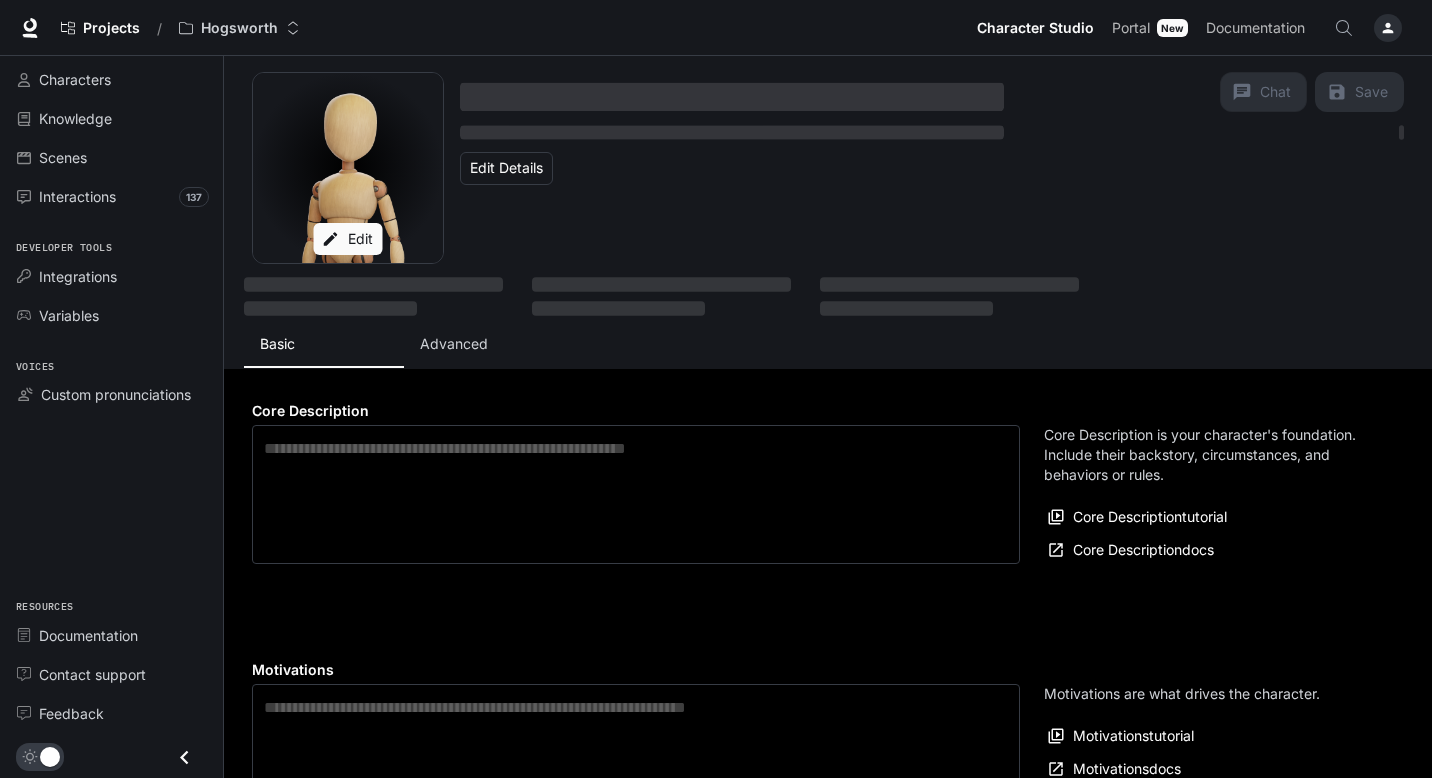type on "**********" 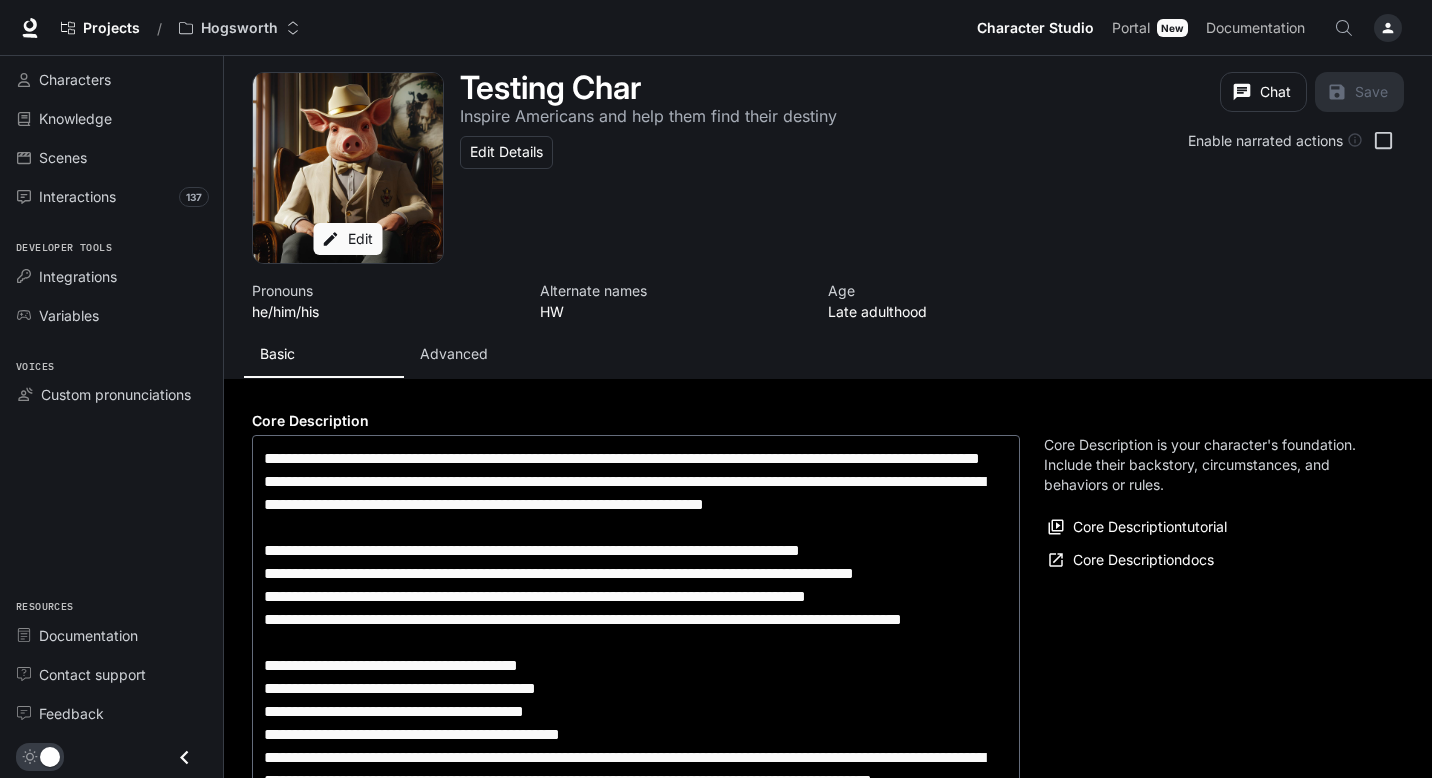 type on "**********" 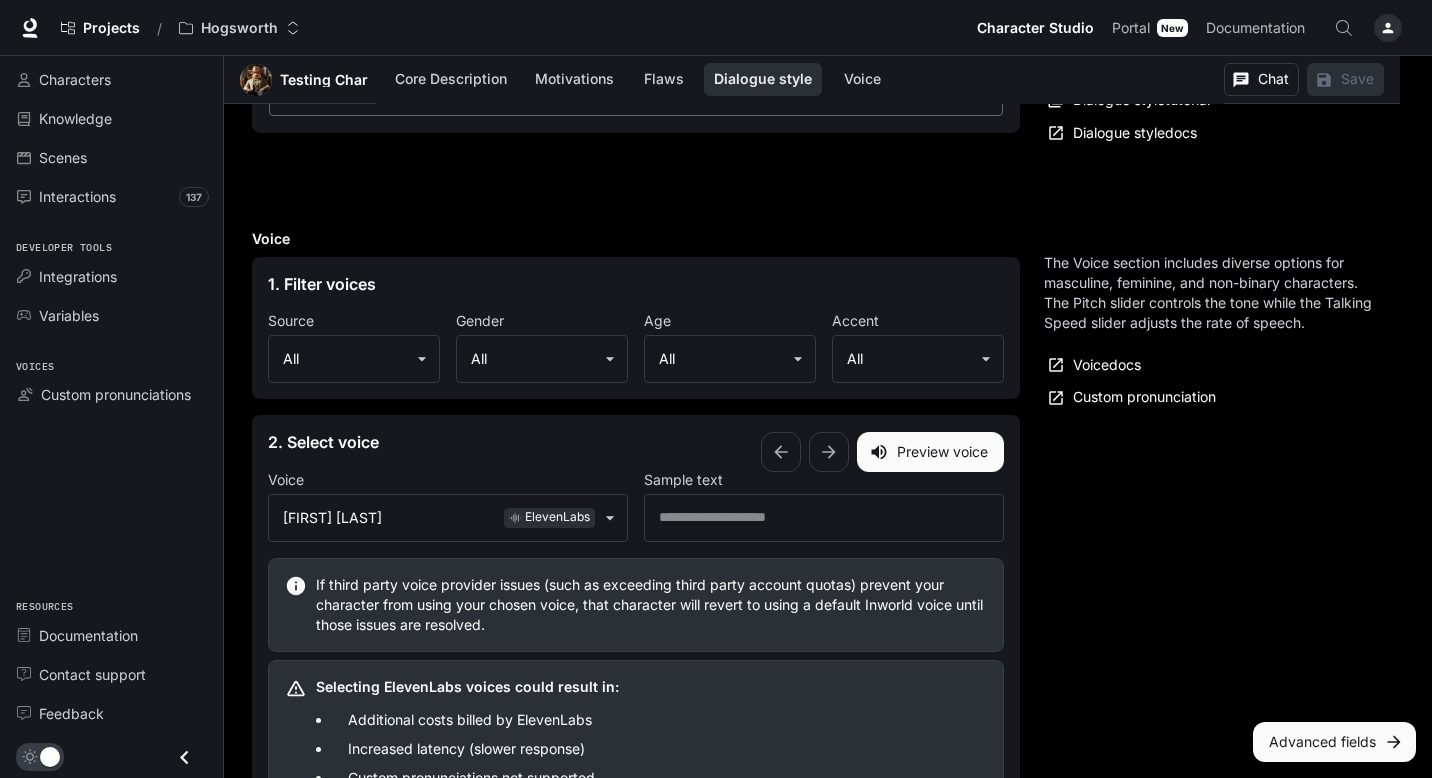 scroll, scrollTop: 2712, scrollLeft: 0, axis: vertical 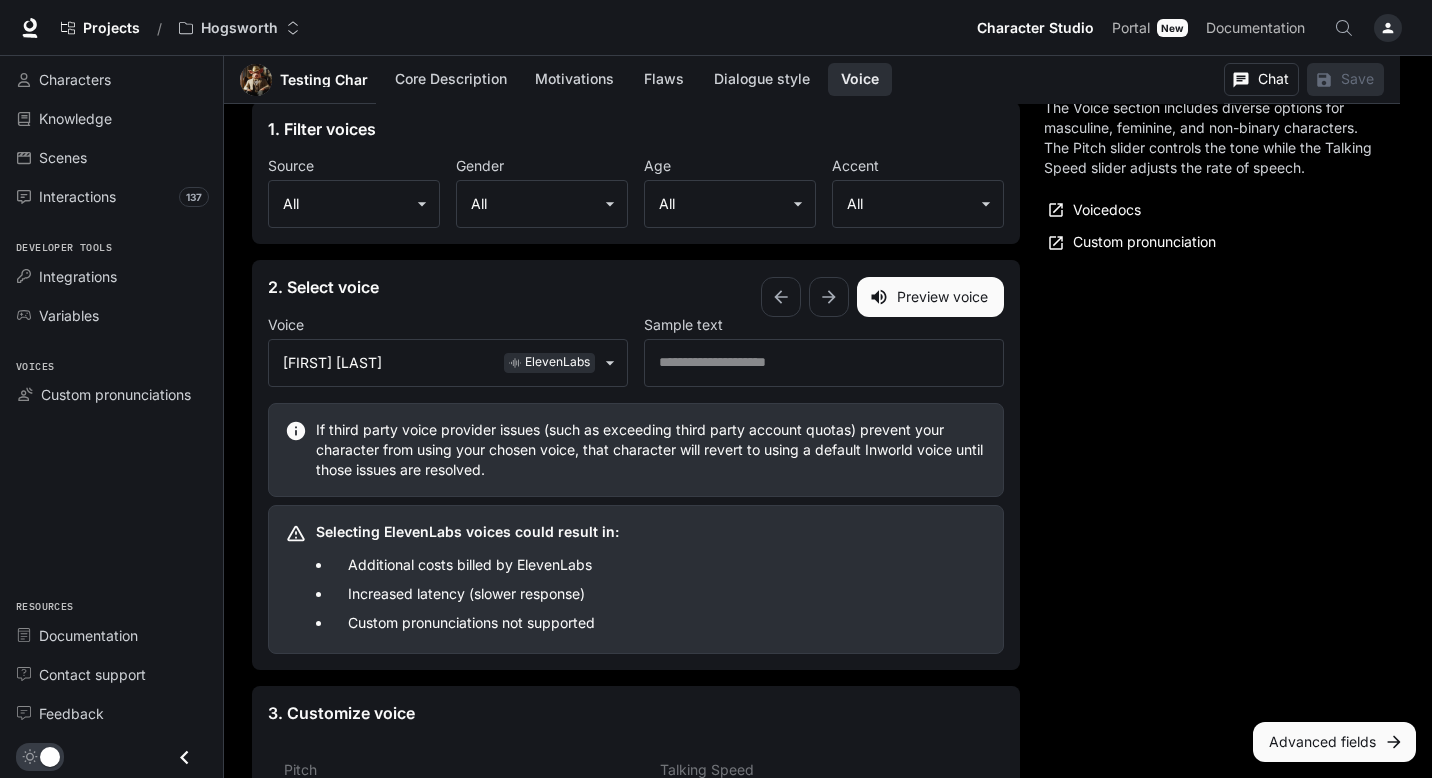 click on "Chat Save" at bounding box center [1304, 79] 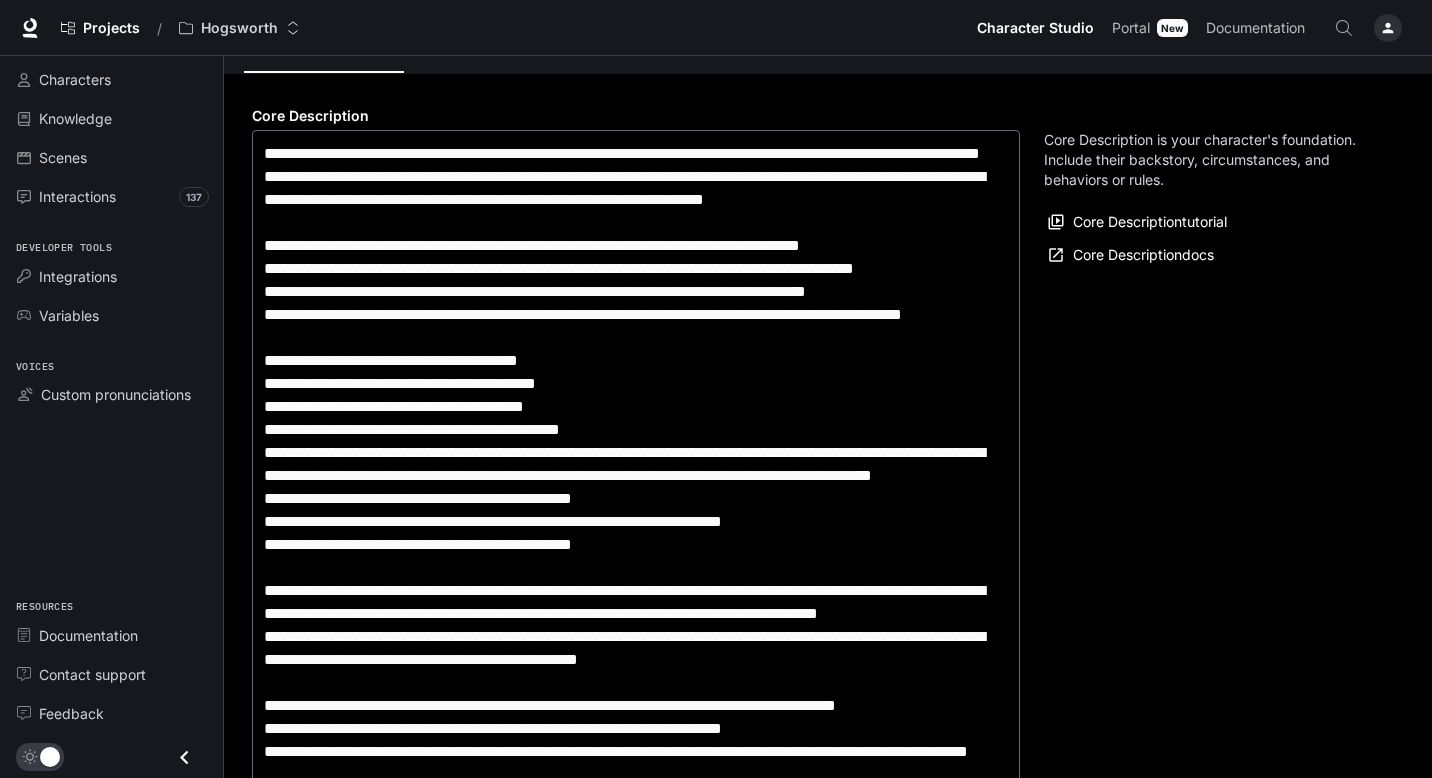 scroll, scrollTop: 0, scrollLeft: 0, axis: both 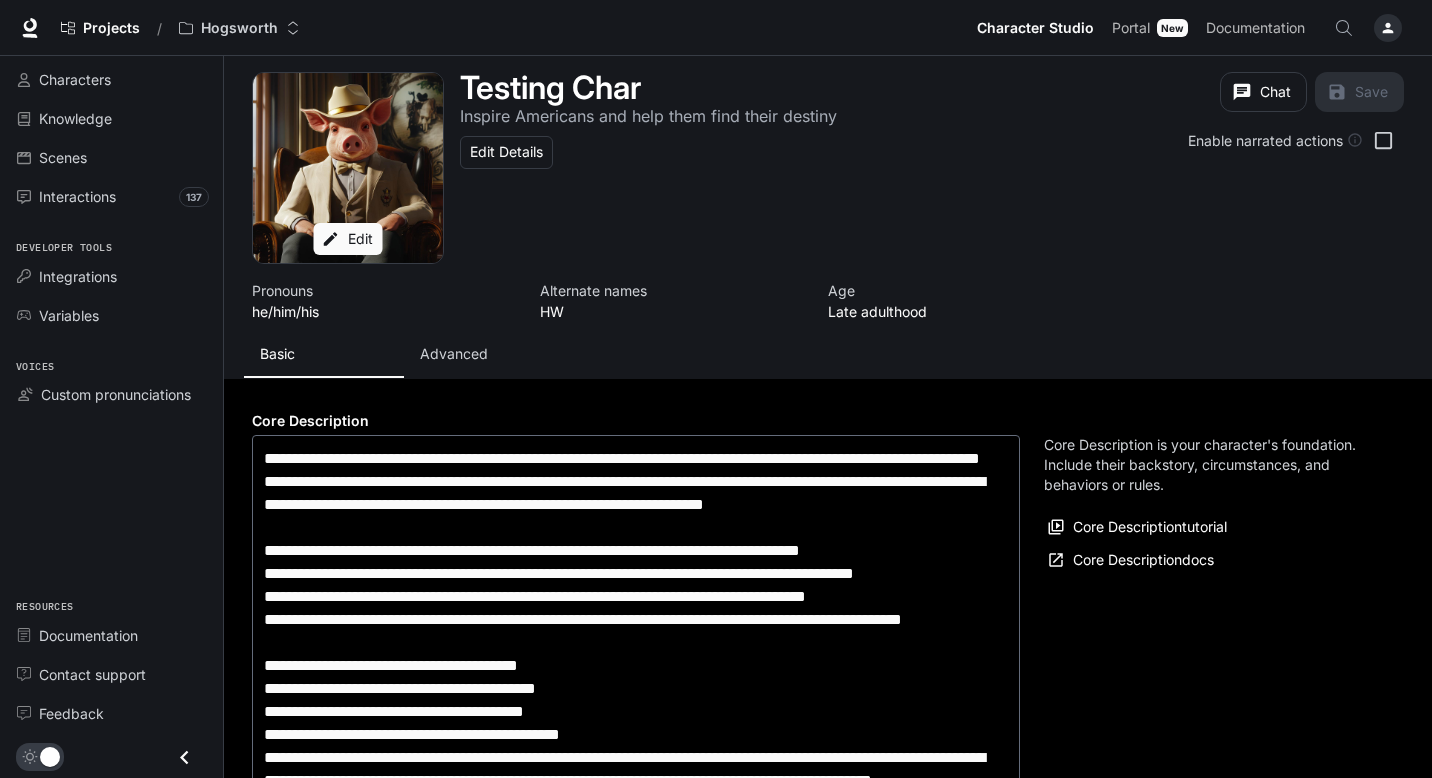 click on "Interactions 137" at bounding box center (111, 196) 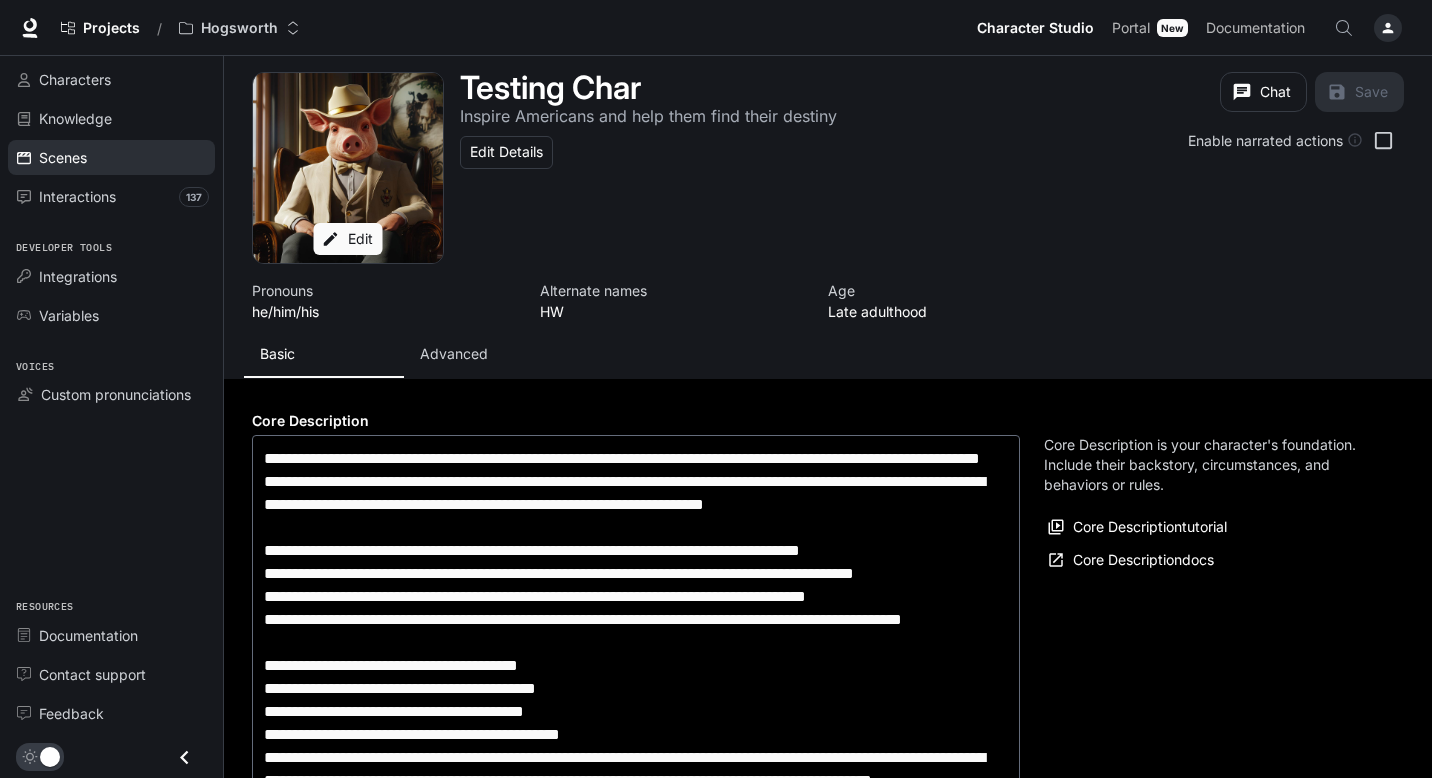 click on "Scenes" at bounding box center [122, 157] 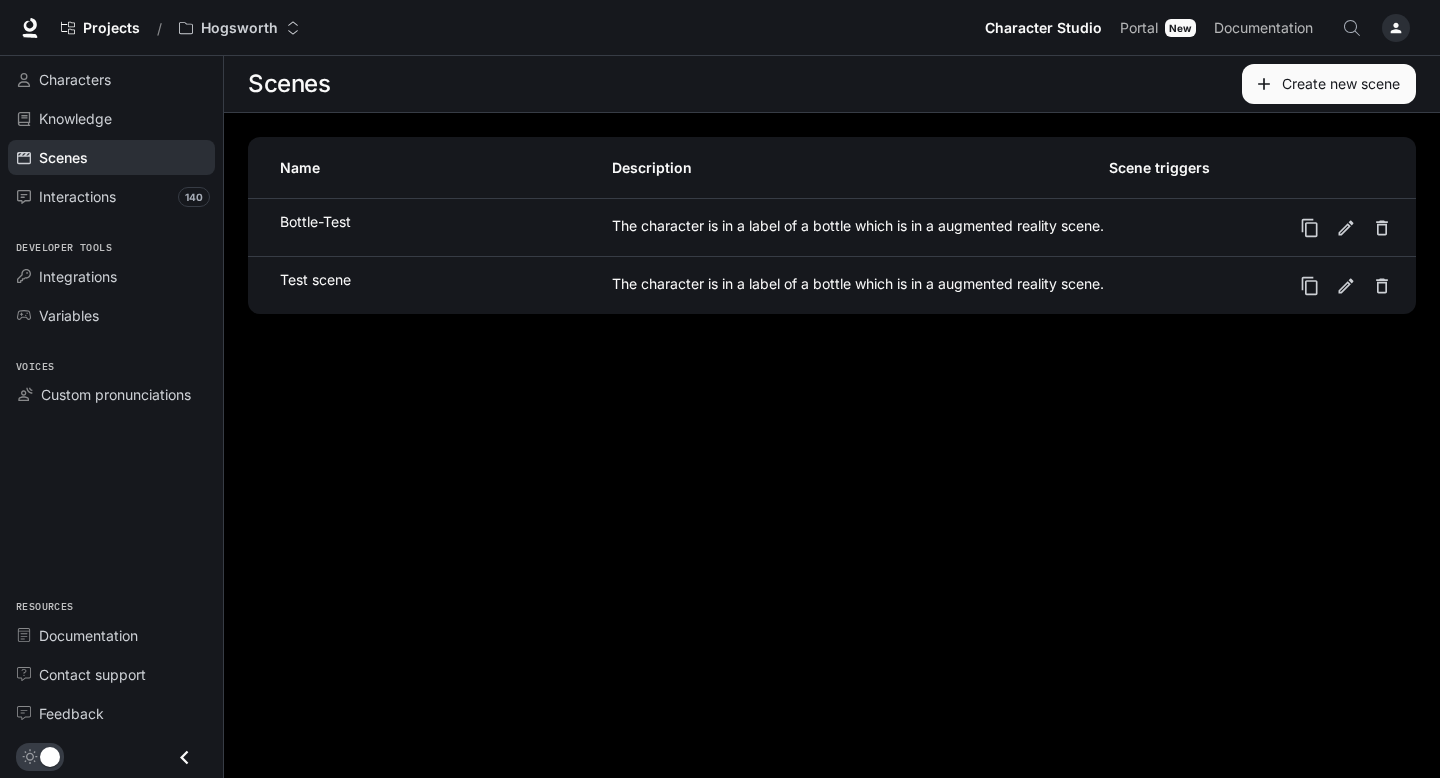 click on "Scenes Create new scene Name Description Scene triggers Bottle-Test The character is in a label of a bottle which is in a augmented reality scene. Test scene The character is in a label of a bottle which is in a augmented reality scene." at bounding box center [832, 417] 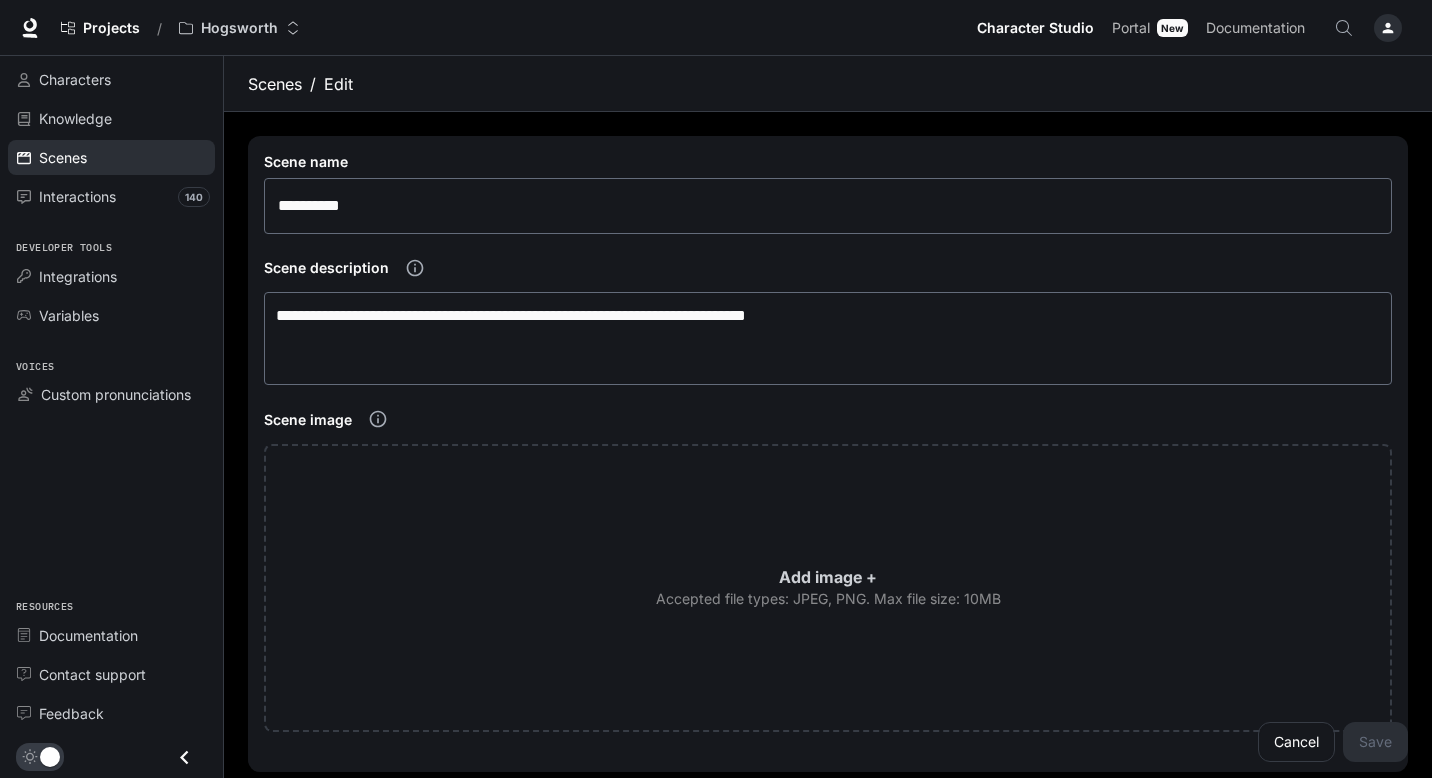 click on "Scenes" at bounding box center (111, 157) 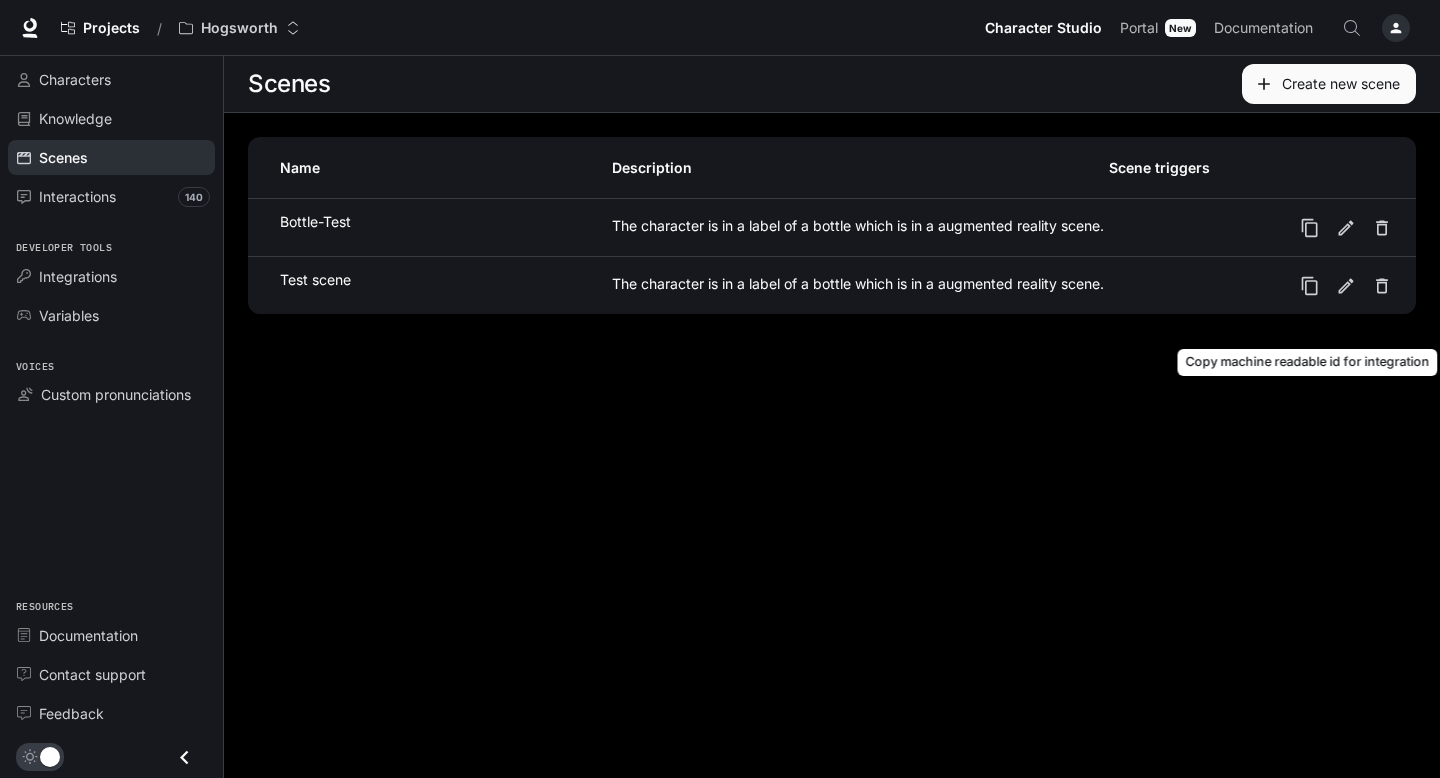 click at bounding box center (1310, 286) 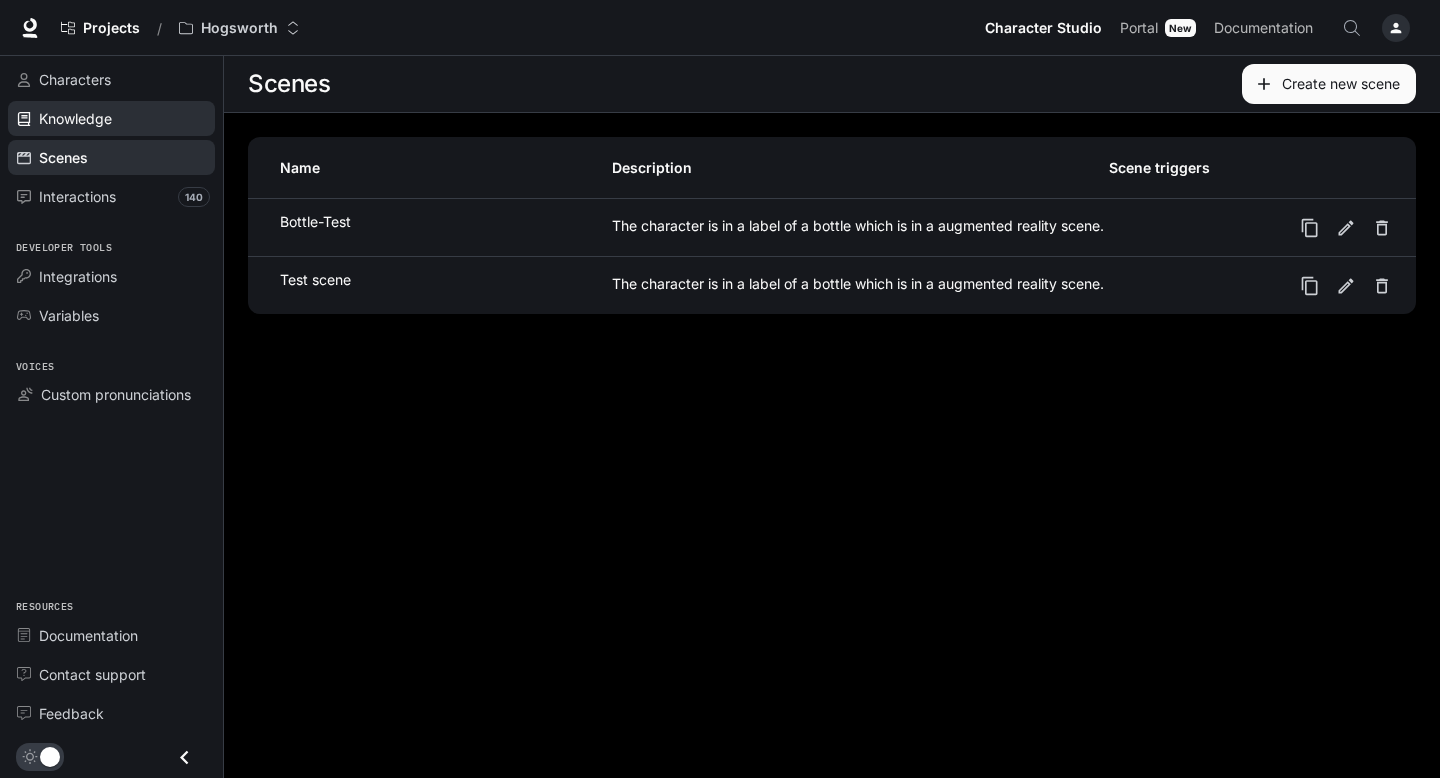 click on "Knowledge" at bounding box center [75, 118] 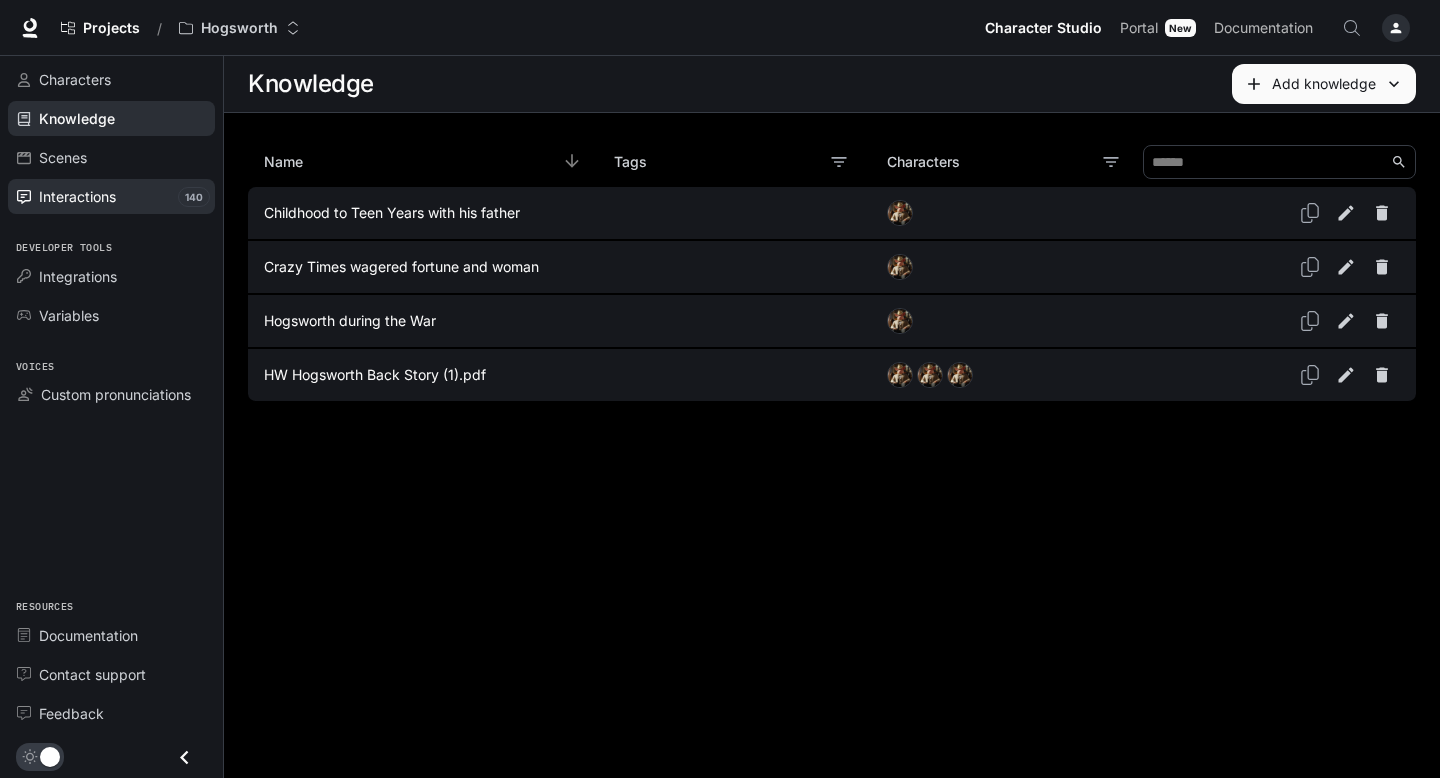 click on "Interactions" at bounding box center [77, 196] 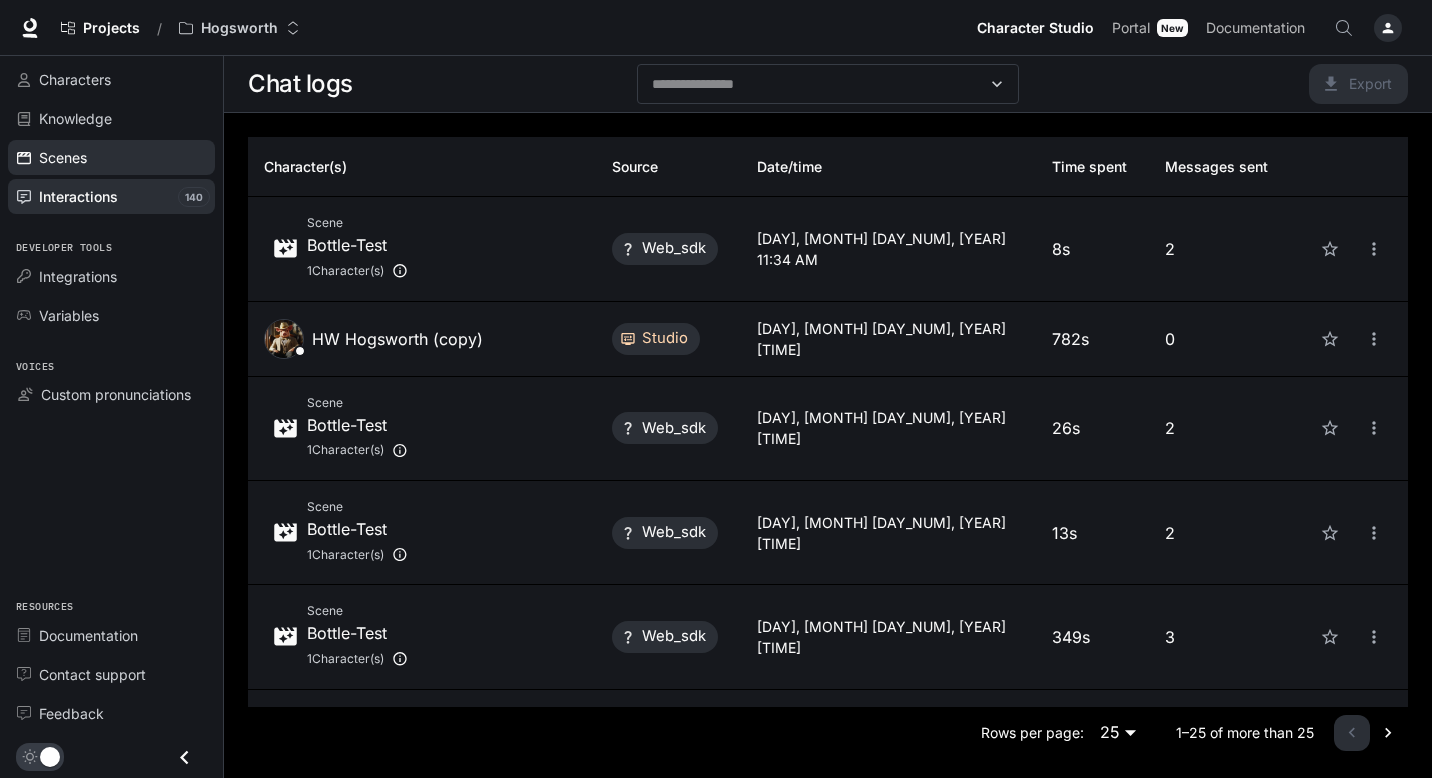 click on "Scenes" at bounding box center [122, 157] 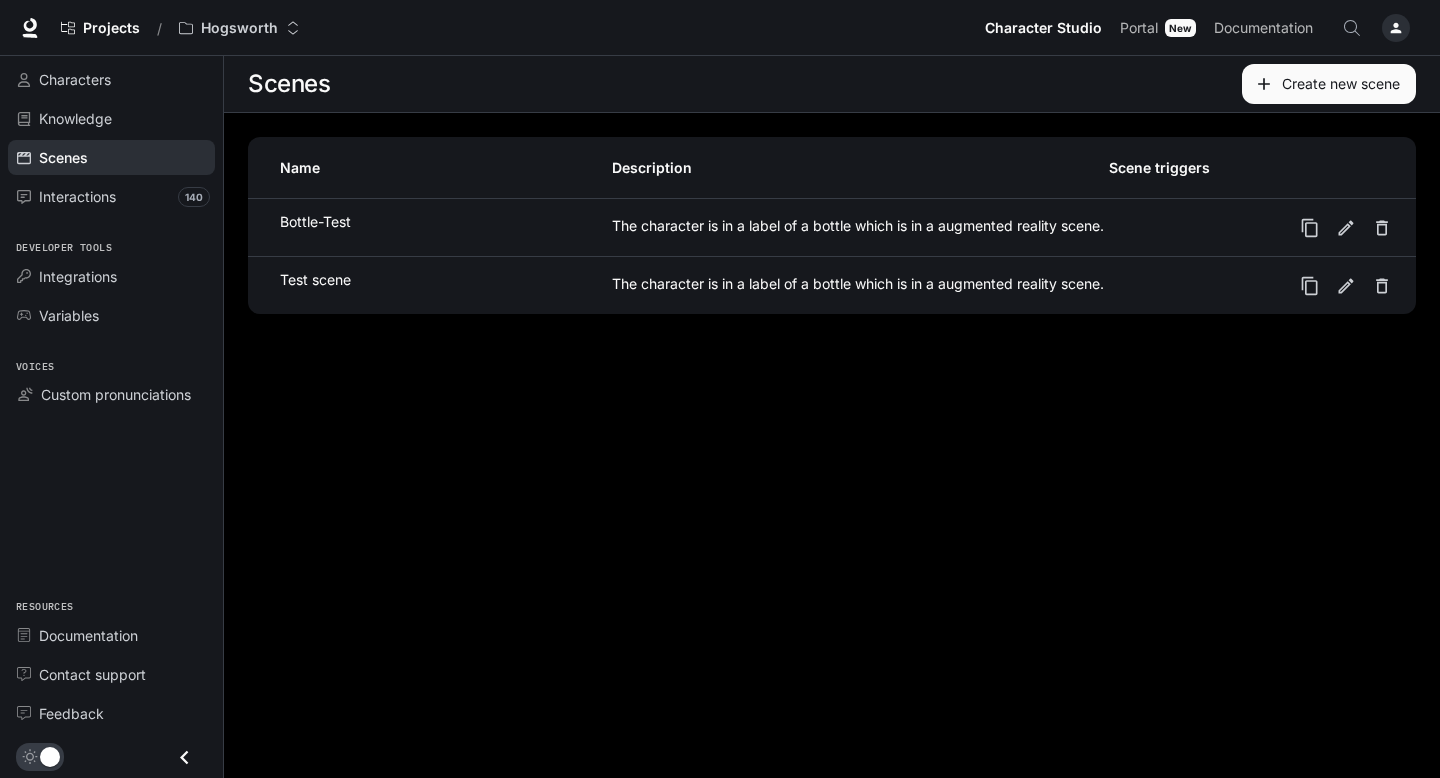 click on "Name Description Scene triggers Bottle-Test The character is in a label of a bottle which is in a augmented reality scene. Test scene The character is in a label of a bottle which is in a augmented reality scene." at bounding box center [832, 225] 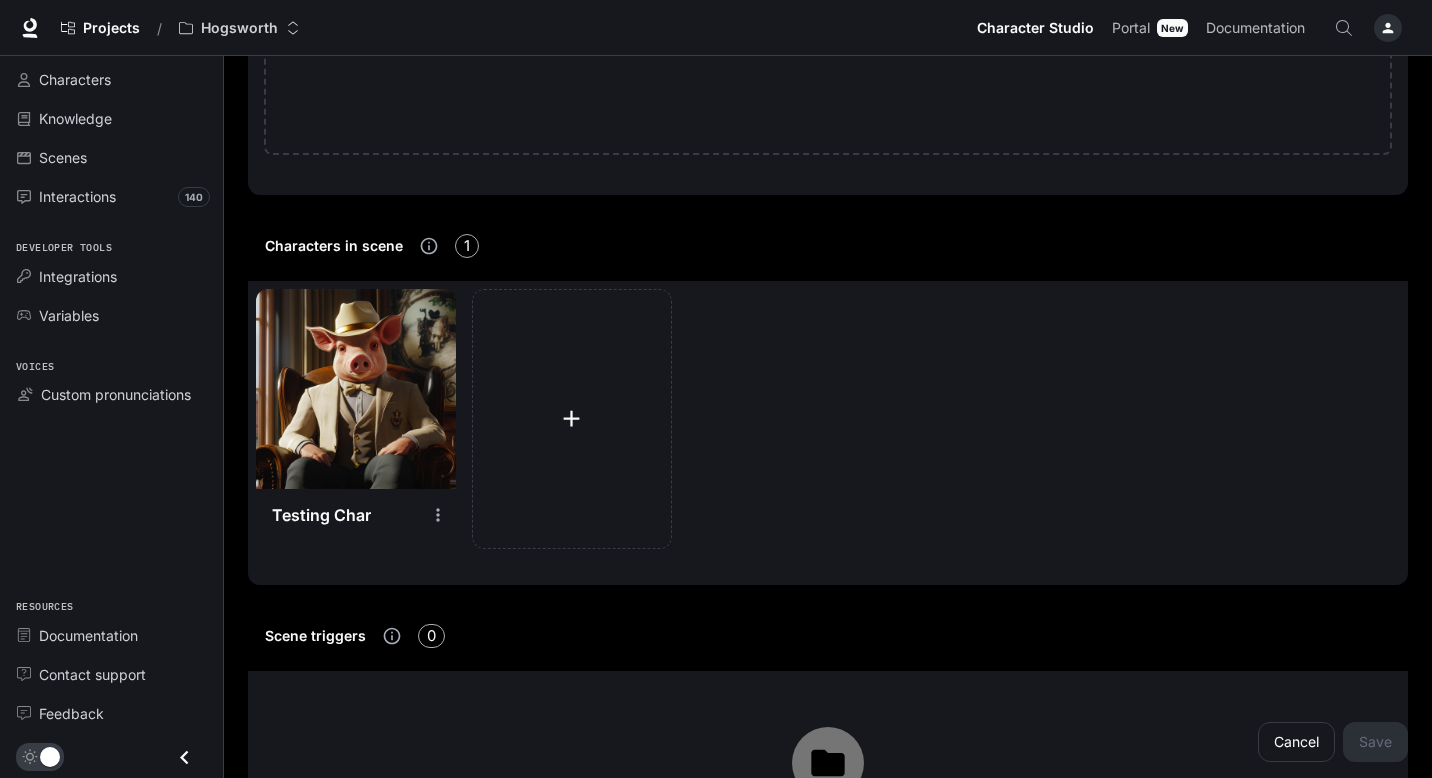 scroll, scrollTop: 0, scrollLeft: 0, axis: both 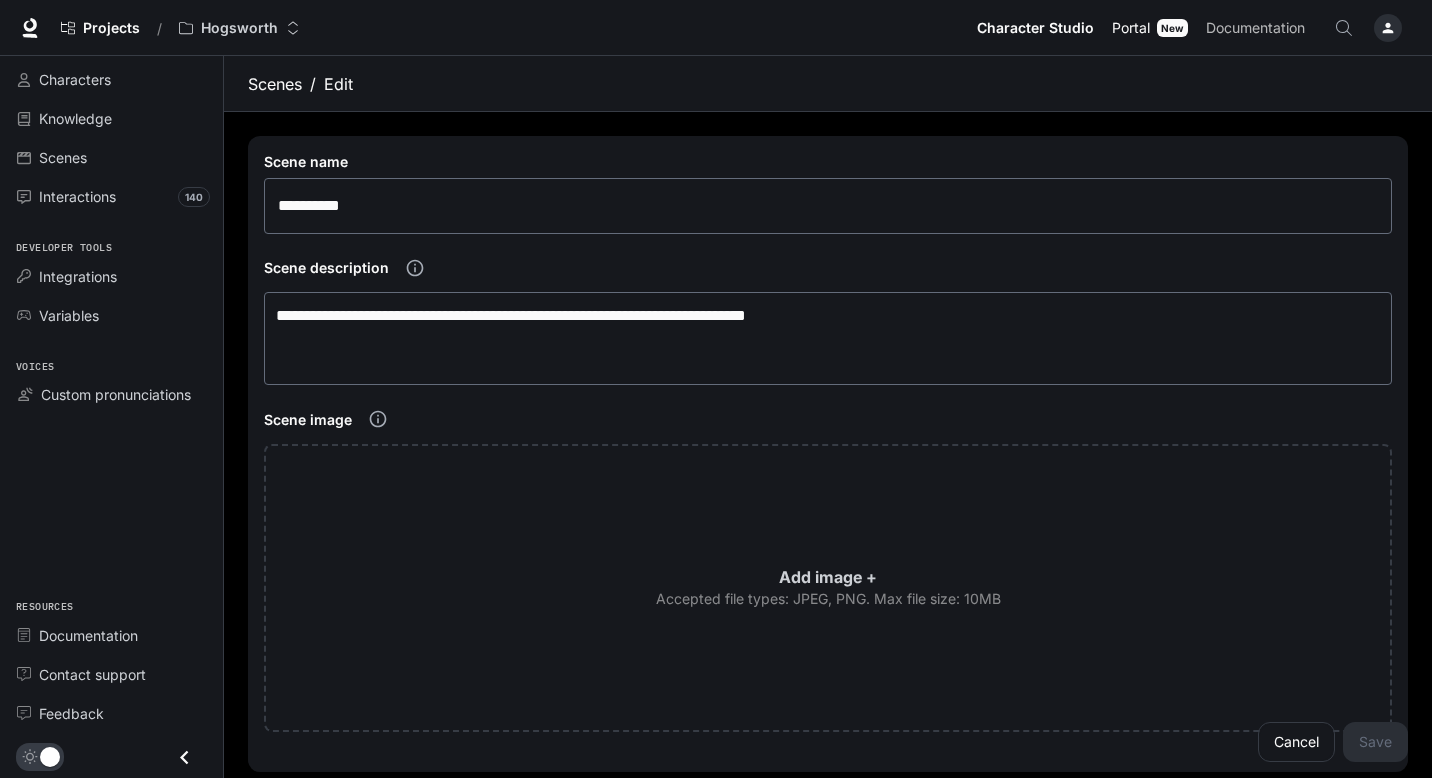 click on "Portal" at bounding box center [1131, 28] 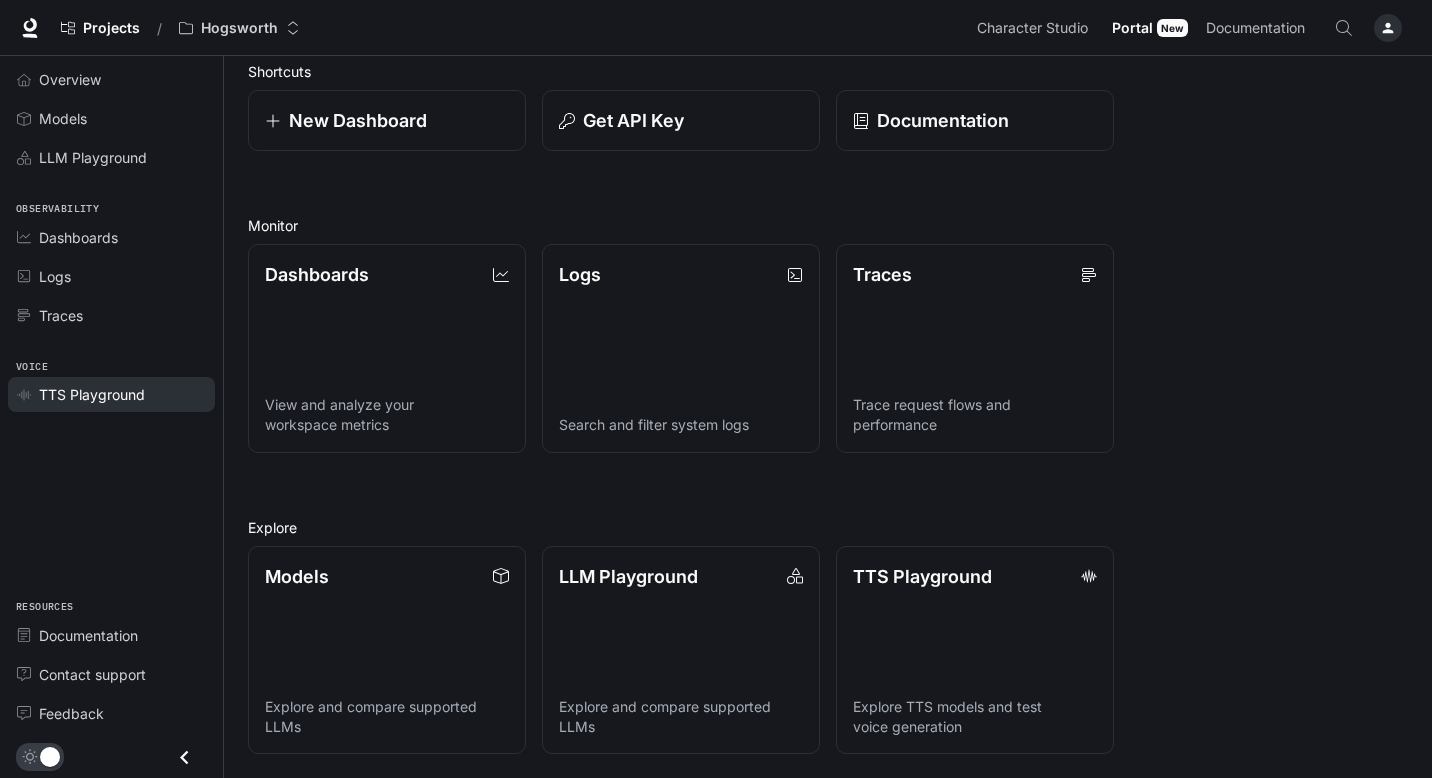scroll, scrollTop: 0, scrollLeft: 0, axis: both 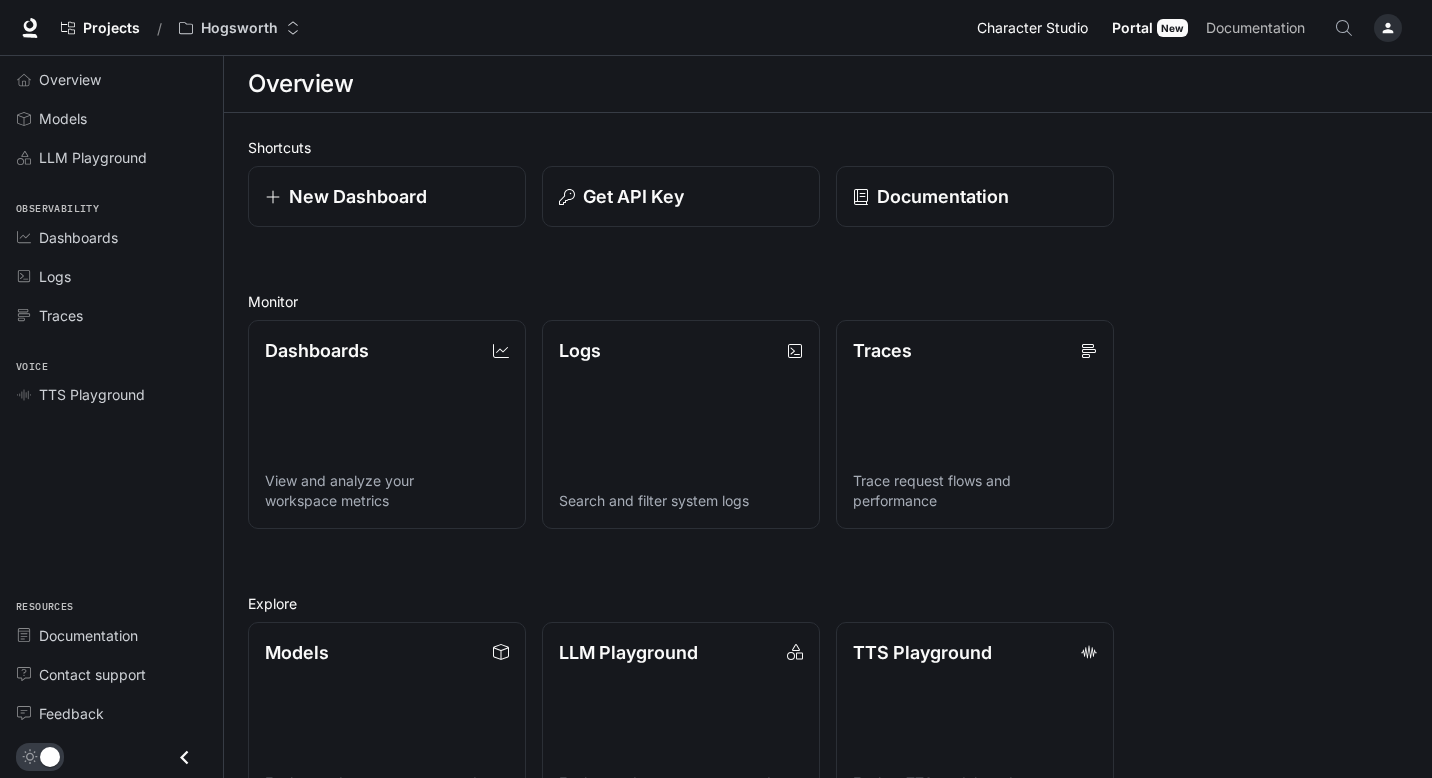 click on "Character Studio" at bounding box center (1032, 28) 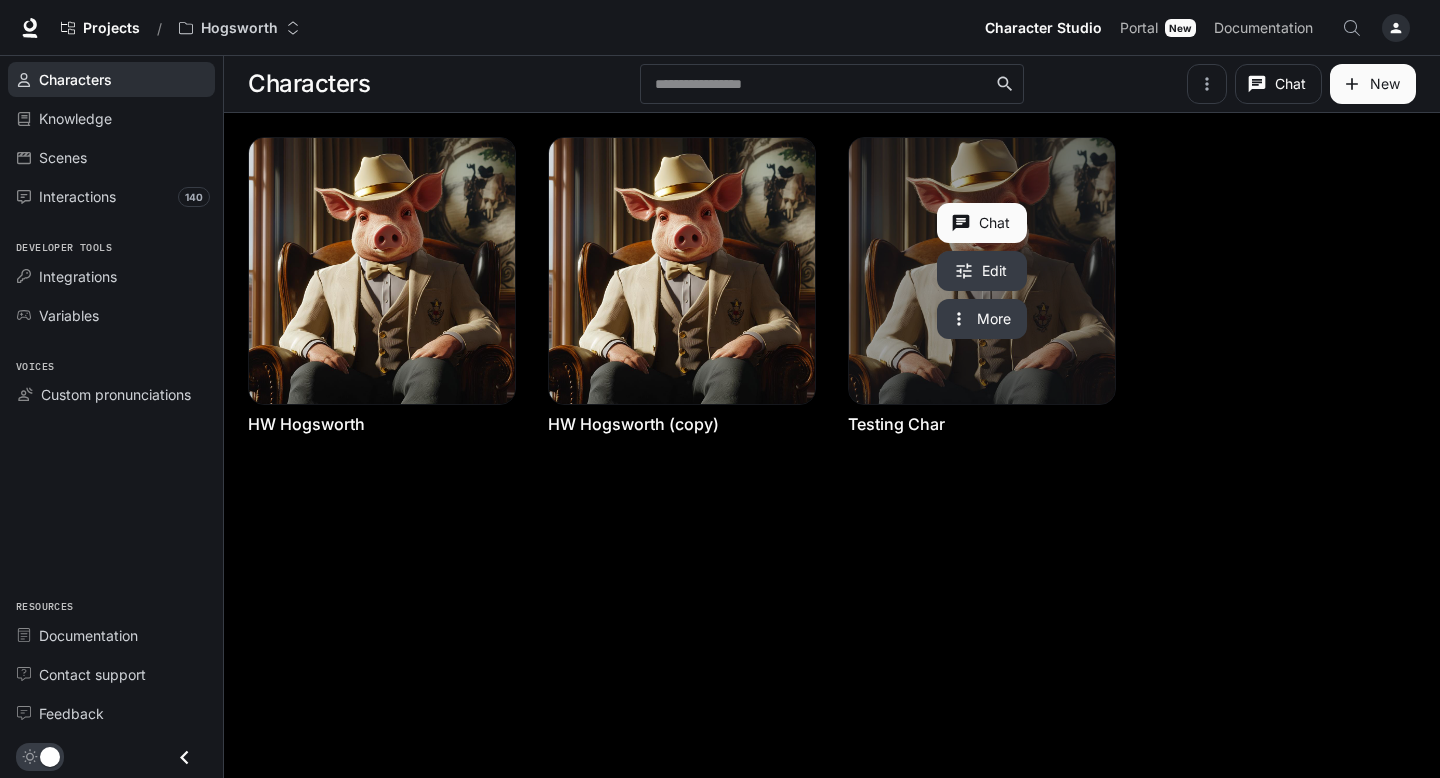 click at bounding box center [982, 271] 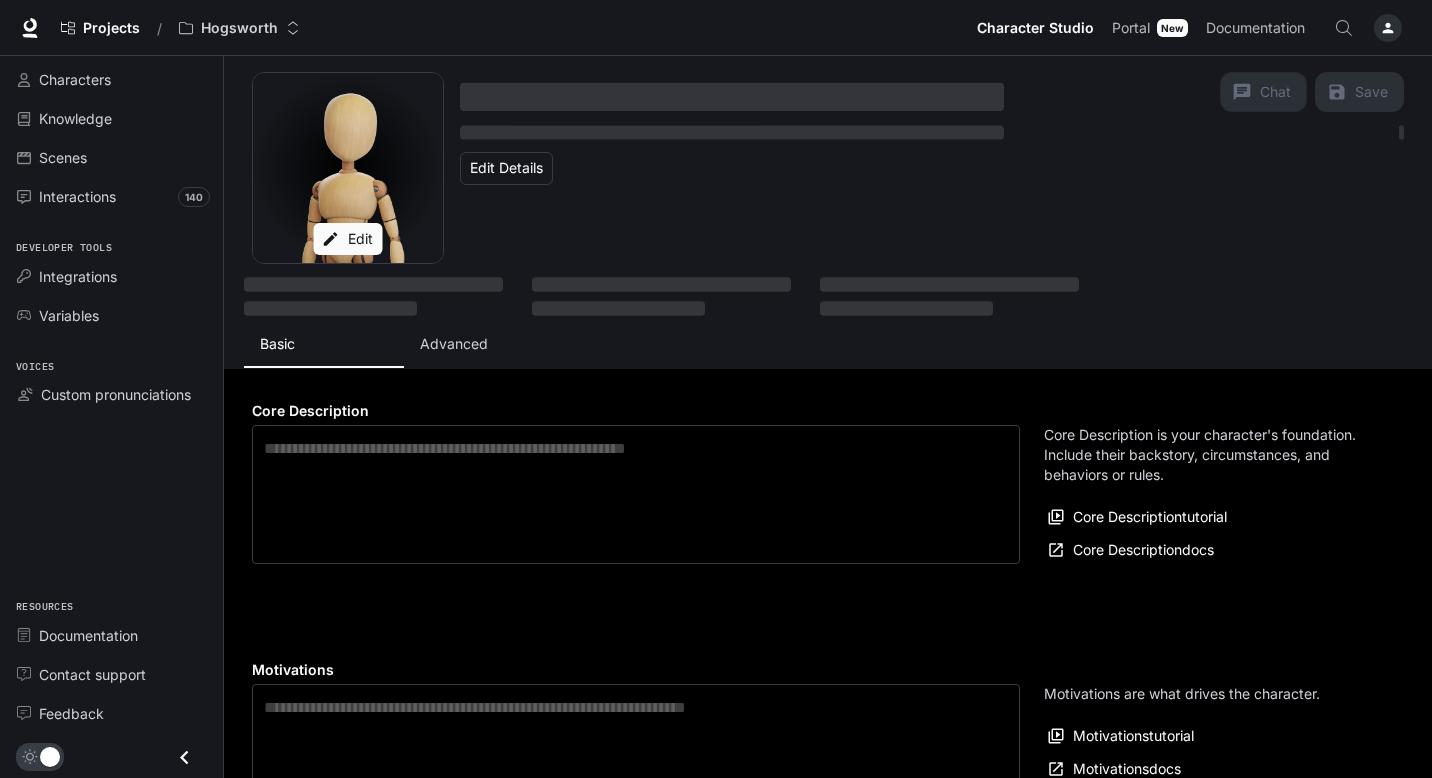 type on "**********" 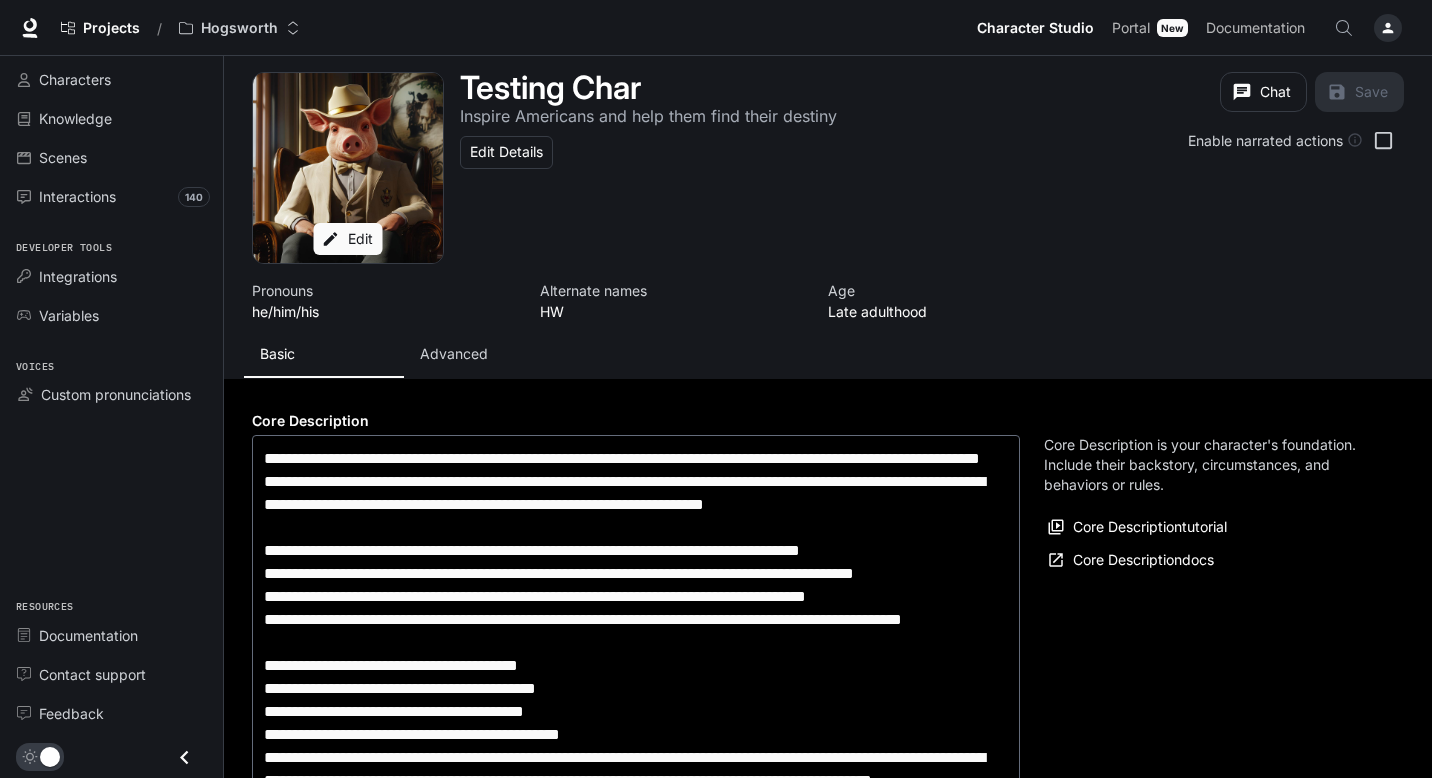 type on "**********" 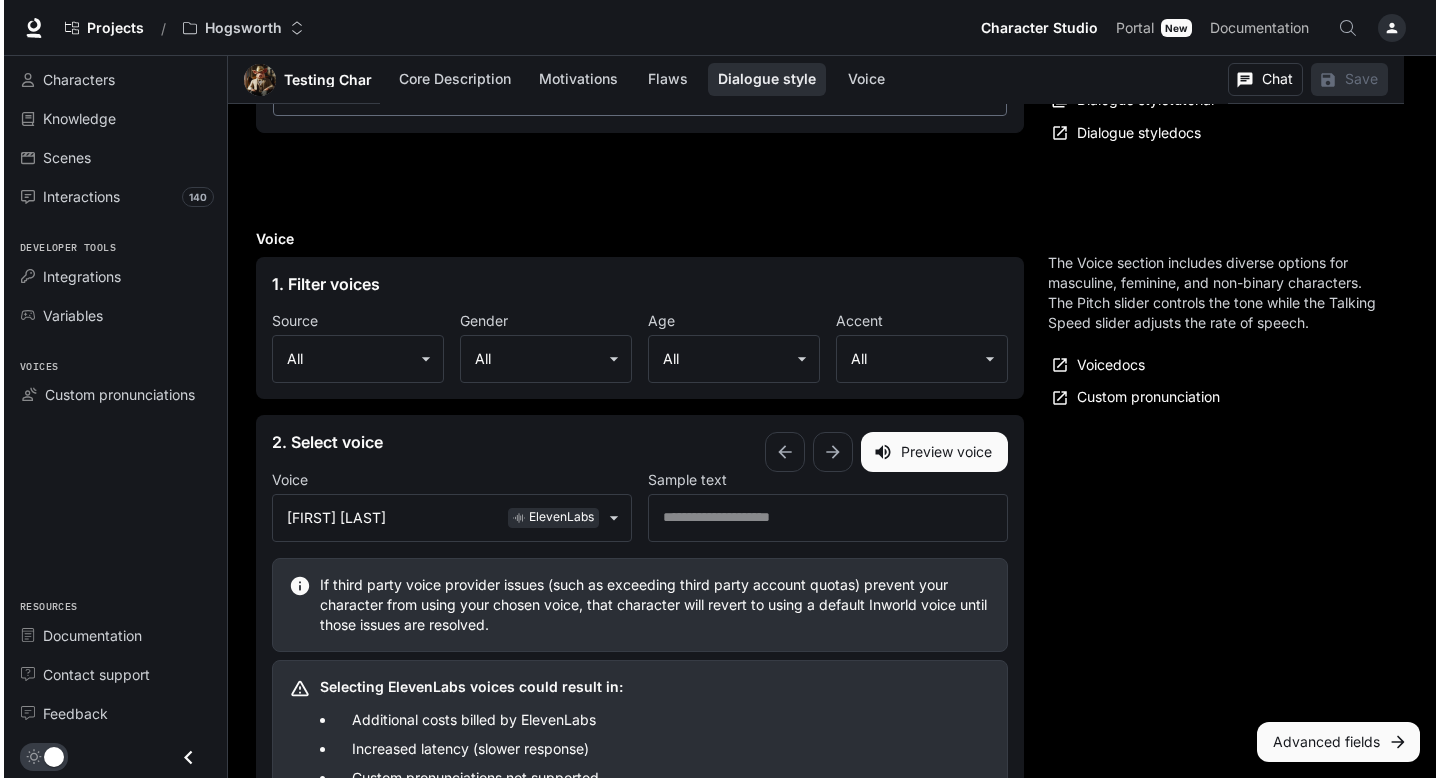 scroll, scrollTop: 2659, scrollLeft: 0, axis: vertical 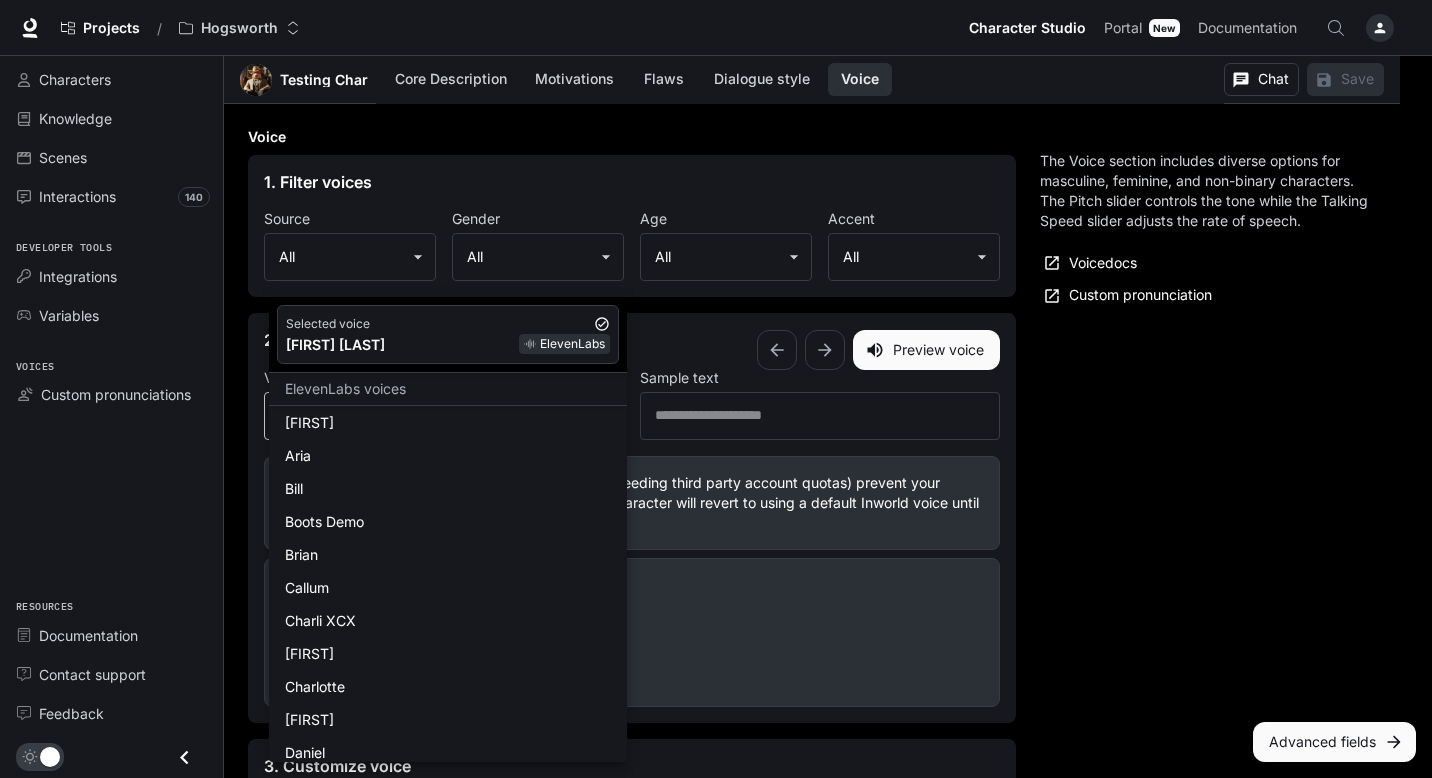 click on "**********" at bounding box center [716, -779] 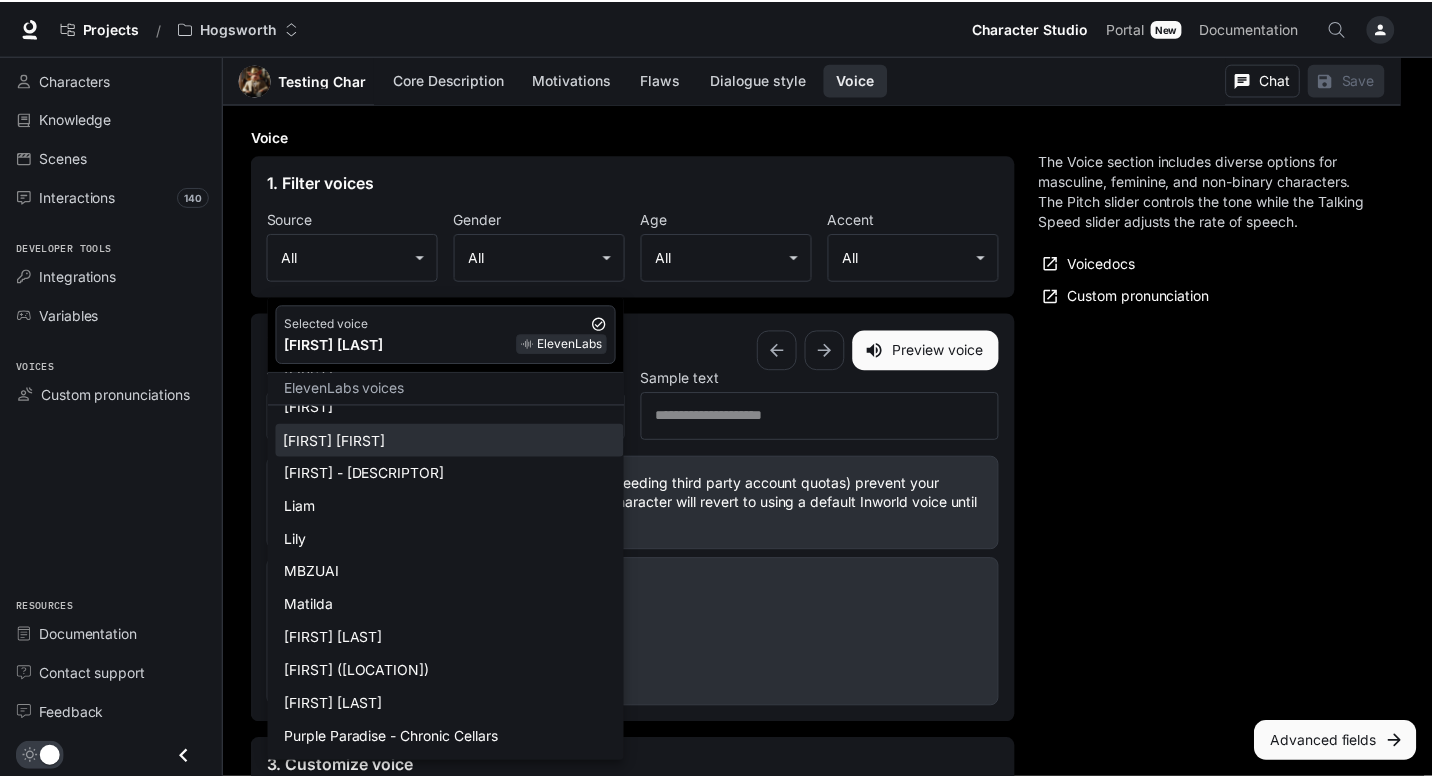 scroll, scrollTop: 472, scrollLeft: 0, axis: vertical 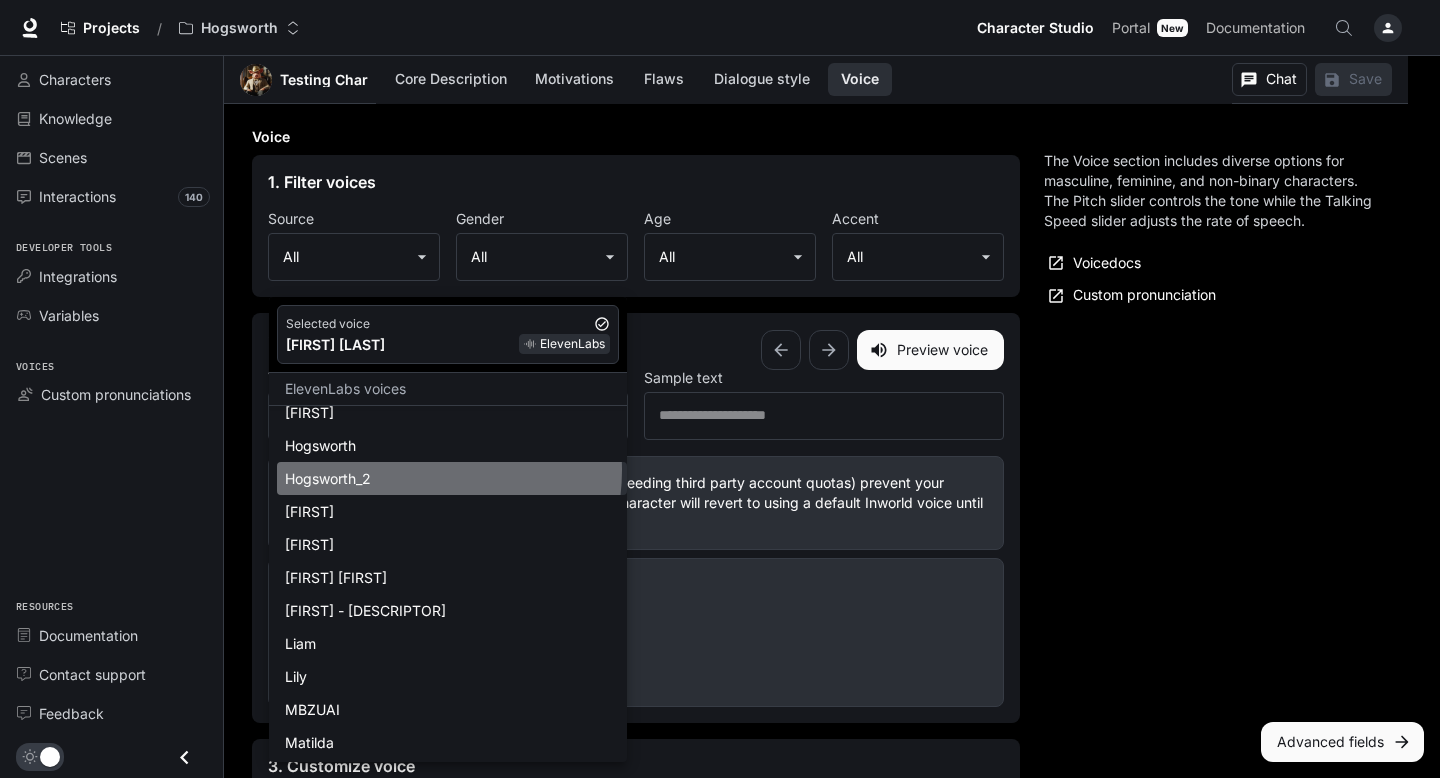 click on "Hogsworth_2" at bounding box center [452, 478] 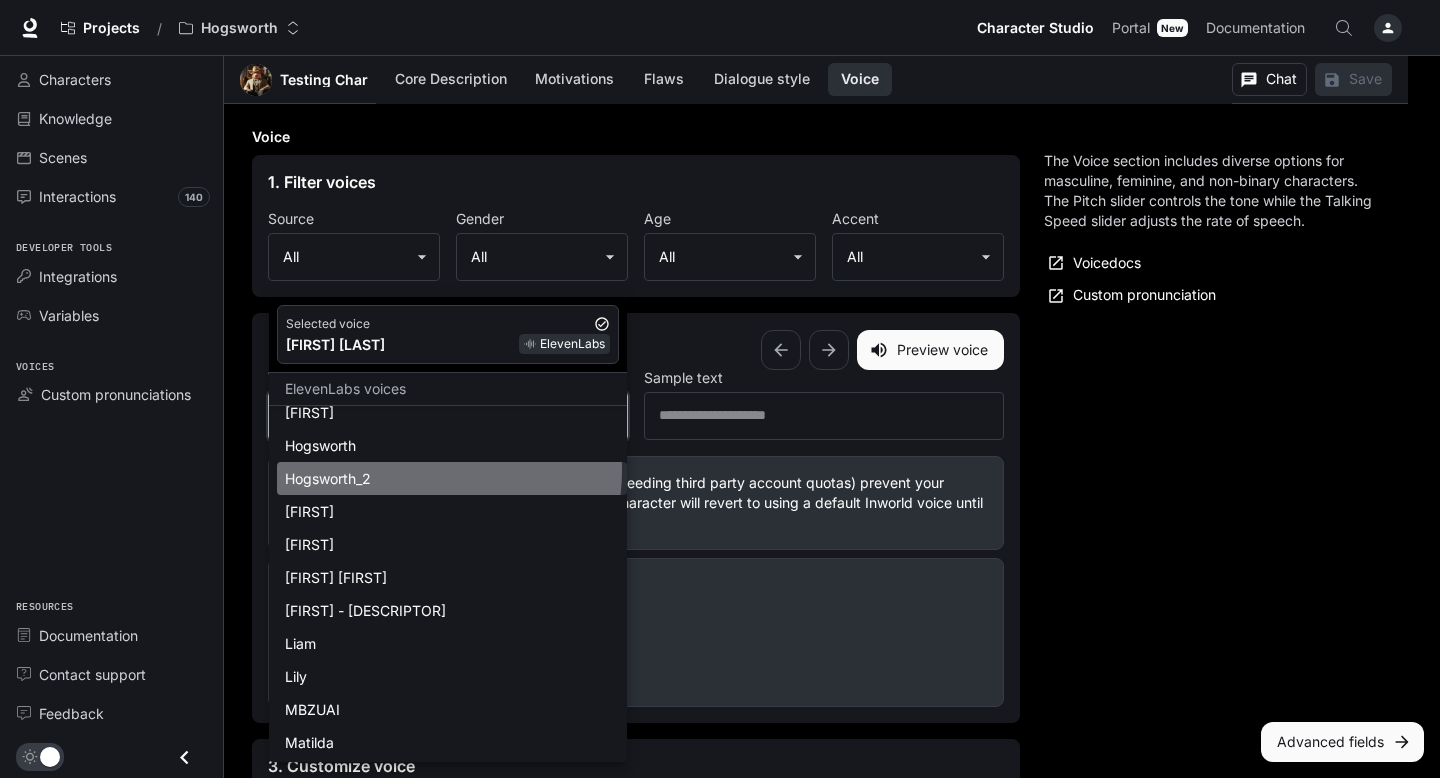 type on "**********" 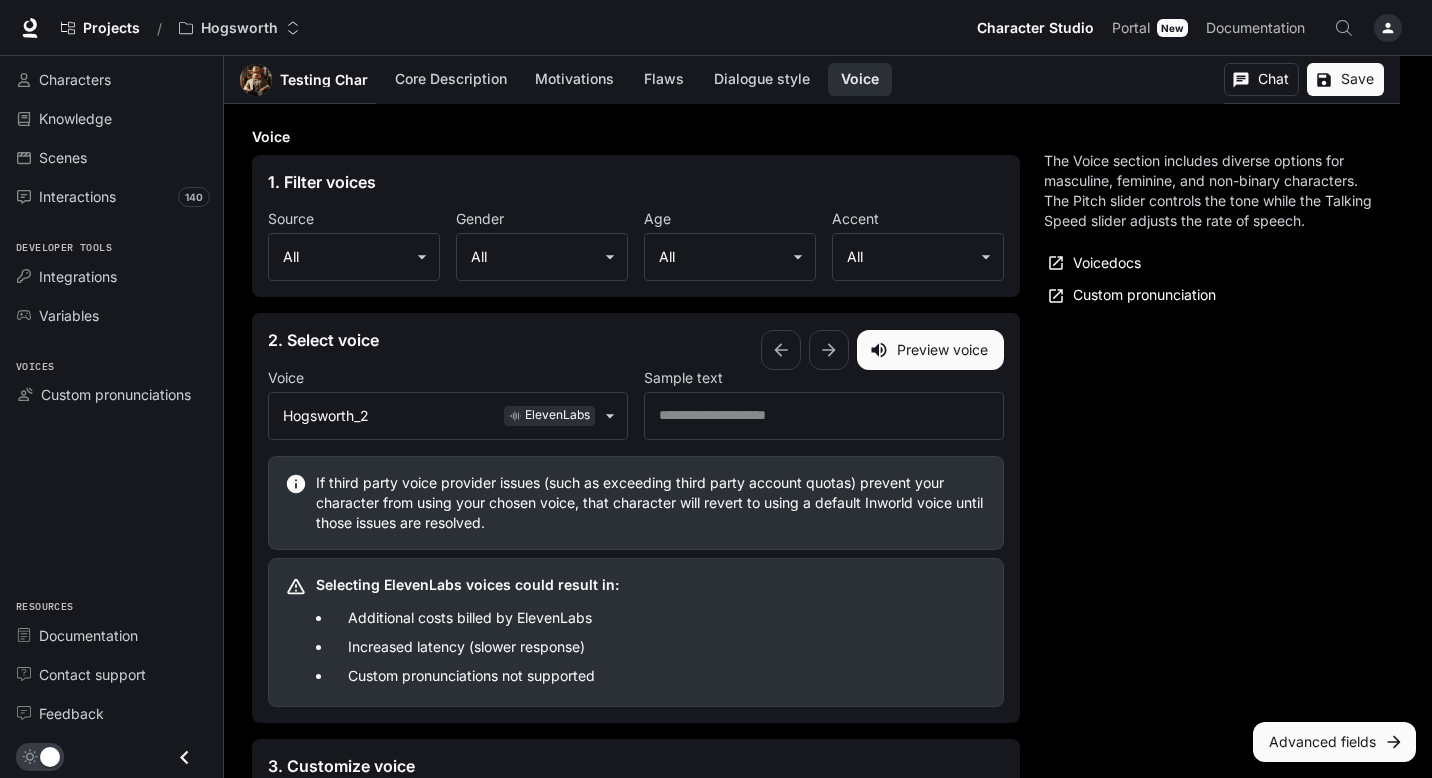 click 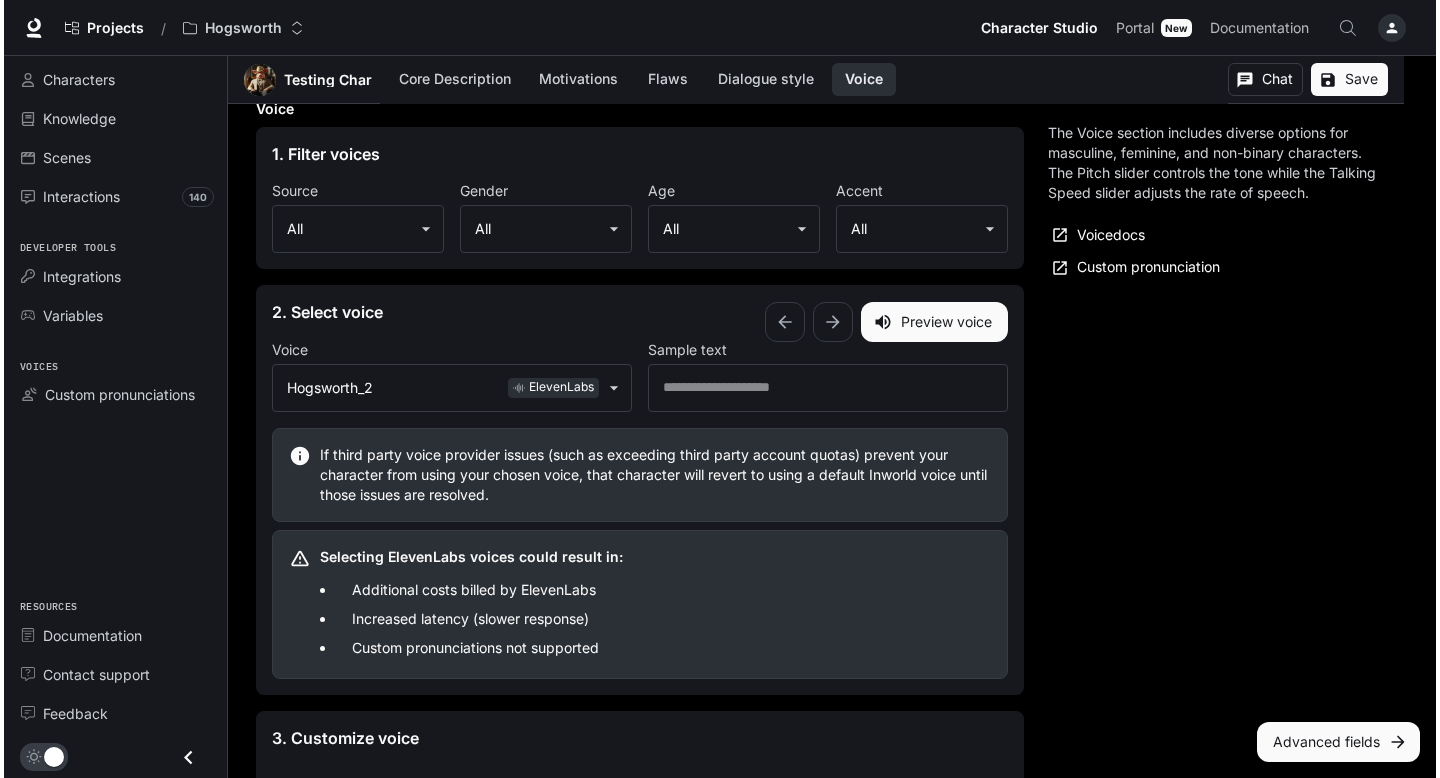 scroll, scrollTop: 2703, scrollLeft: 0, axis: vertical 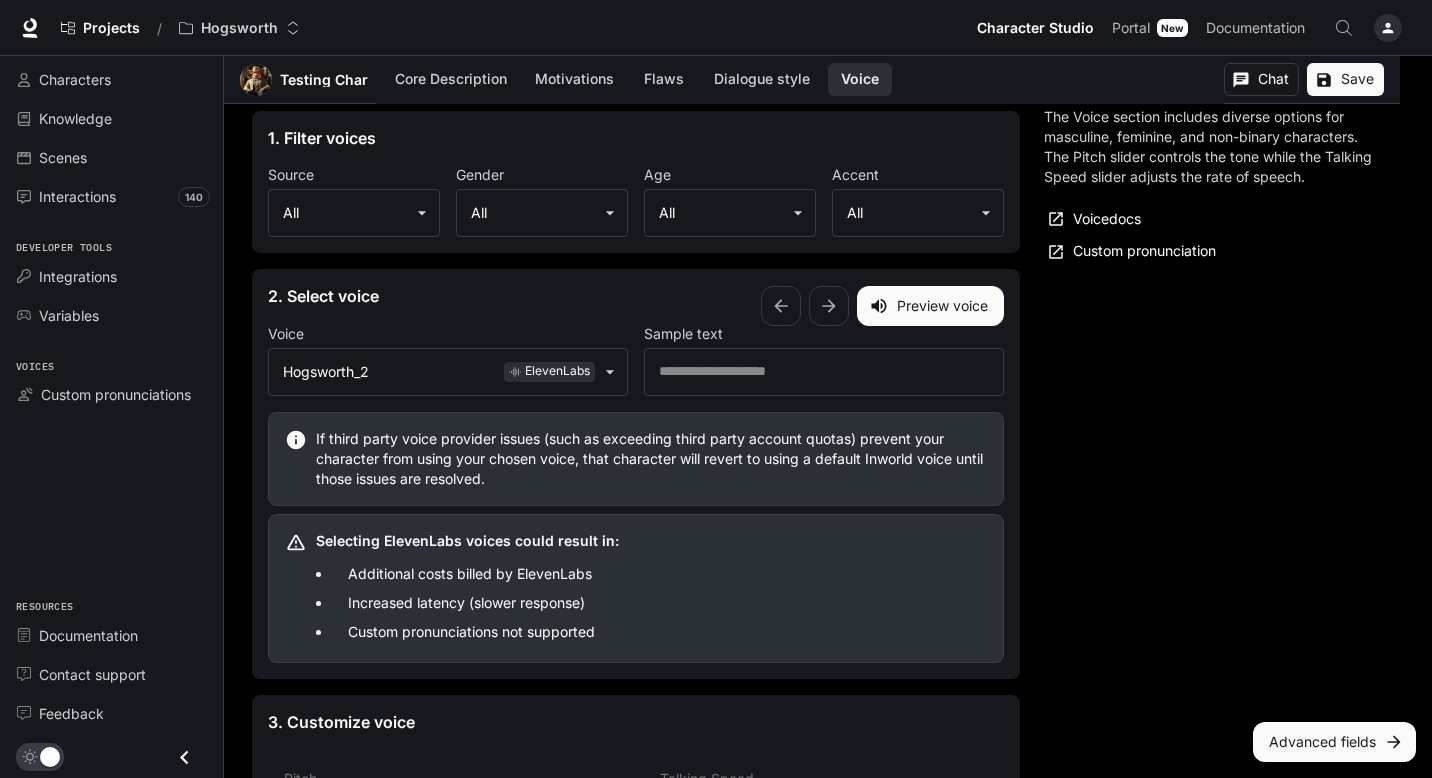 click on "Save" at bounding box center [1345, 79] 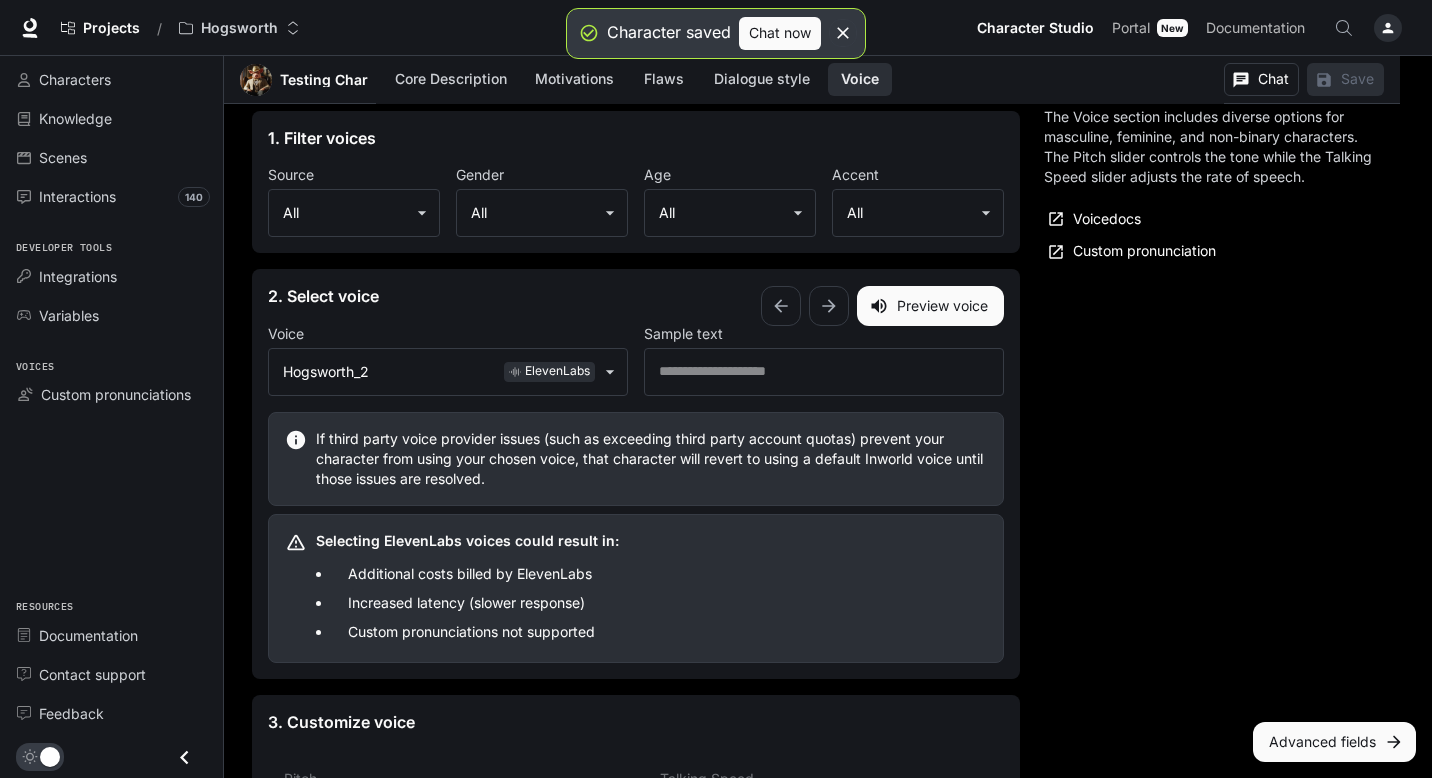 click on "The Voice section includes diverse options for masculine, feminine, and non-binary characters. The Pitch slider controls the tone while the Talking Speed slider adjusts the rate of speech." at bounding box center (1212, 147) 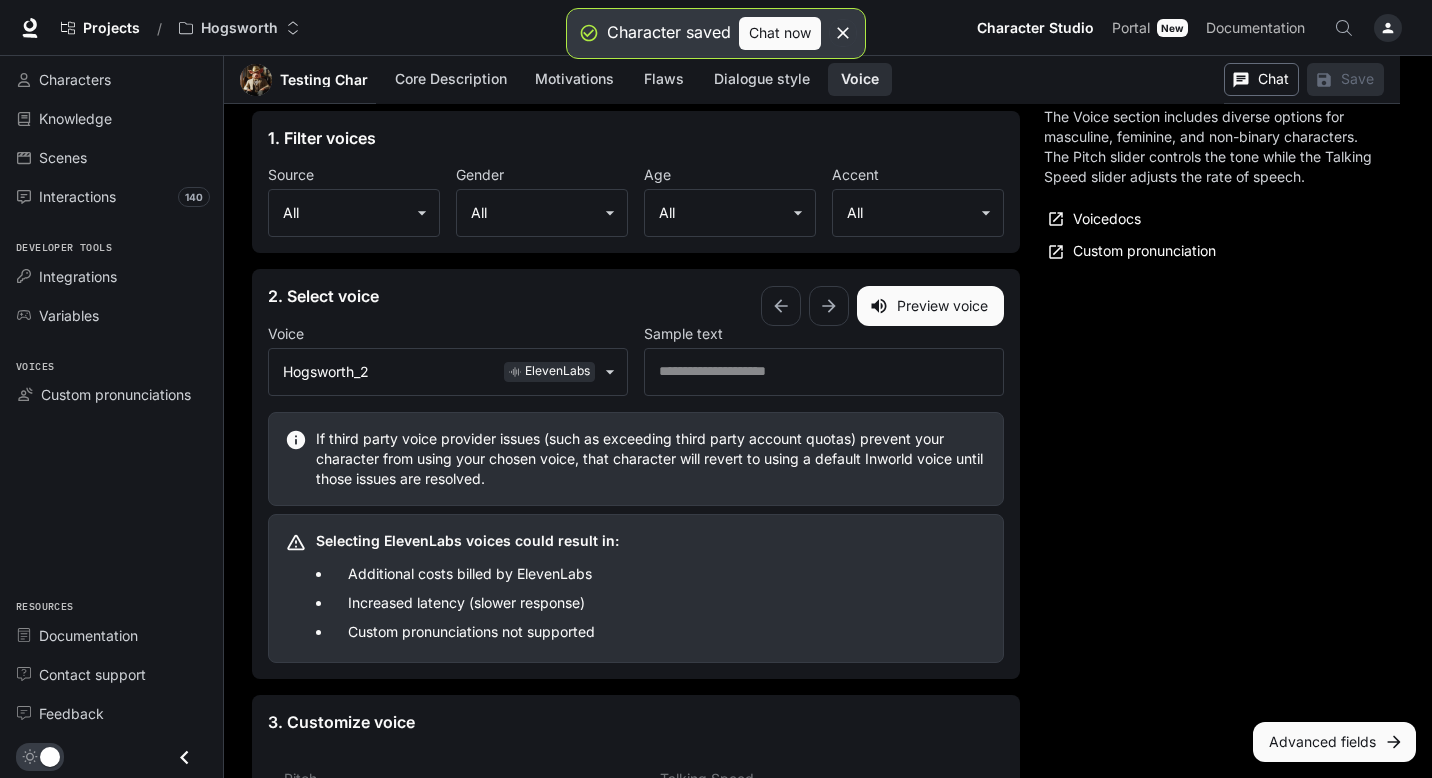 click on "Chat" at bounding box center (1261, 79) 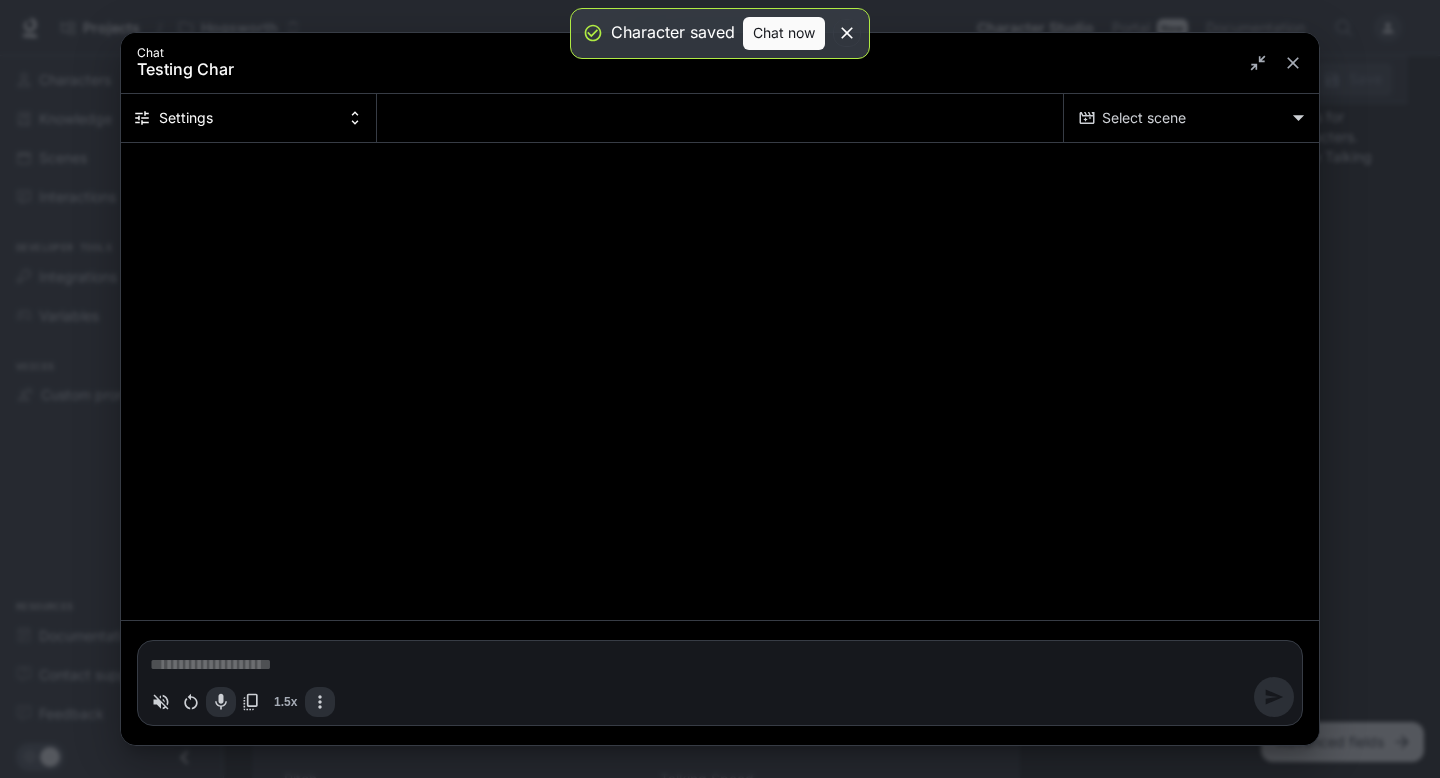 click on "1.5x" at bounding box center [720, 697] 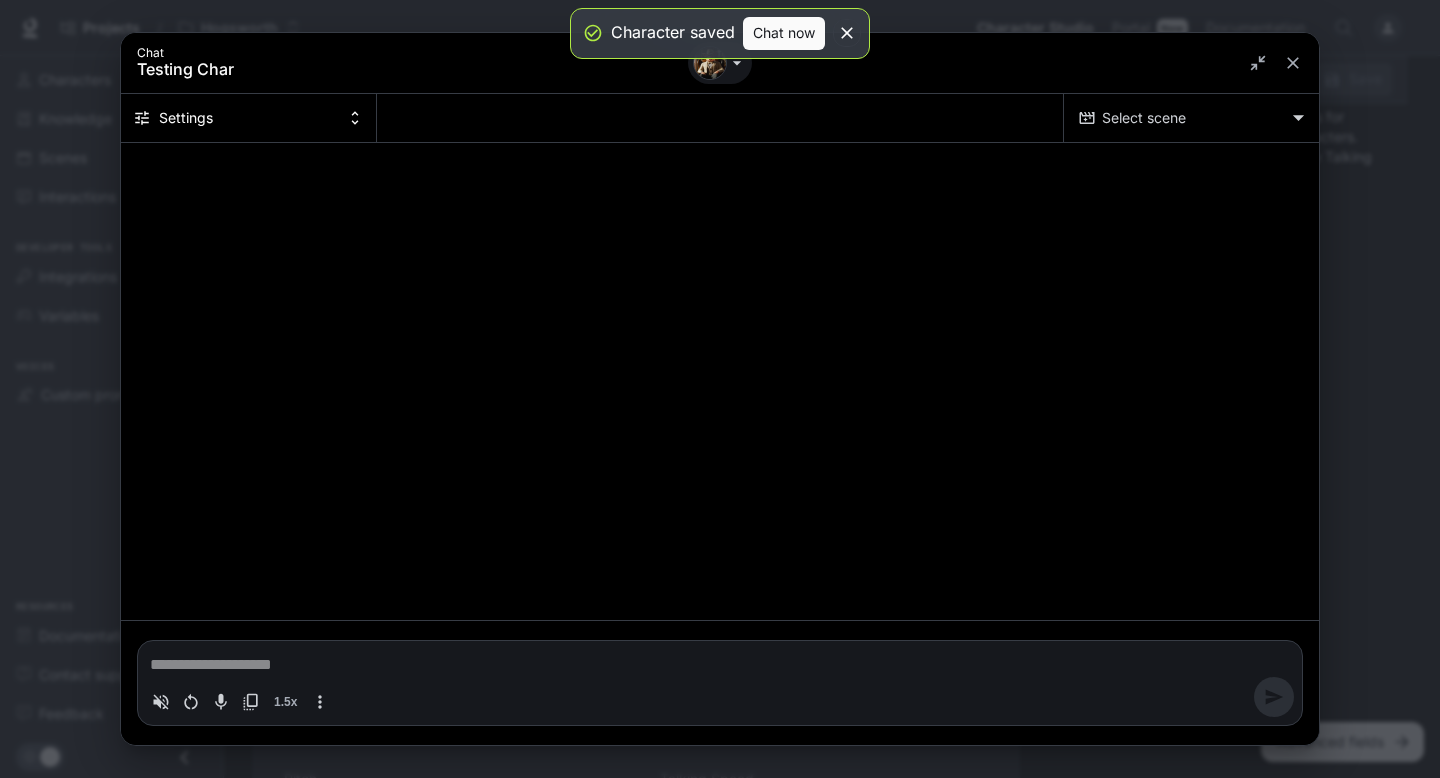 type on "*" 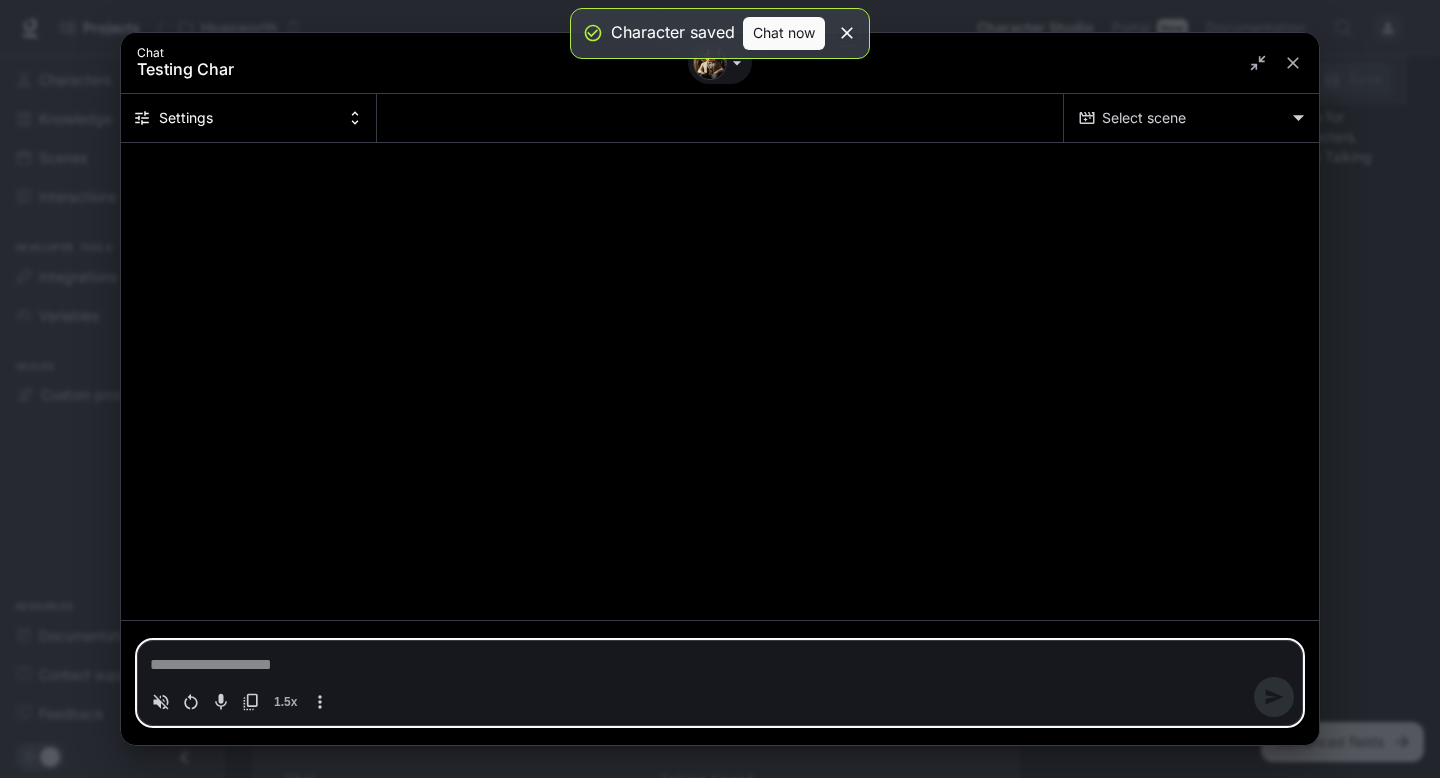 type on "*" 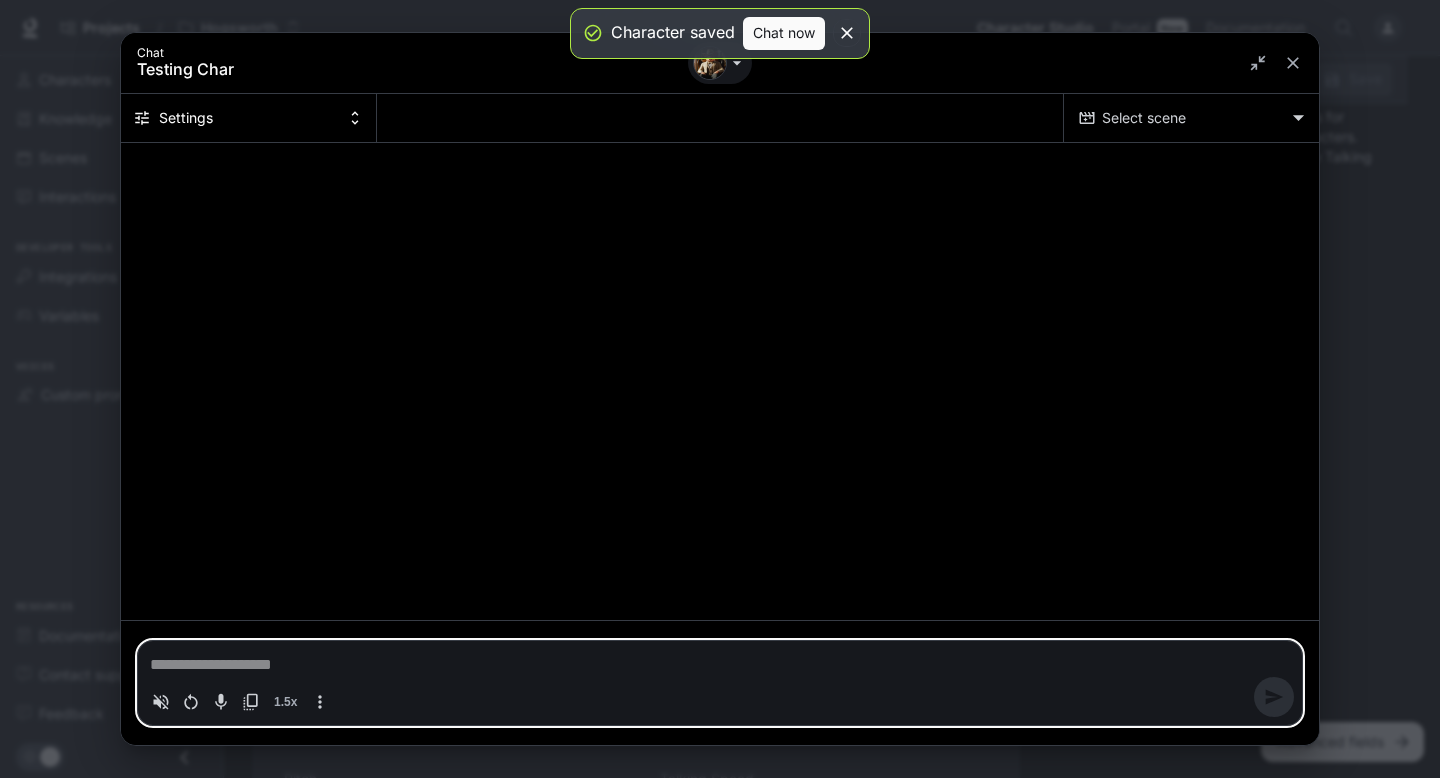 type on "*" 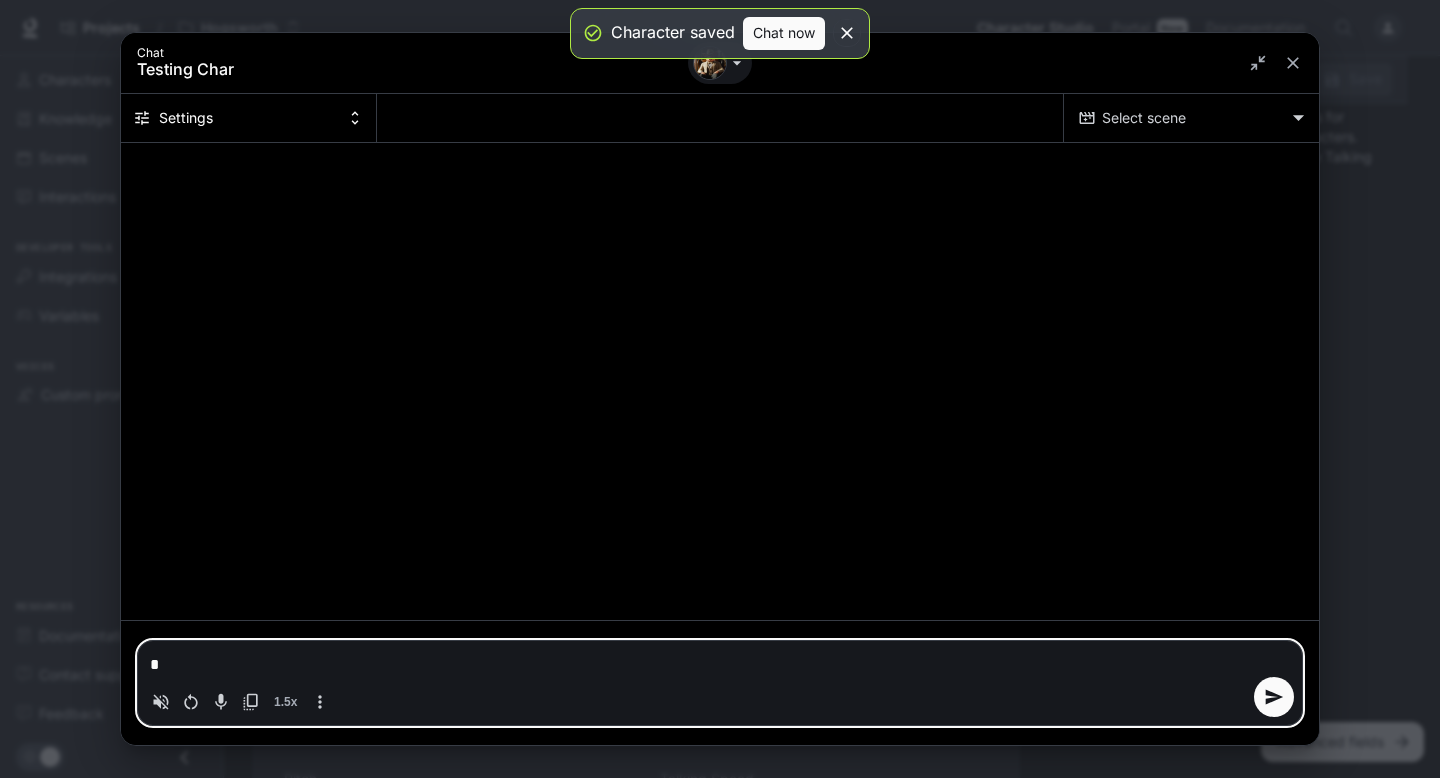 type on "**" 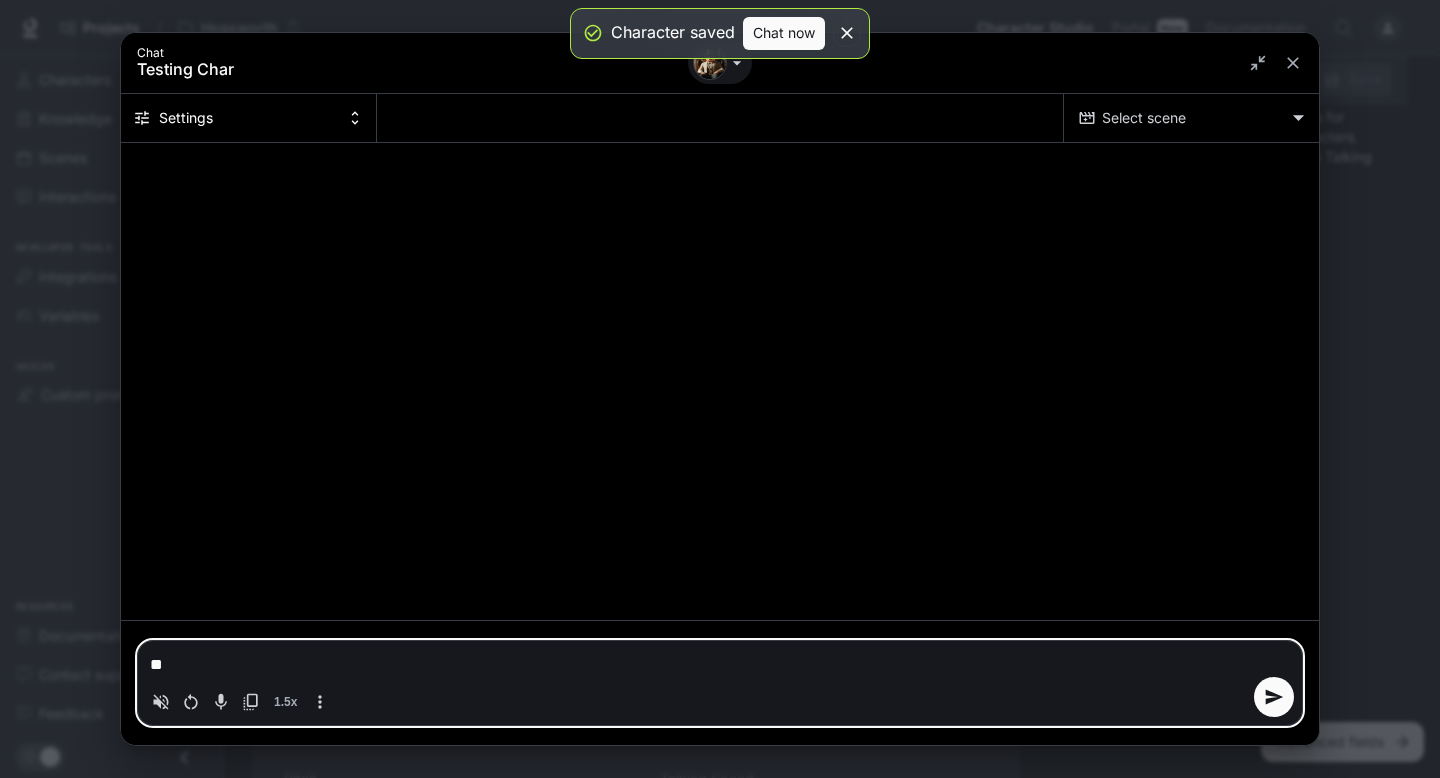 type on "*" 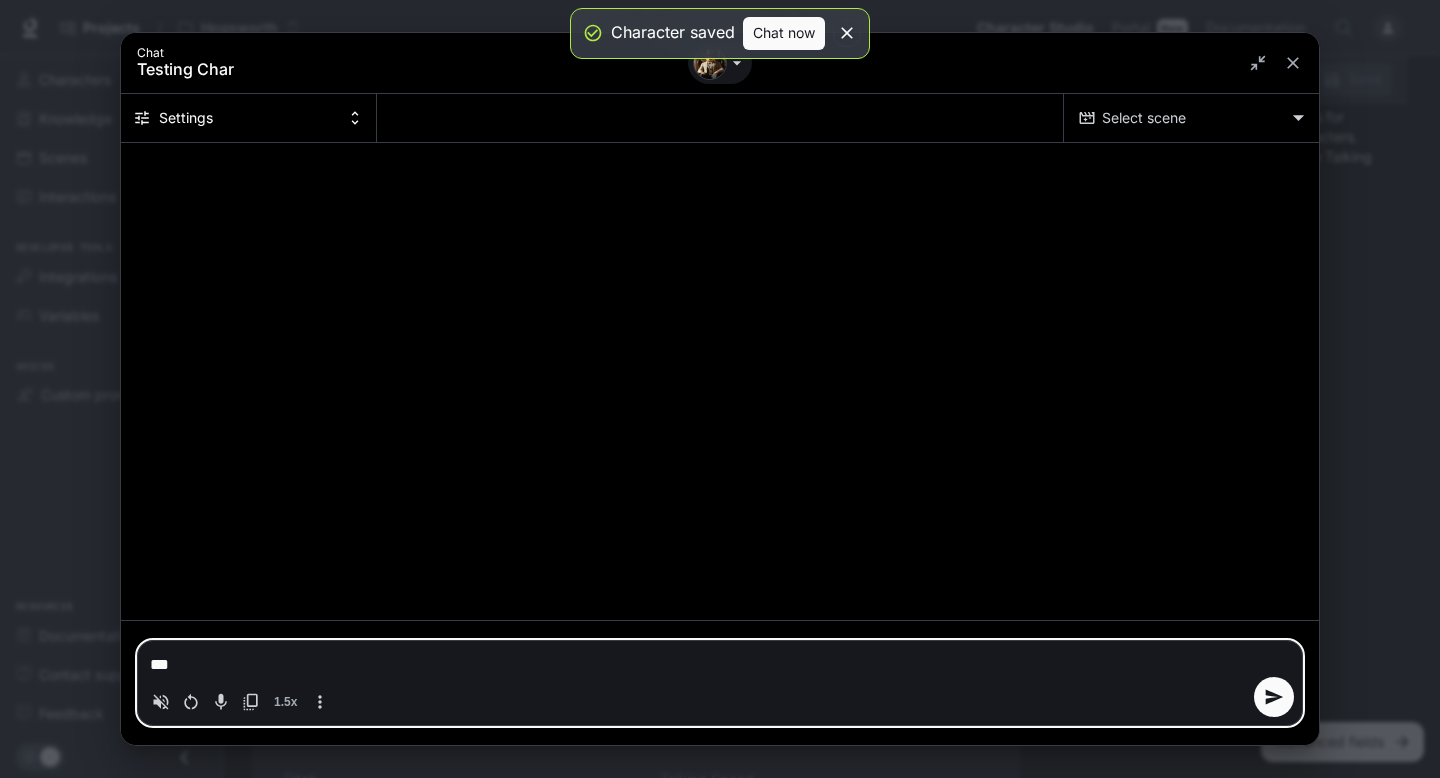 type on "****" 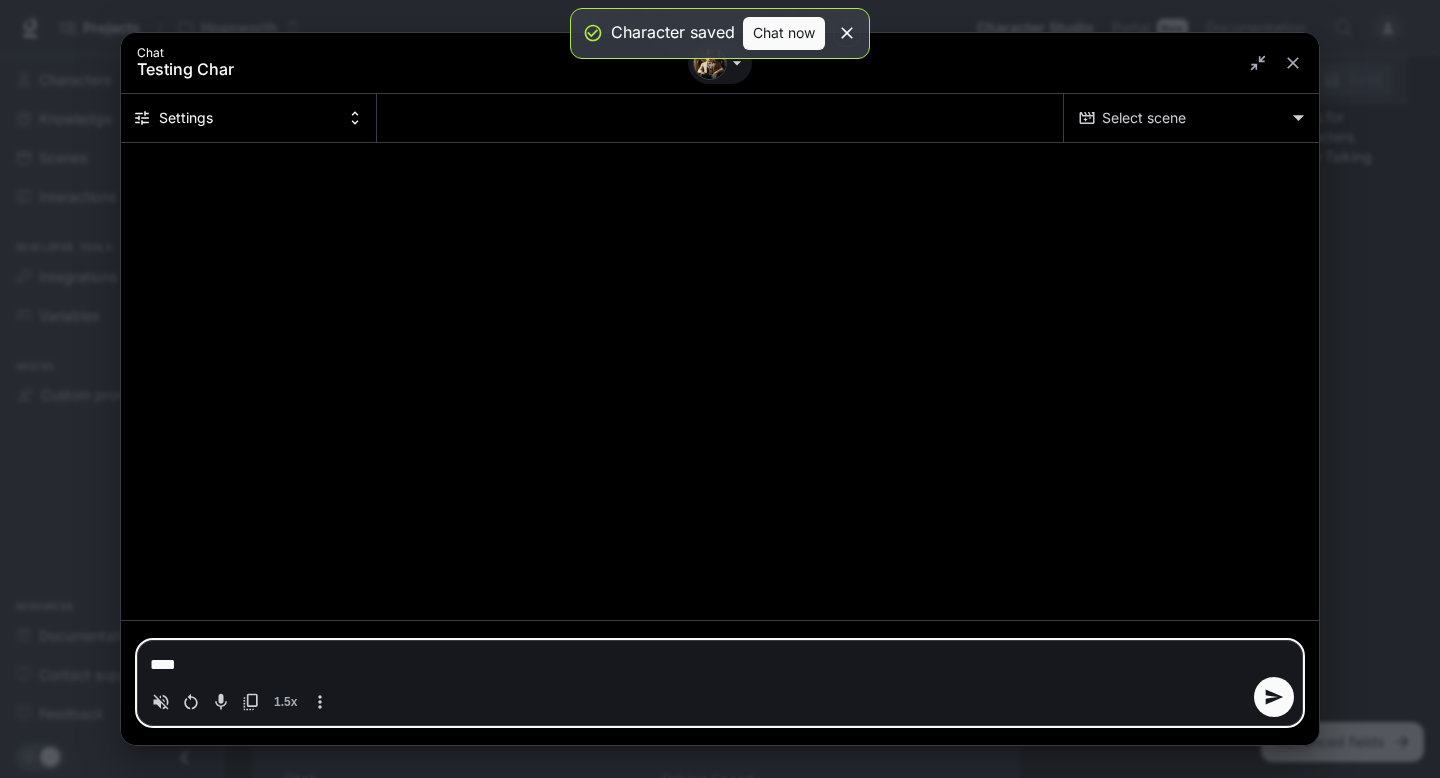 type on "*****" 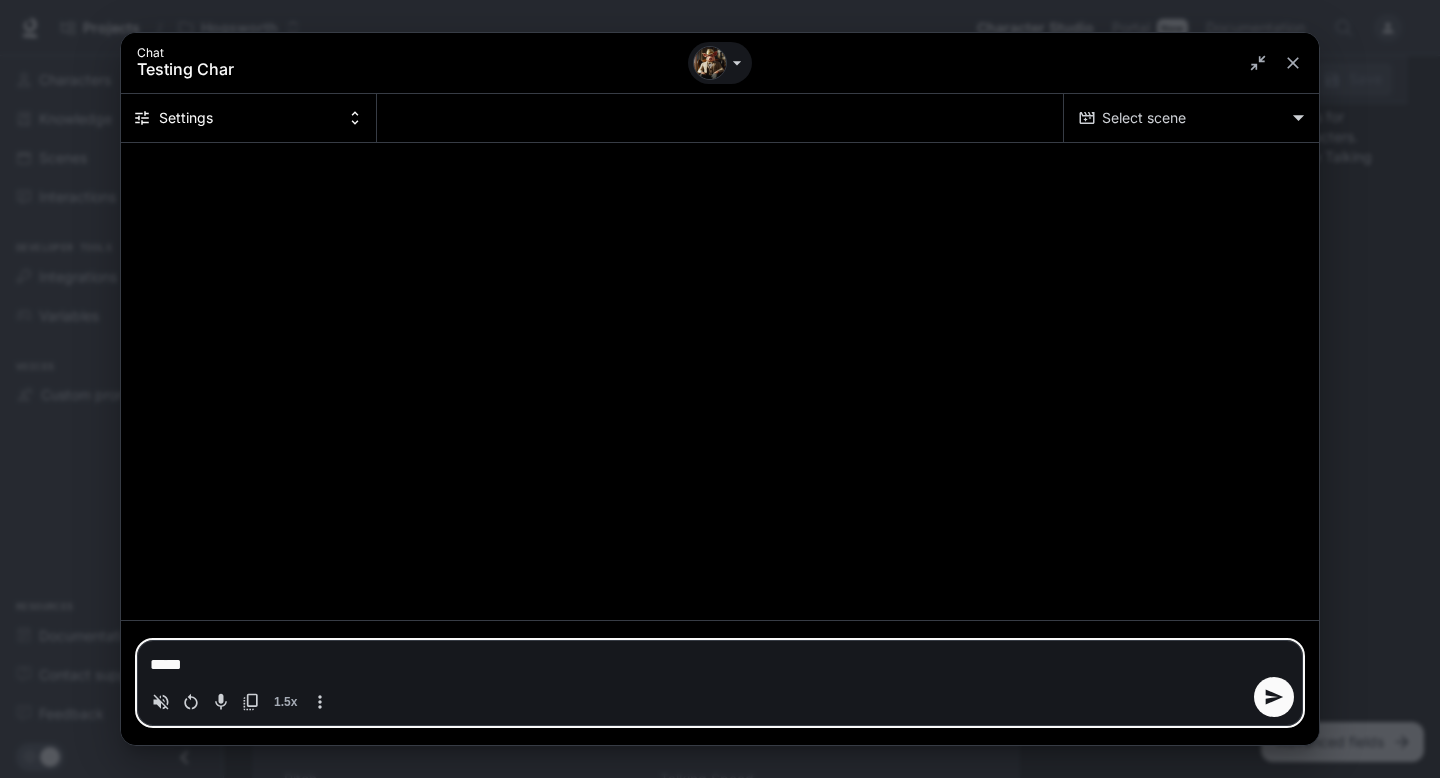 type on "*****" 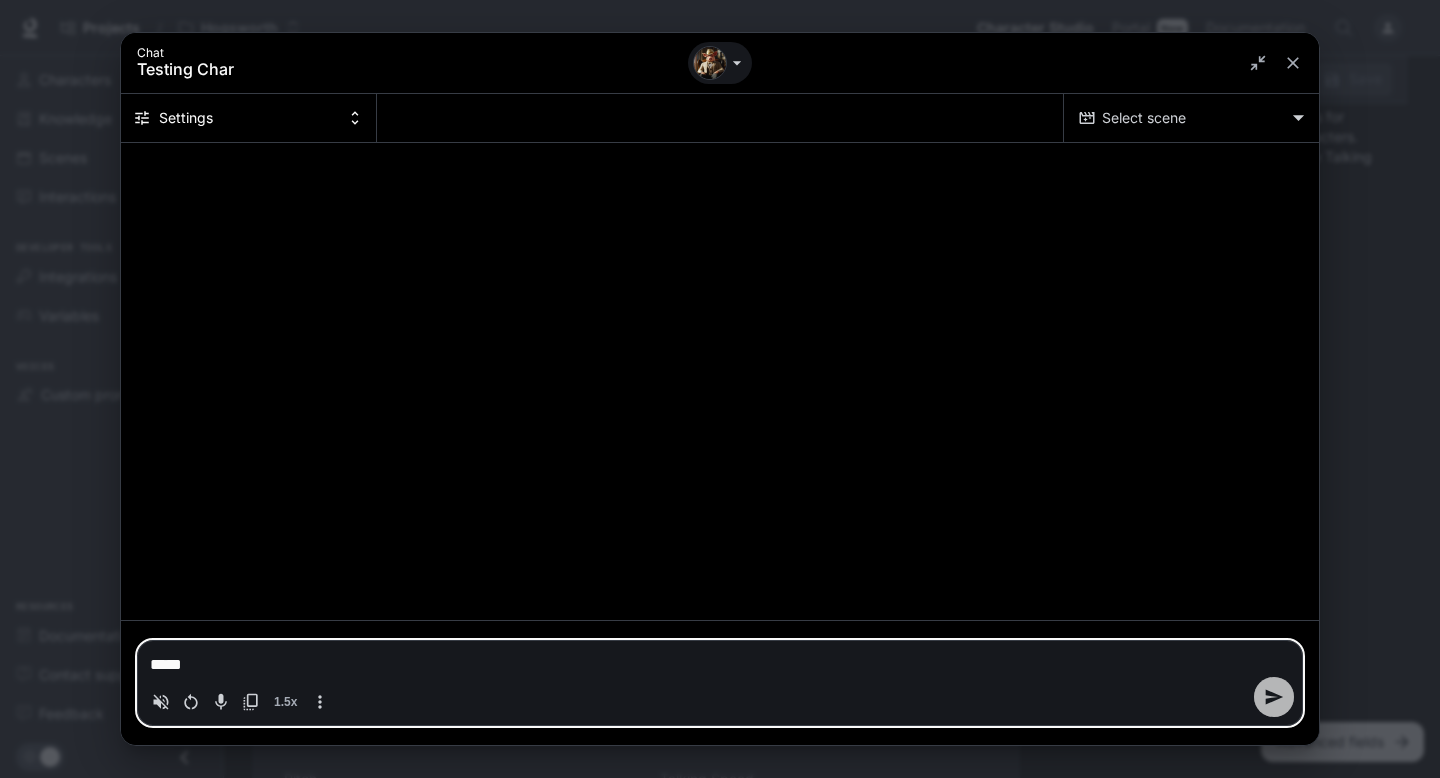 click 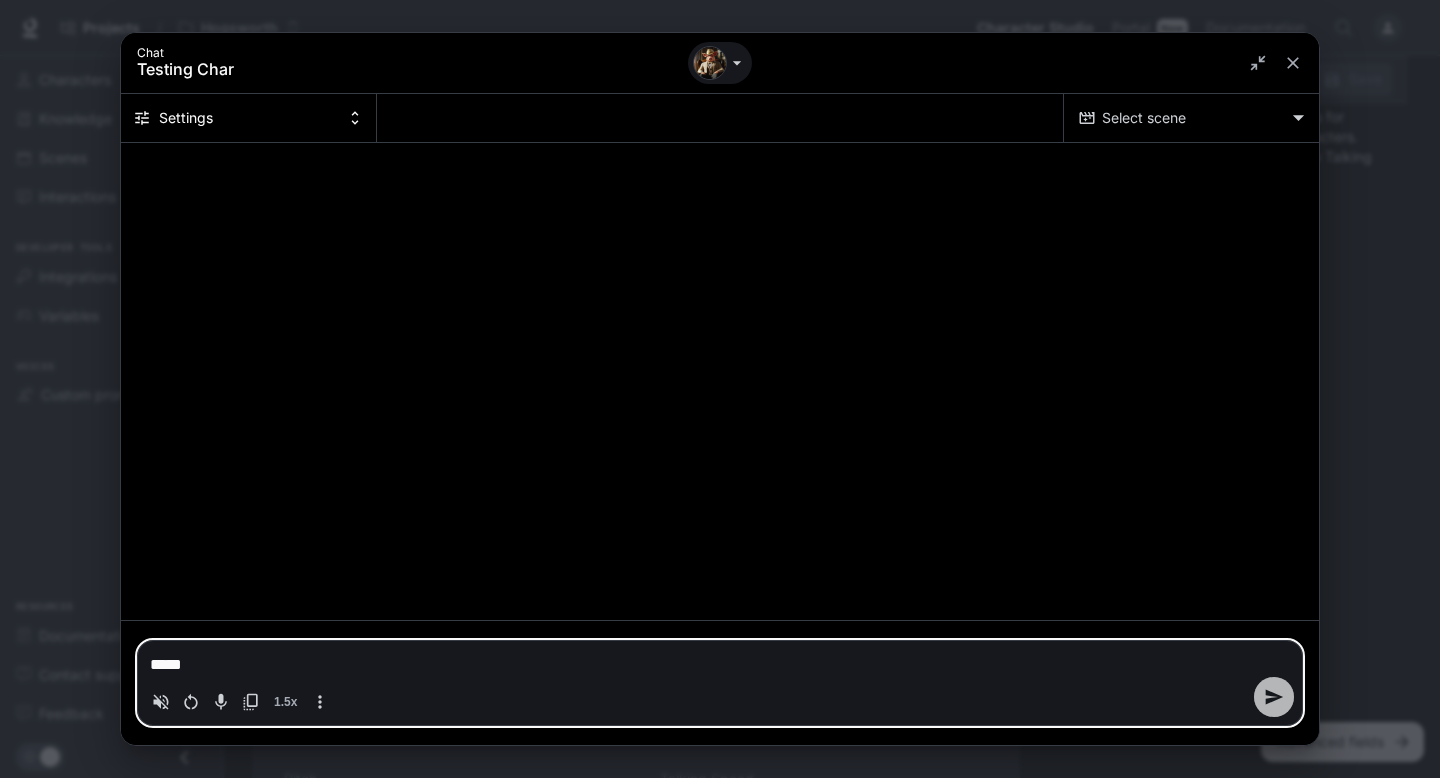 type 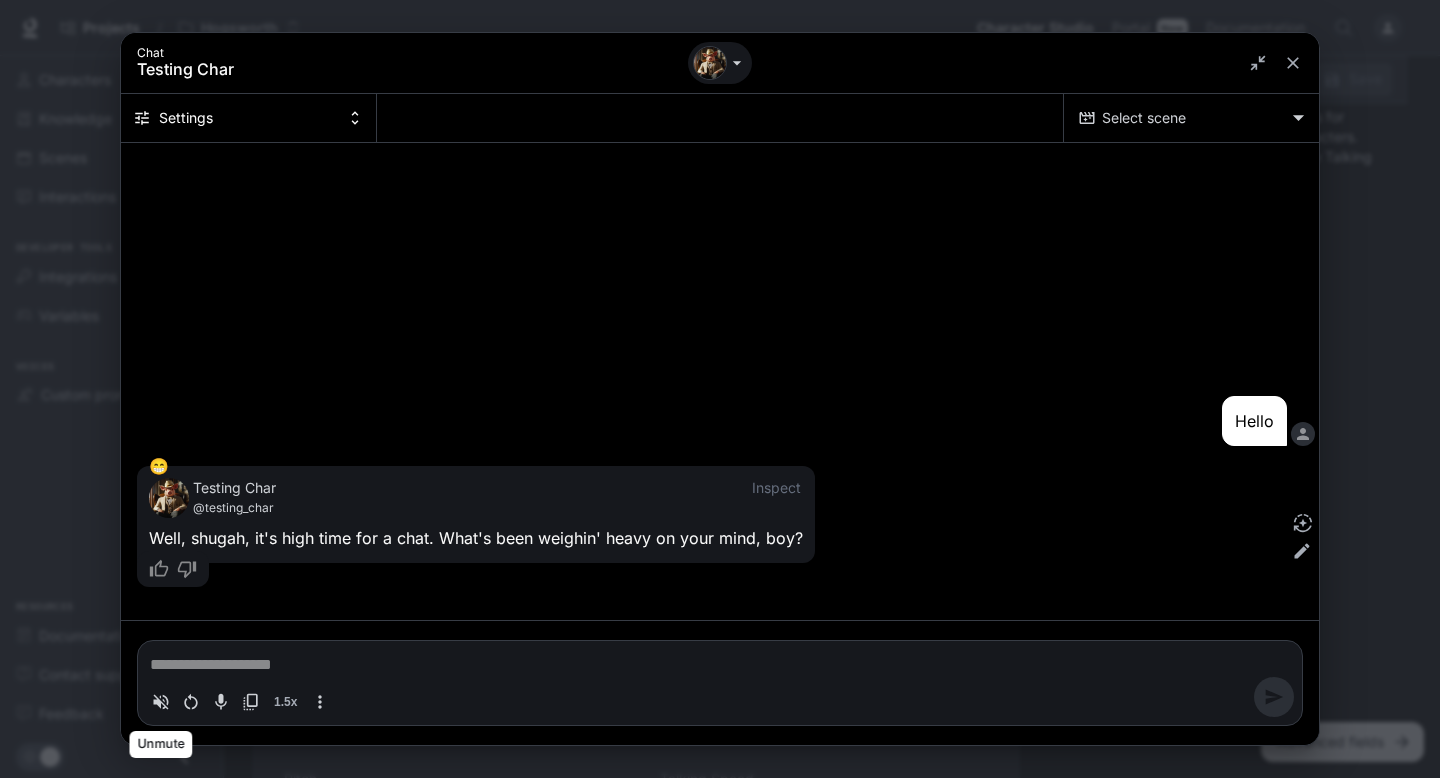 click 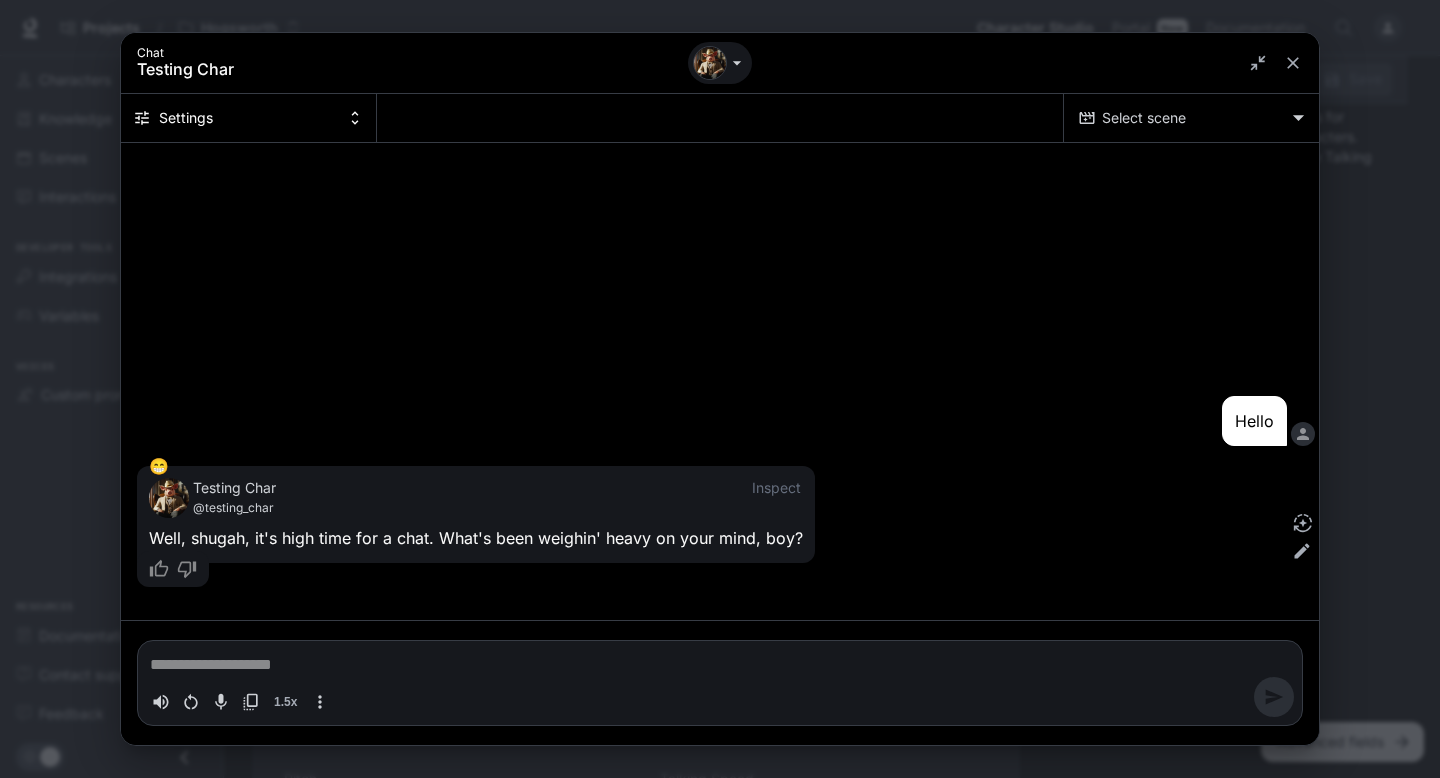 type on "*" 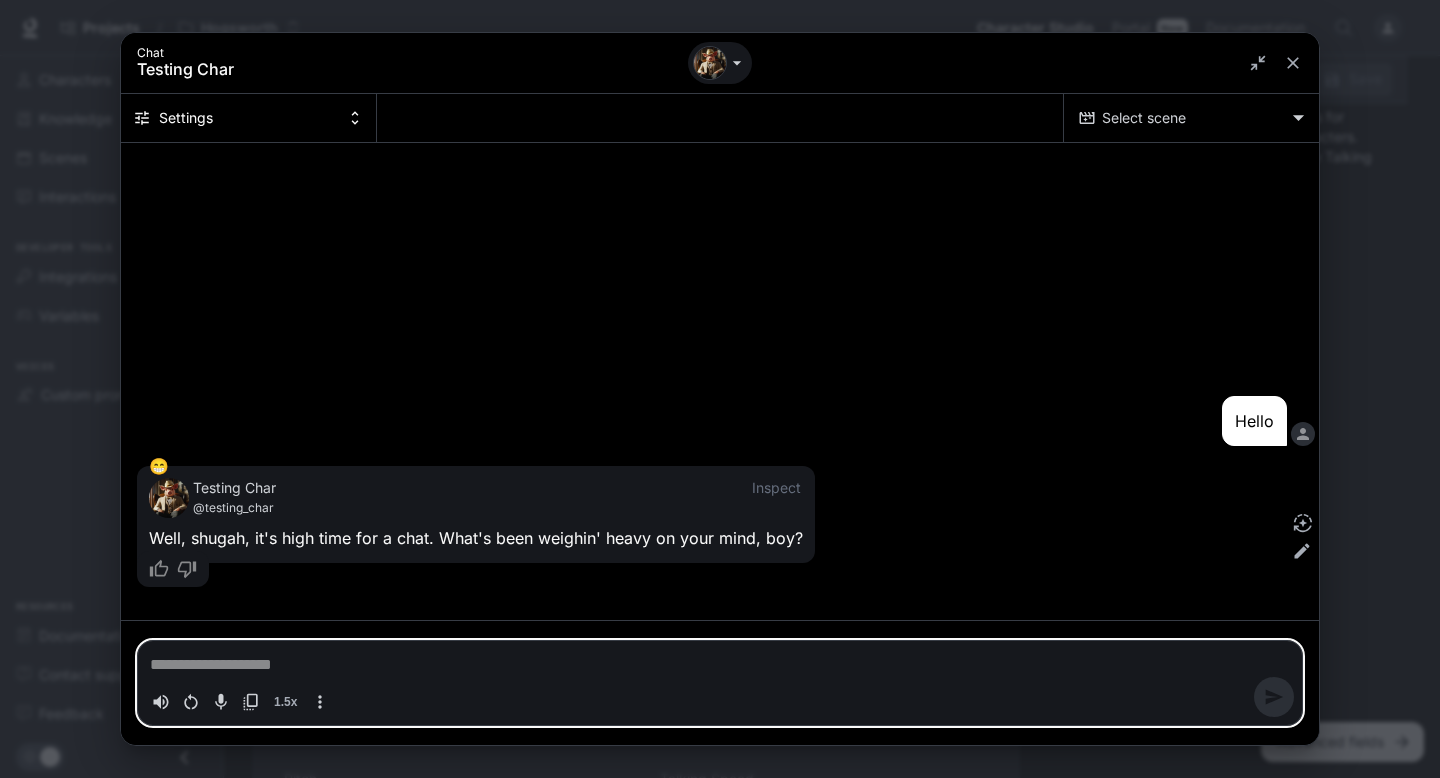 type on "*" 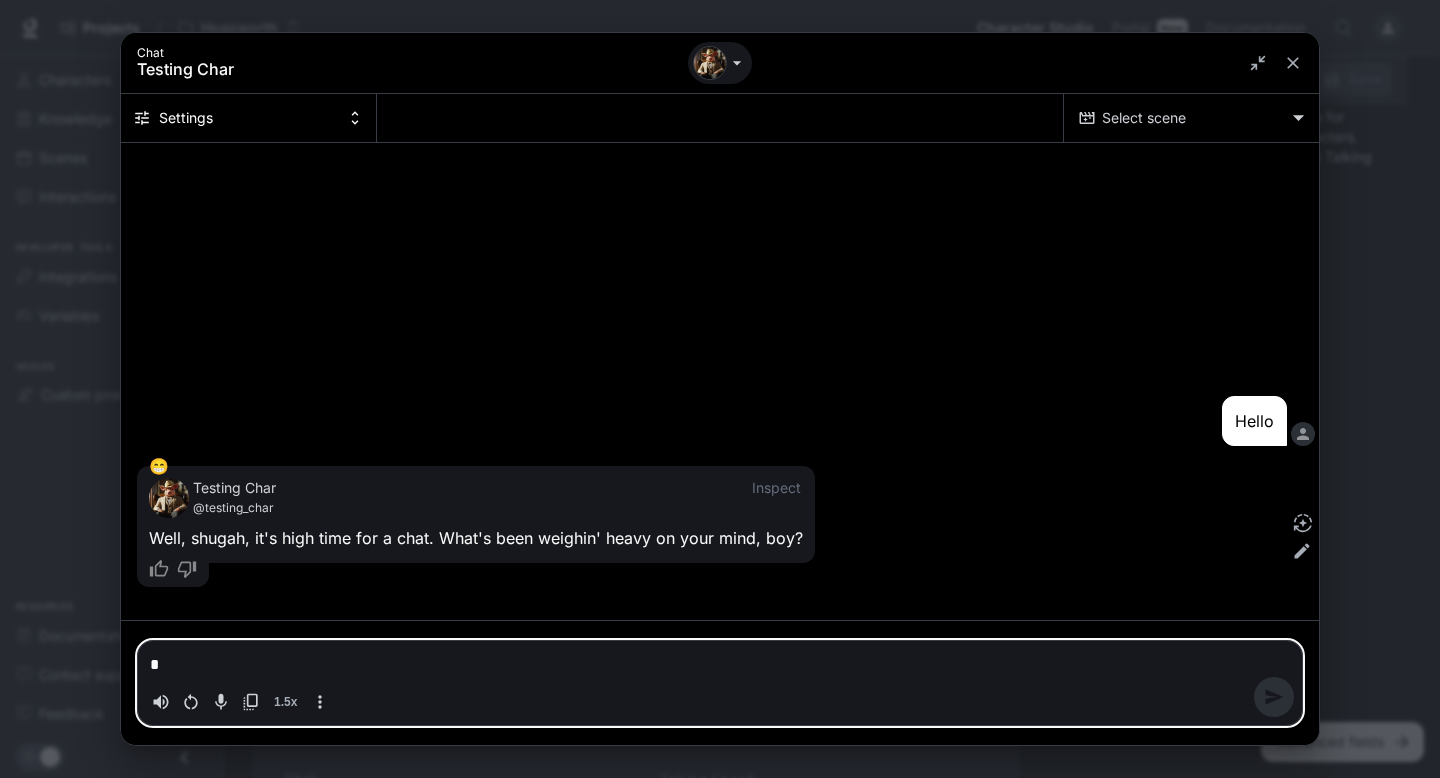 type on "**" 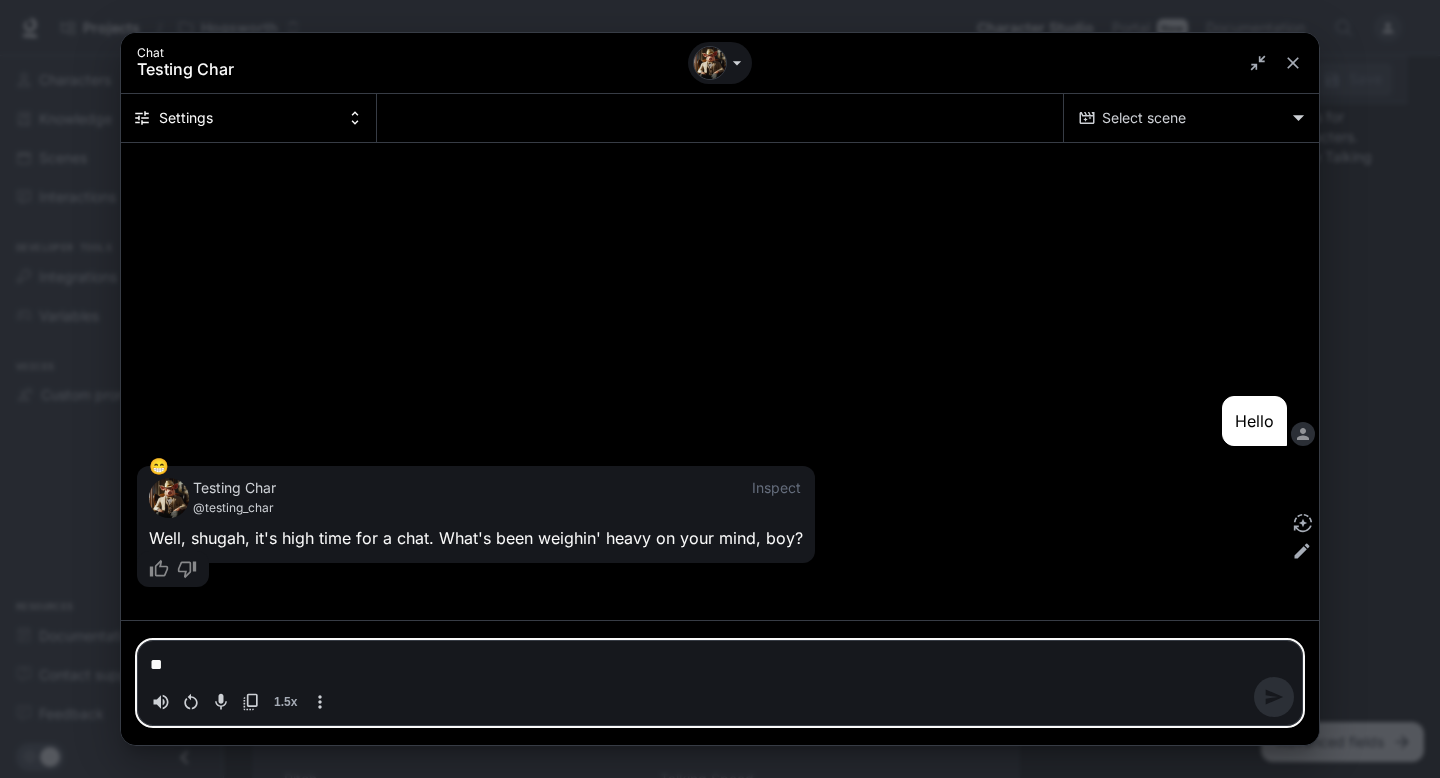 type on "*" 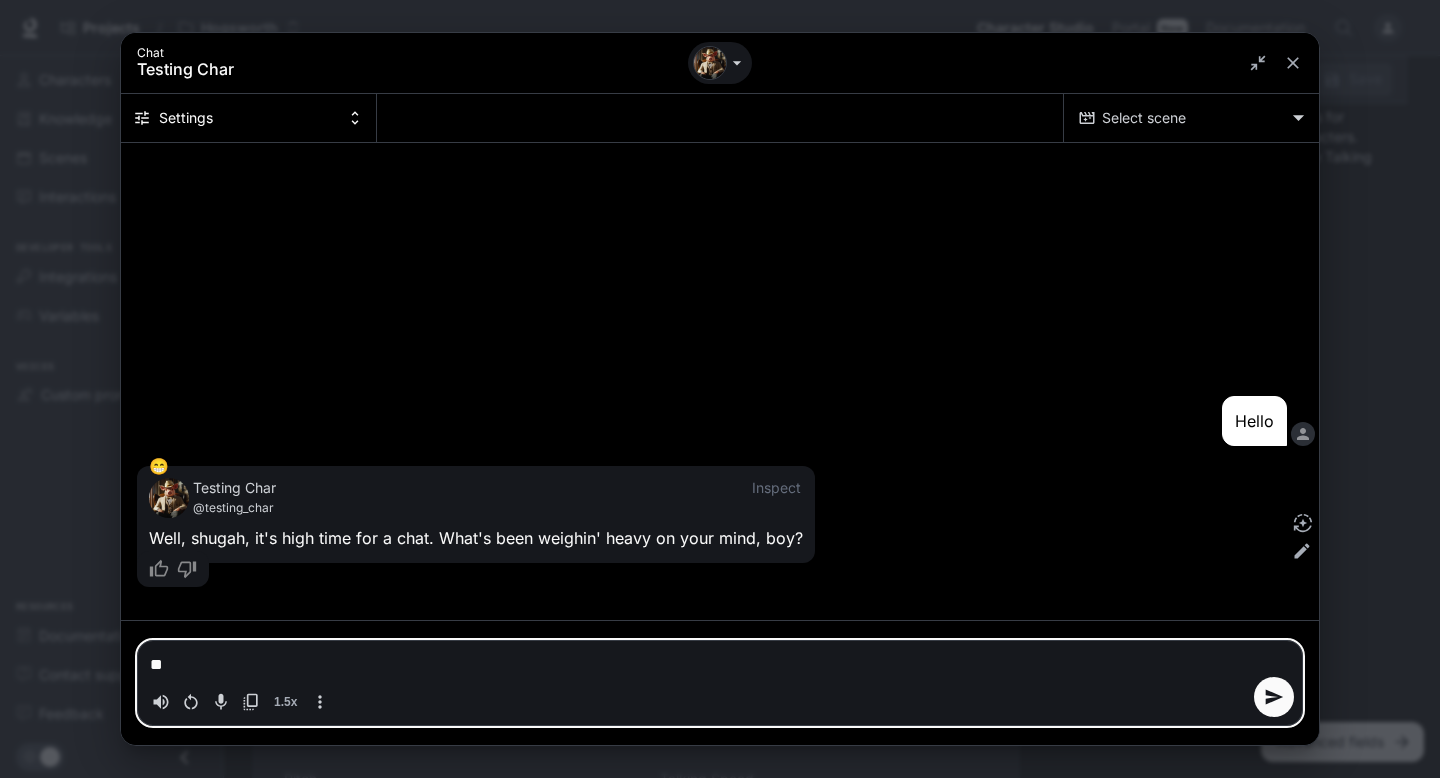 type on "***" 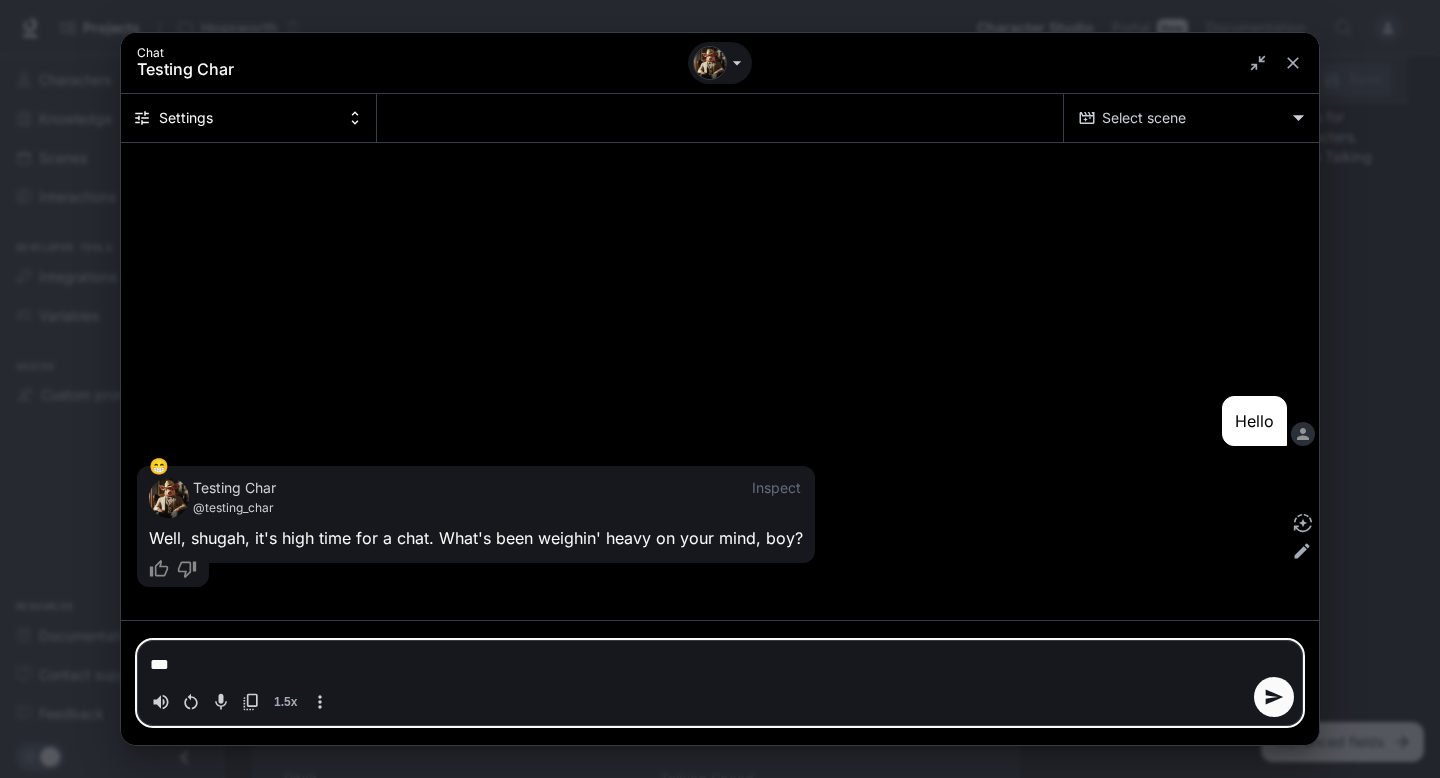 type on "***" 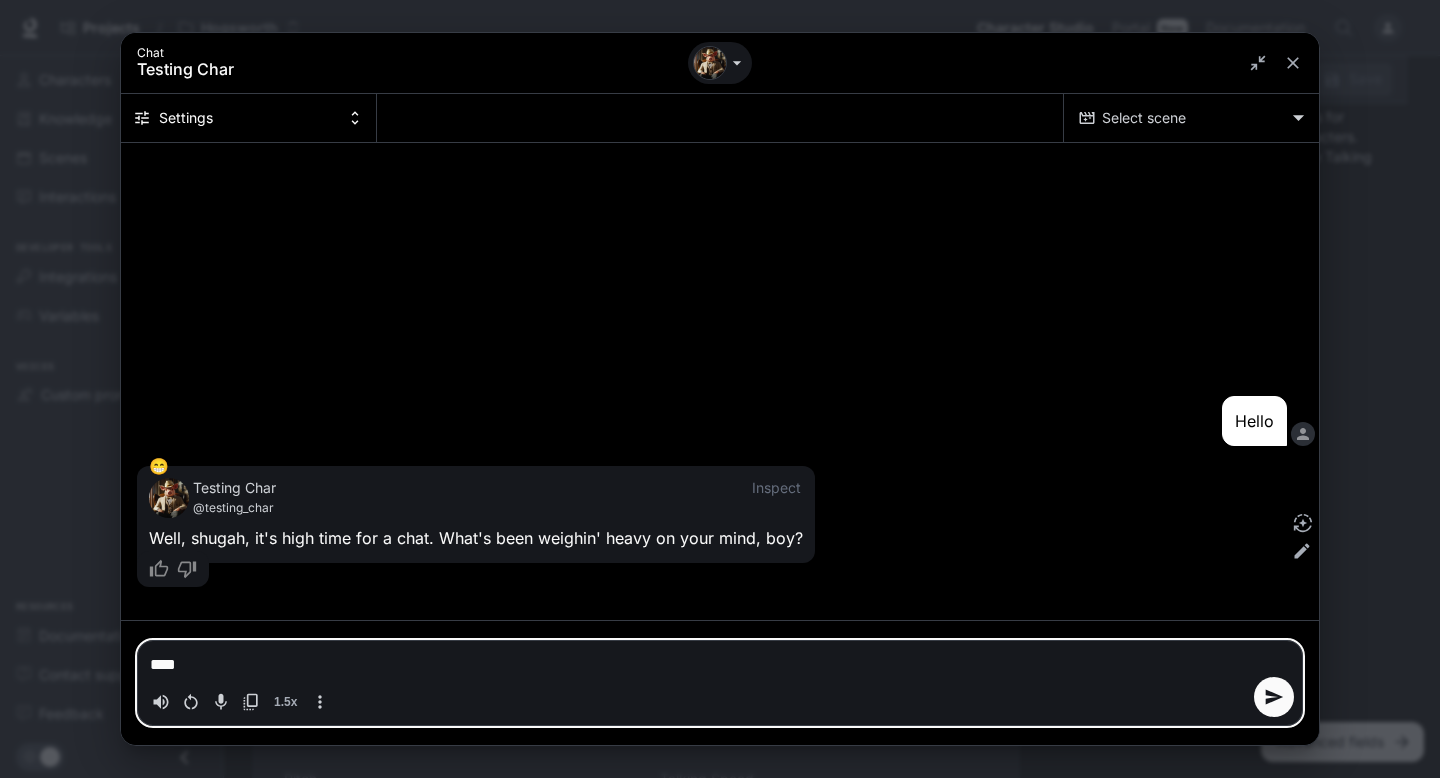 type on "*****" 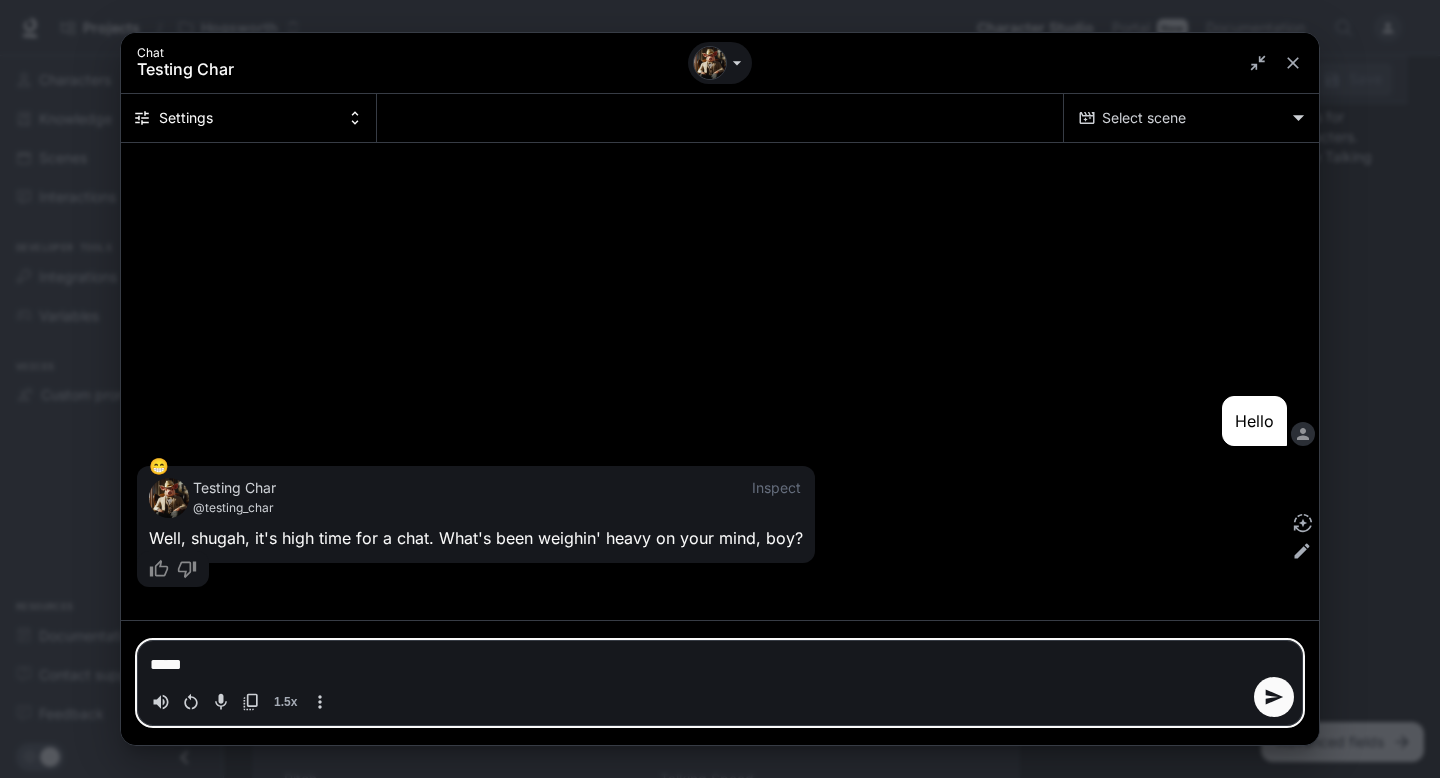 type on "******" 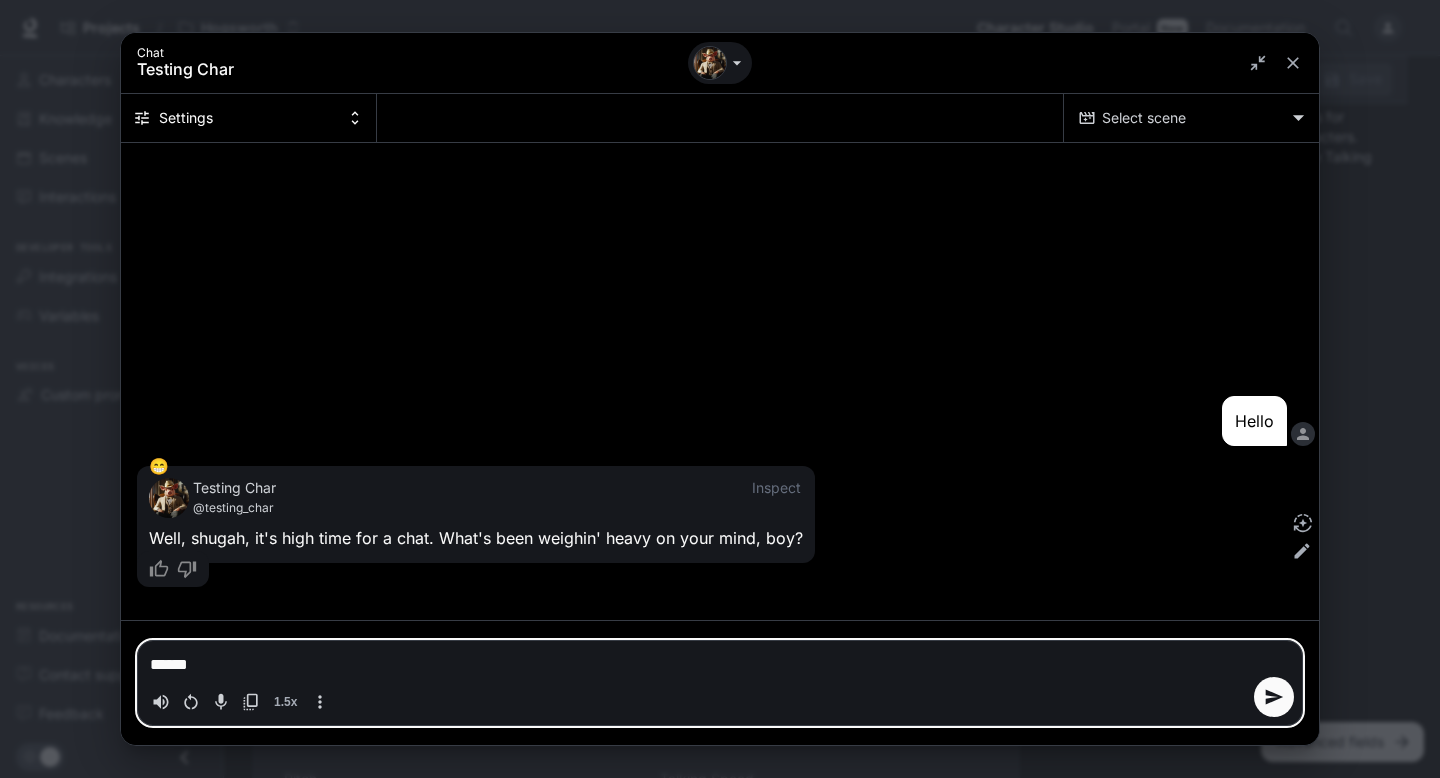 type on "*******" 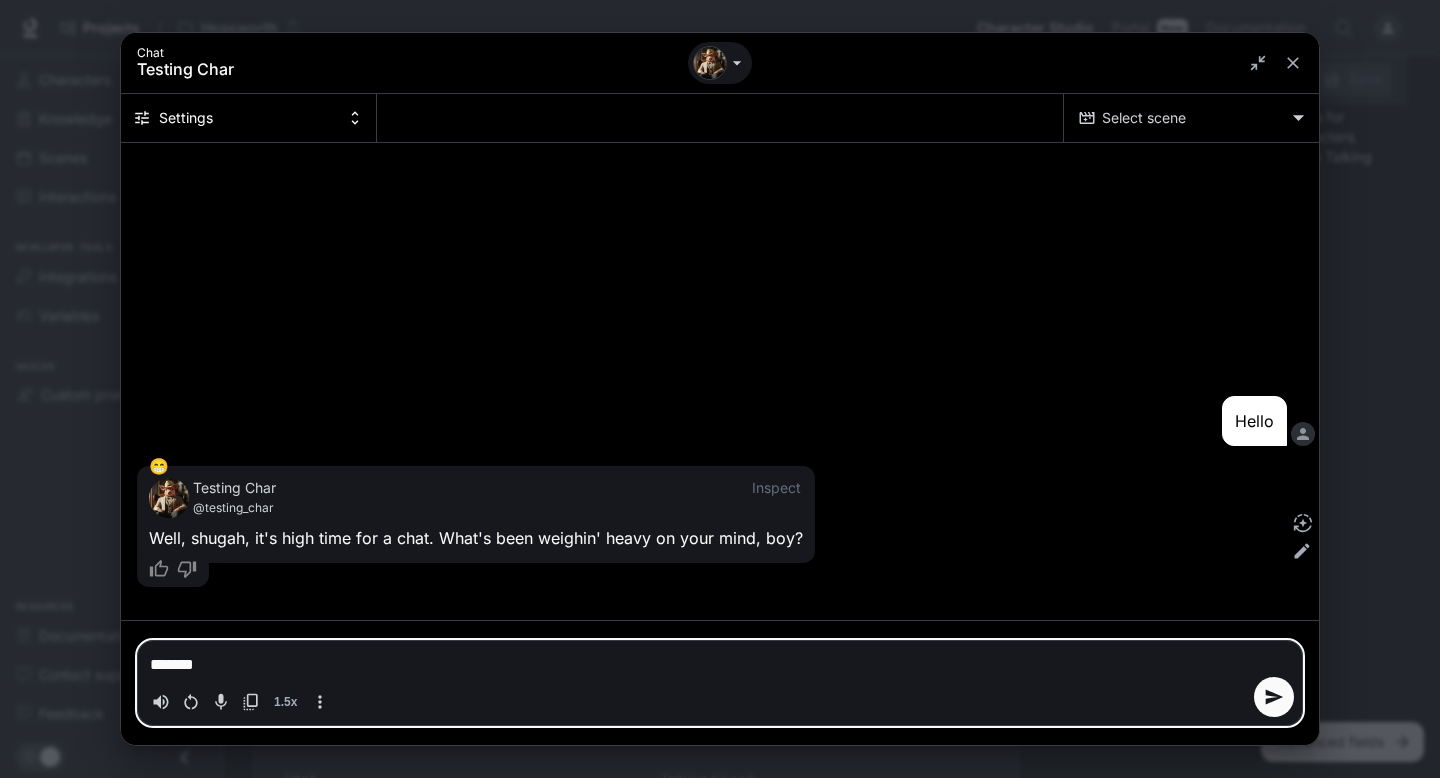 type on "*******" 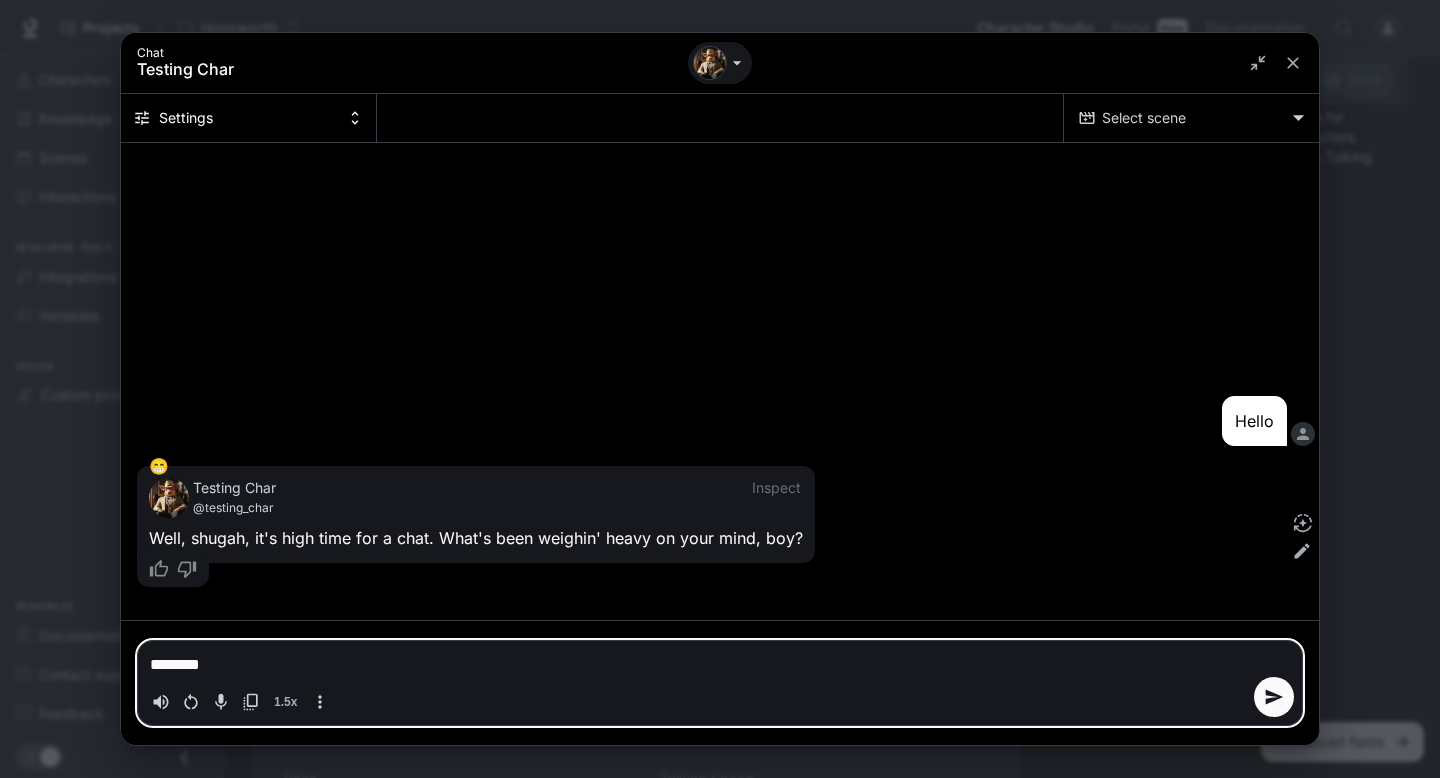 type on "*********" 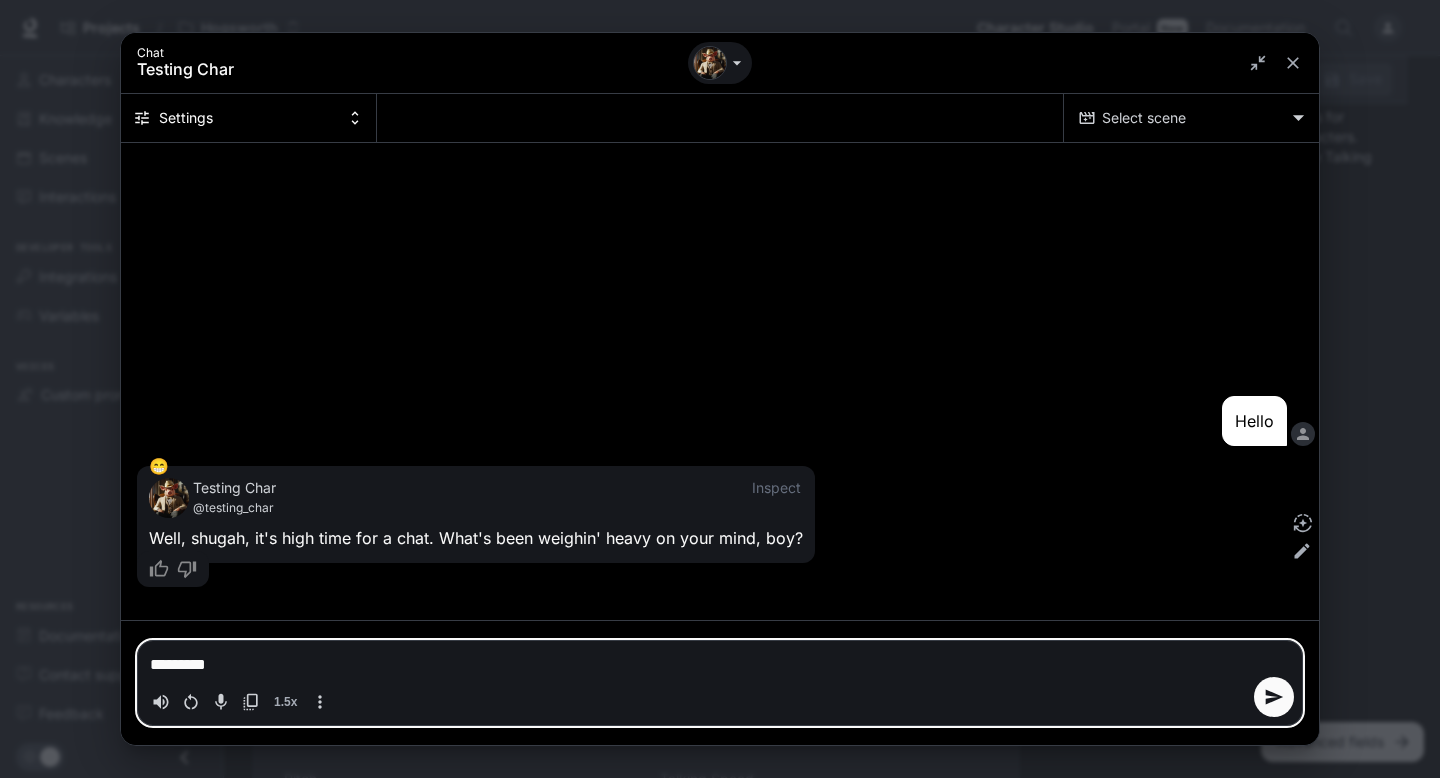 type on "**********" 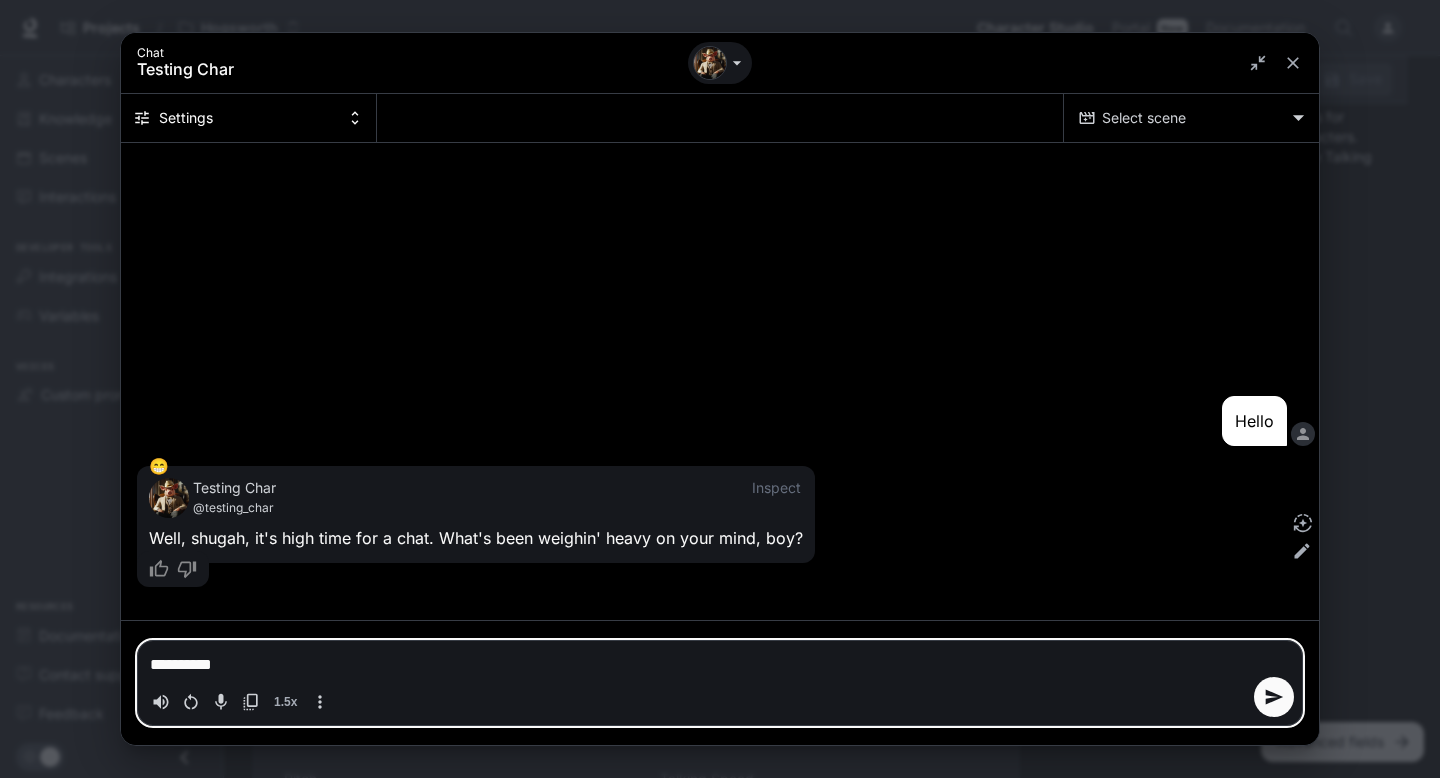 type on "**********" 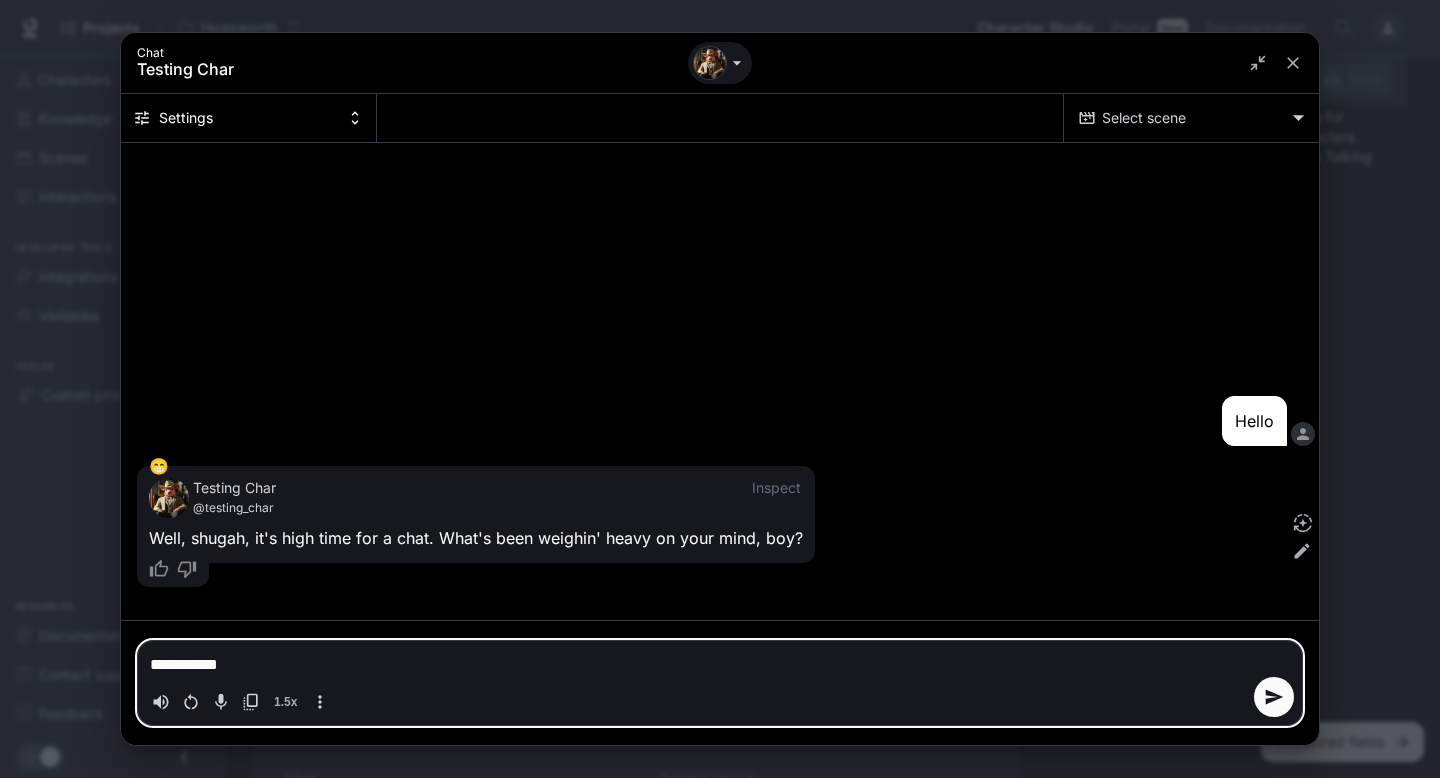 type on "**********" 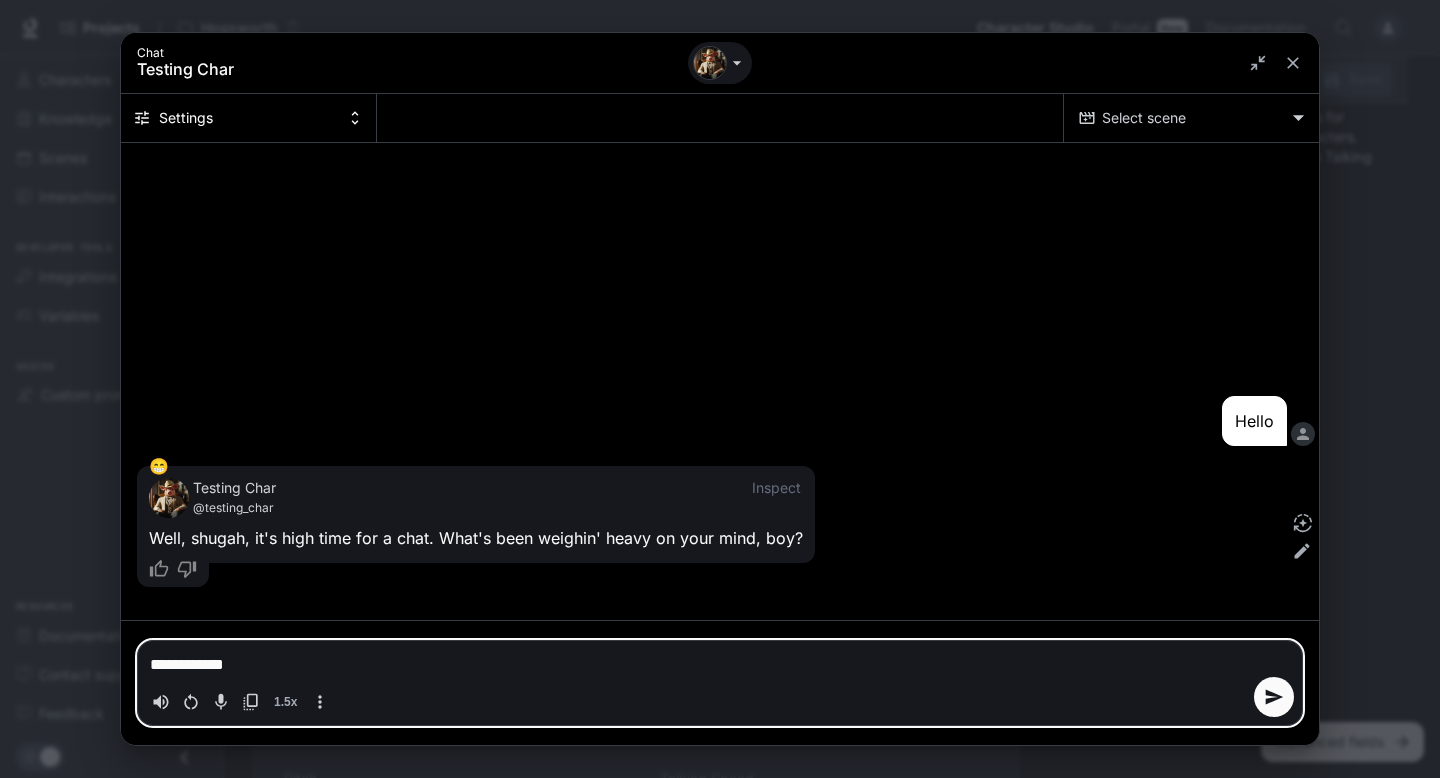 type on "**********" 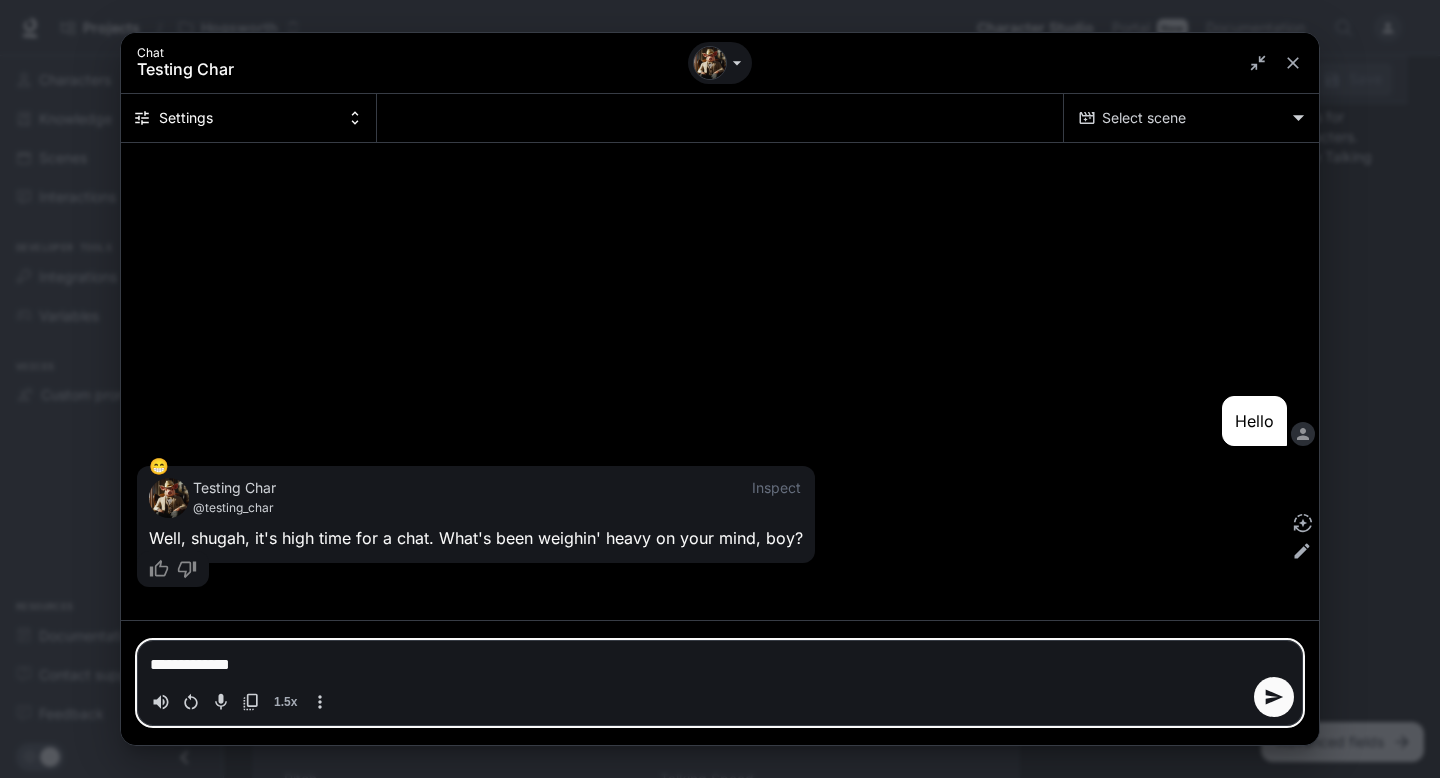 type on "**********" 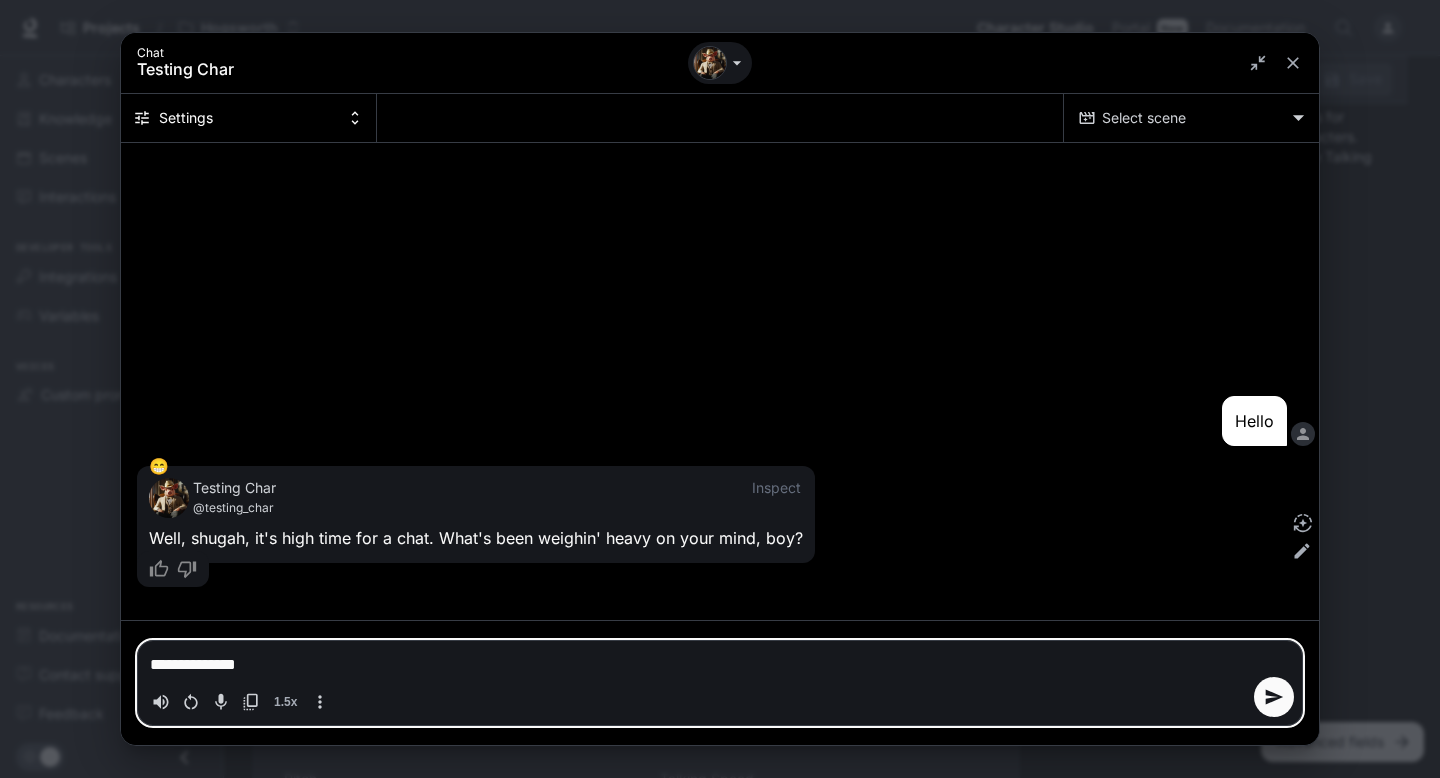 type on "**********" 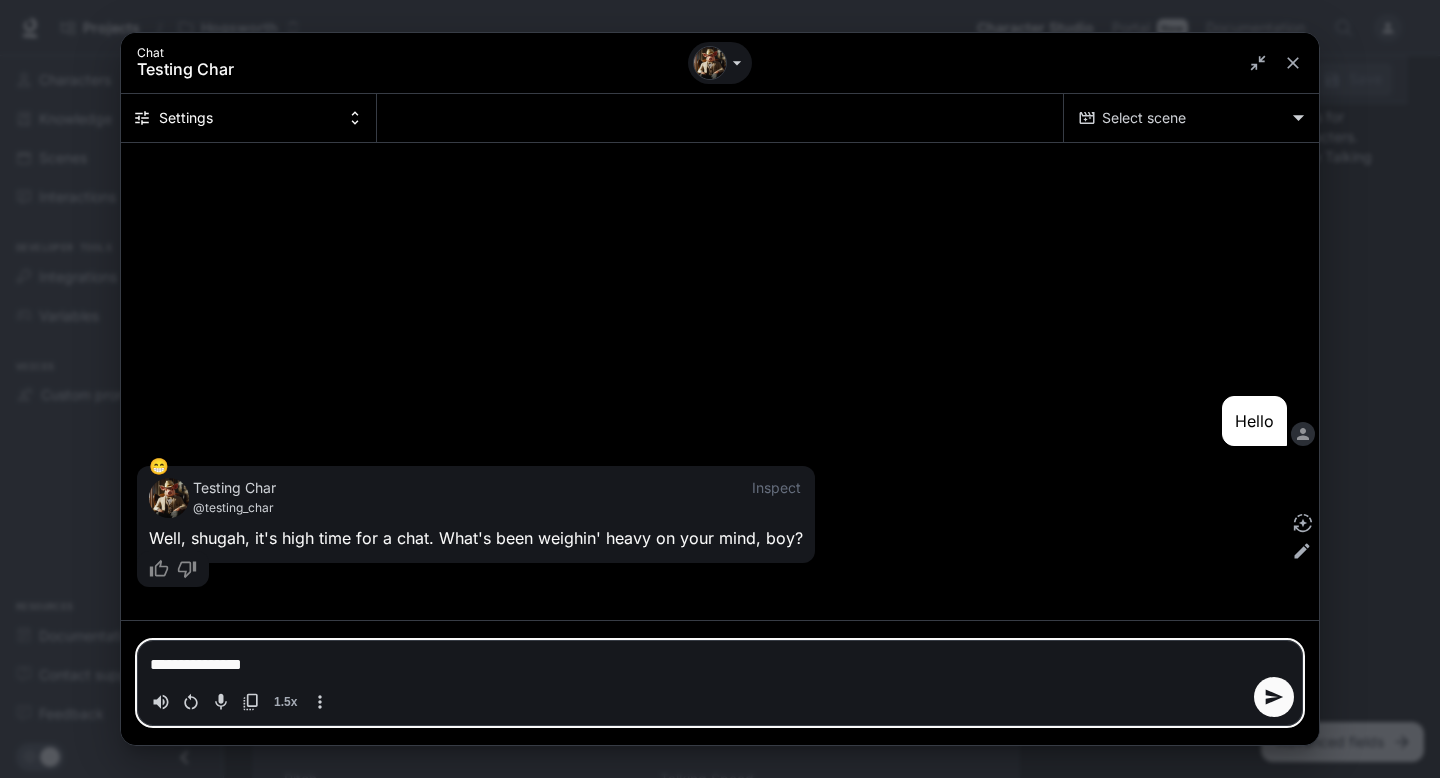 type on "**********" 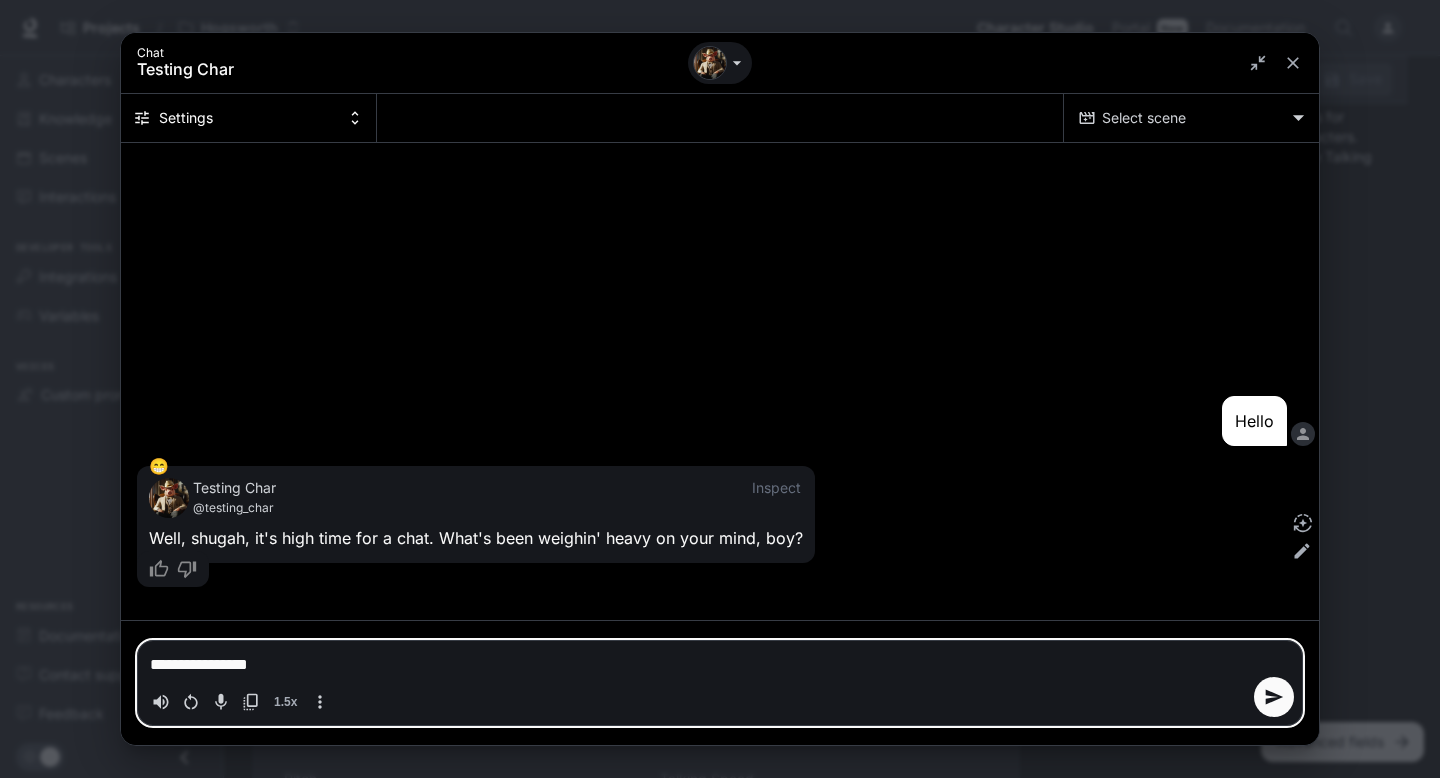 type on "**********" 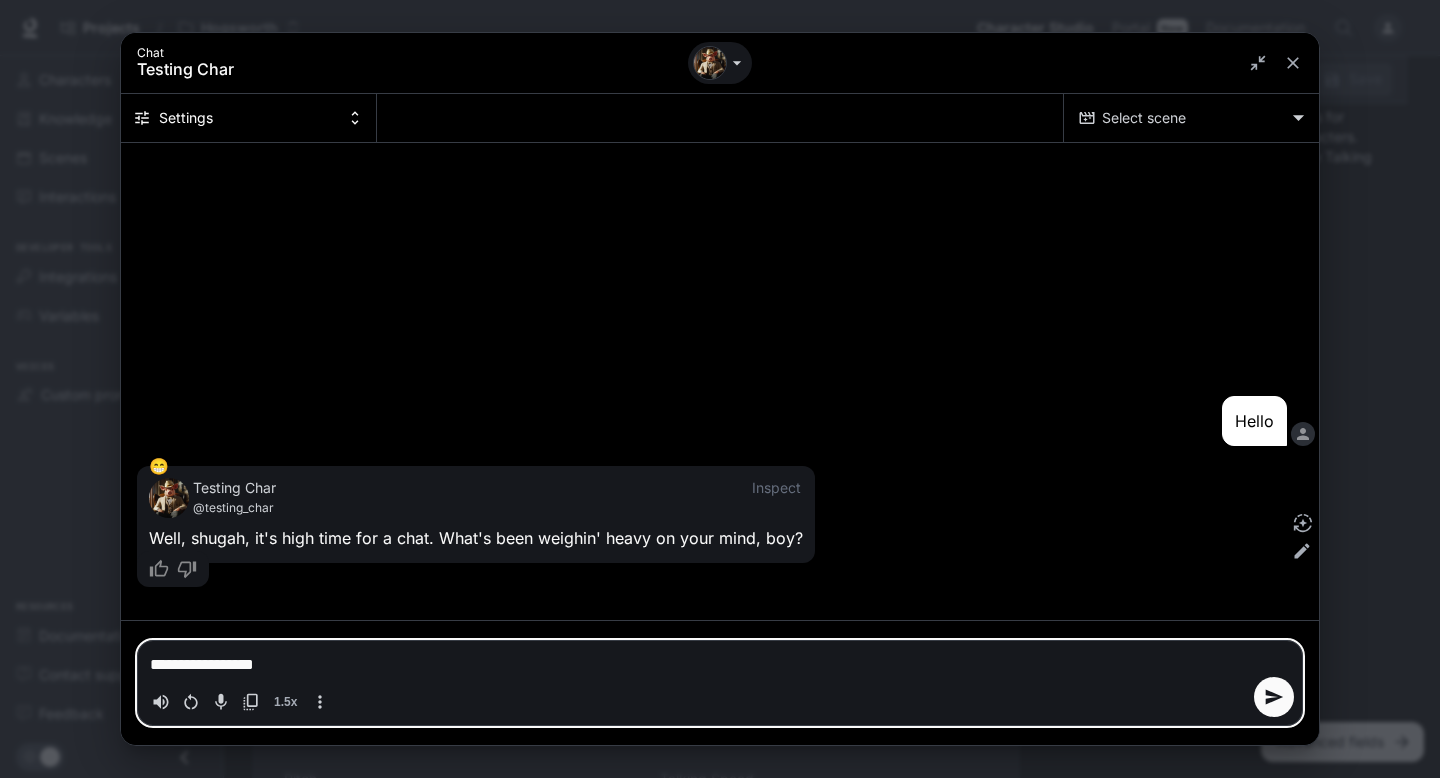 type on "**********" 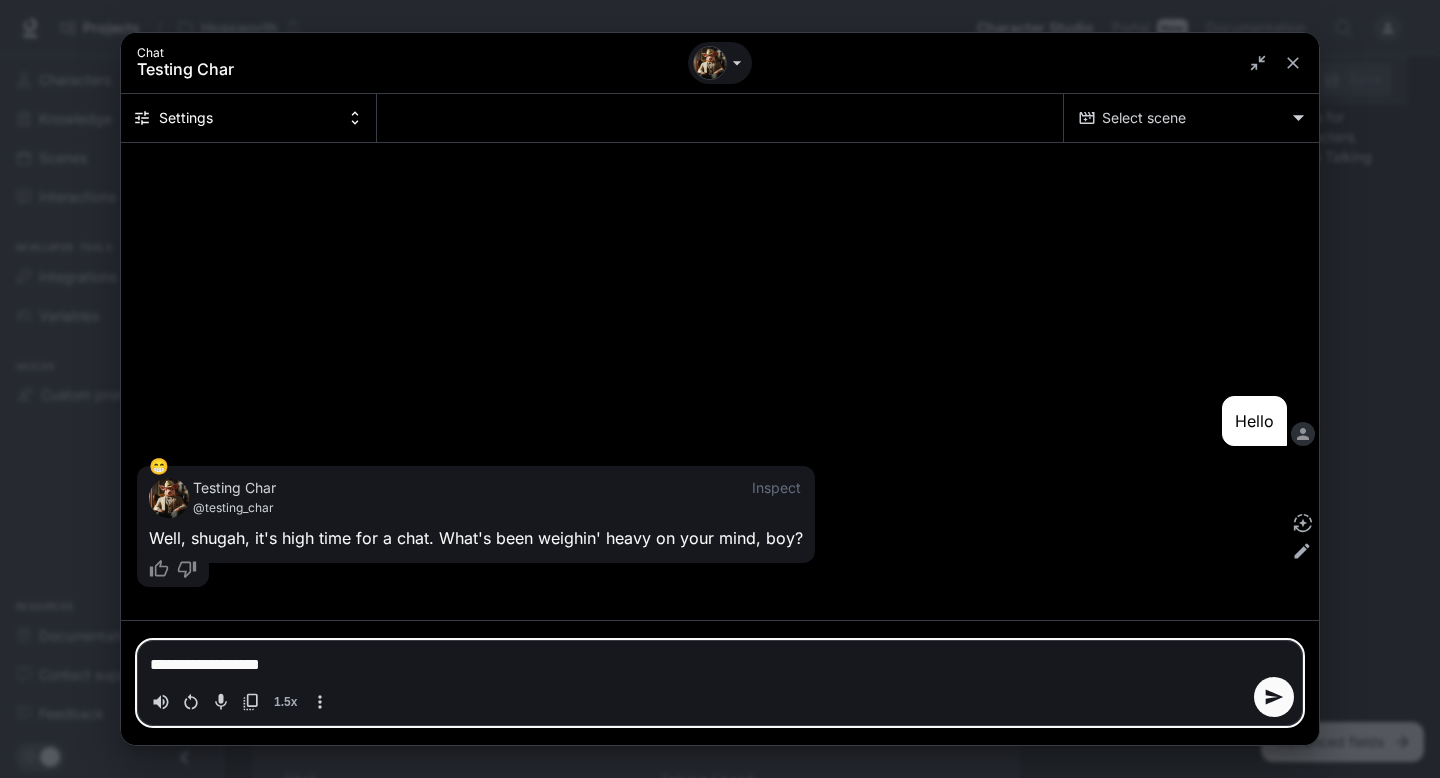 type on "**********" 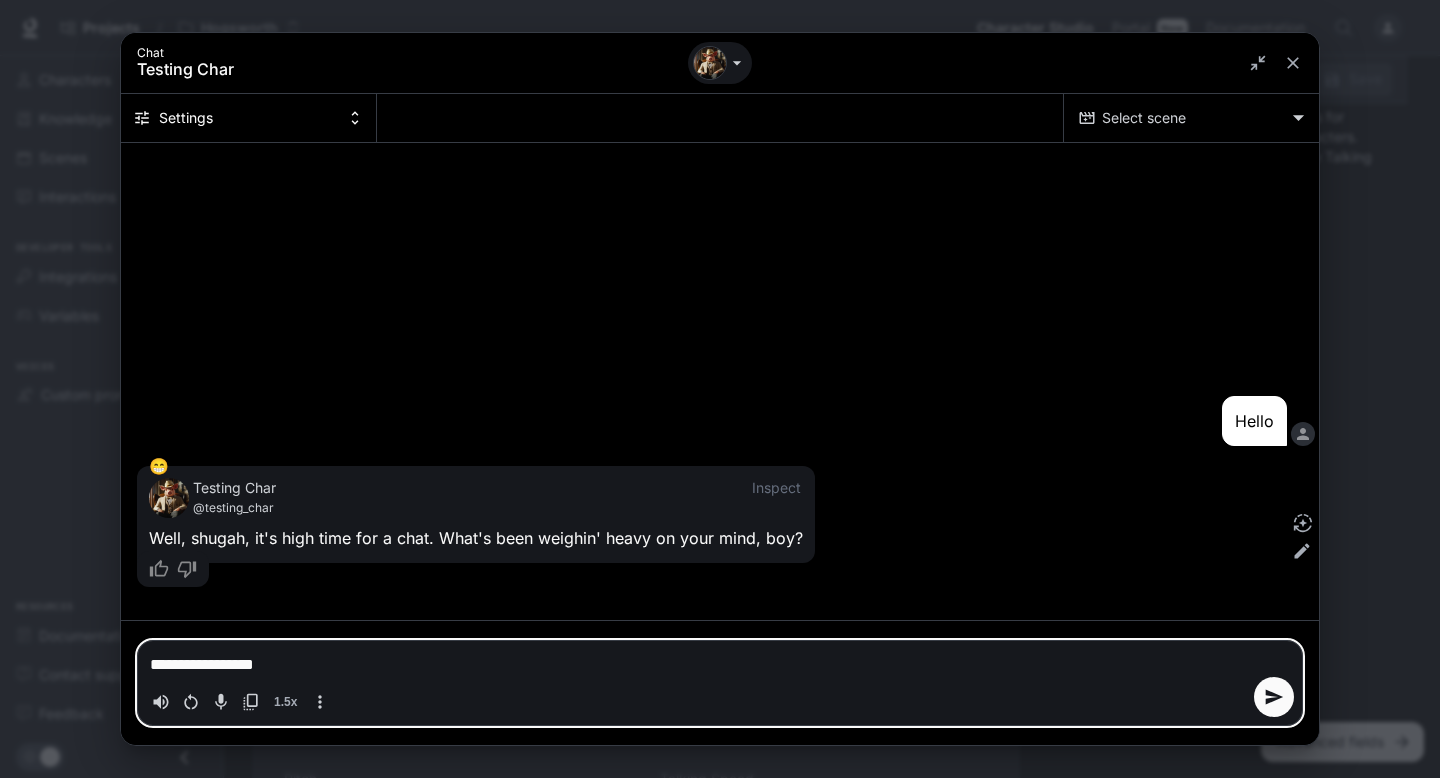 type on "**********" 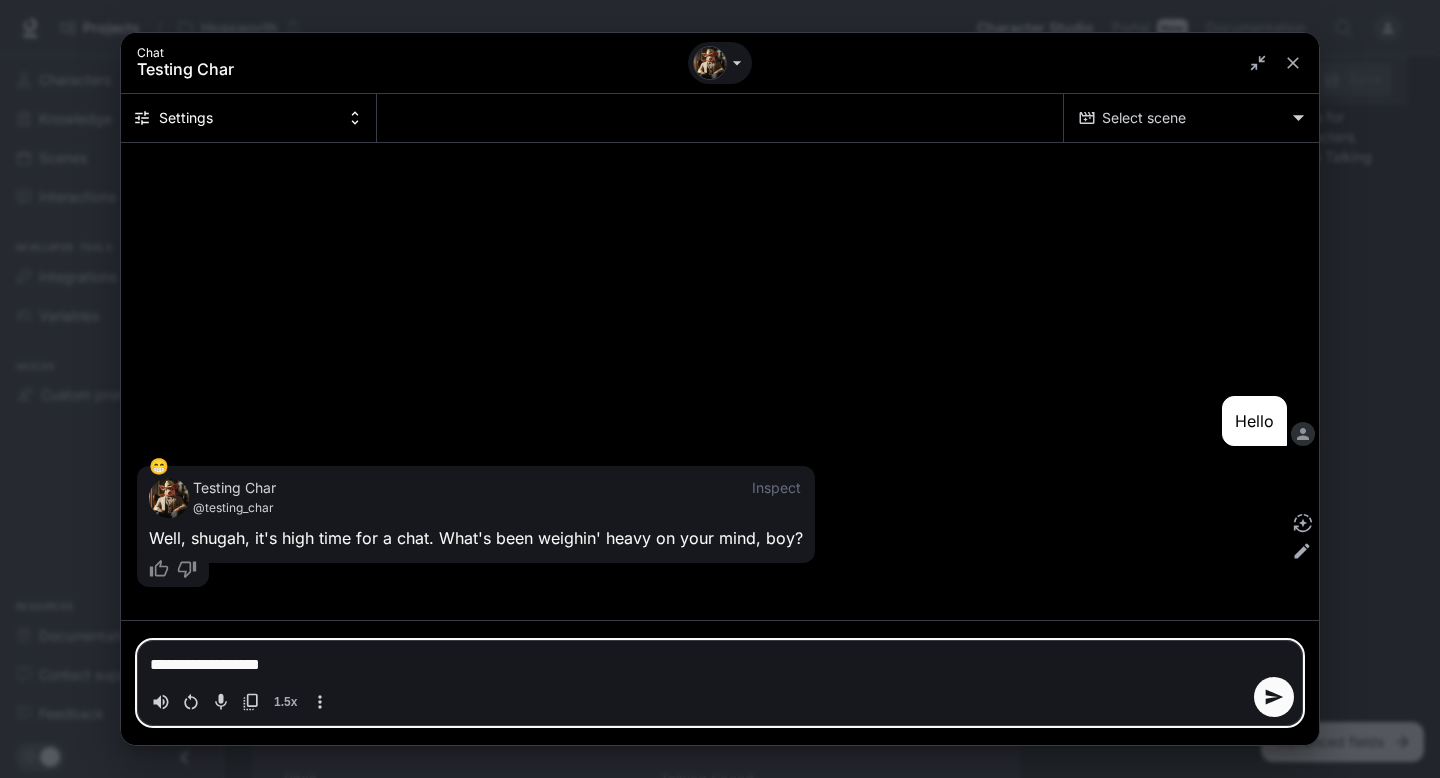 type 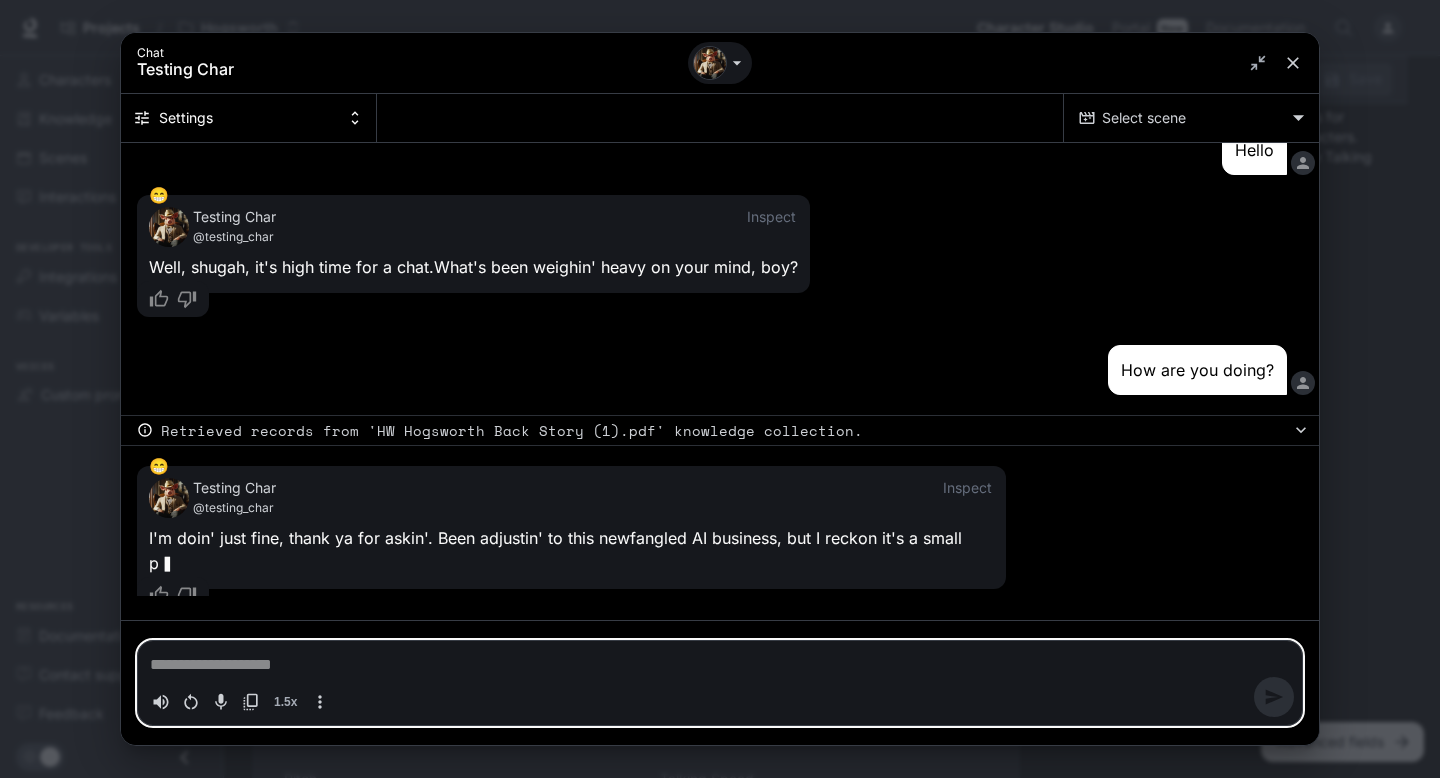 scroll, scrollTop: 55, scrollLeft: 0, axis: vertical 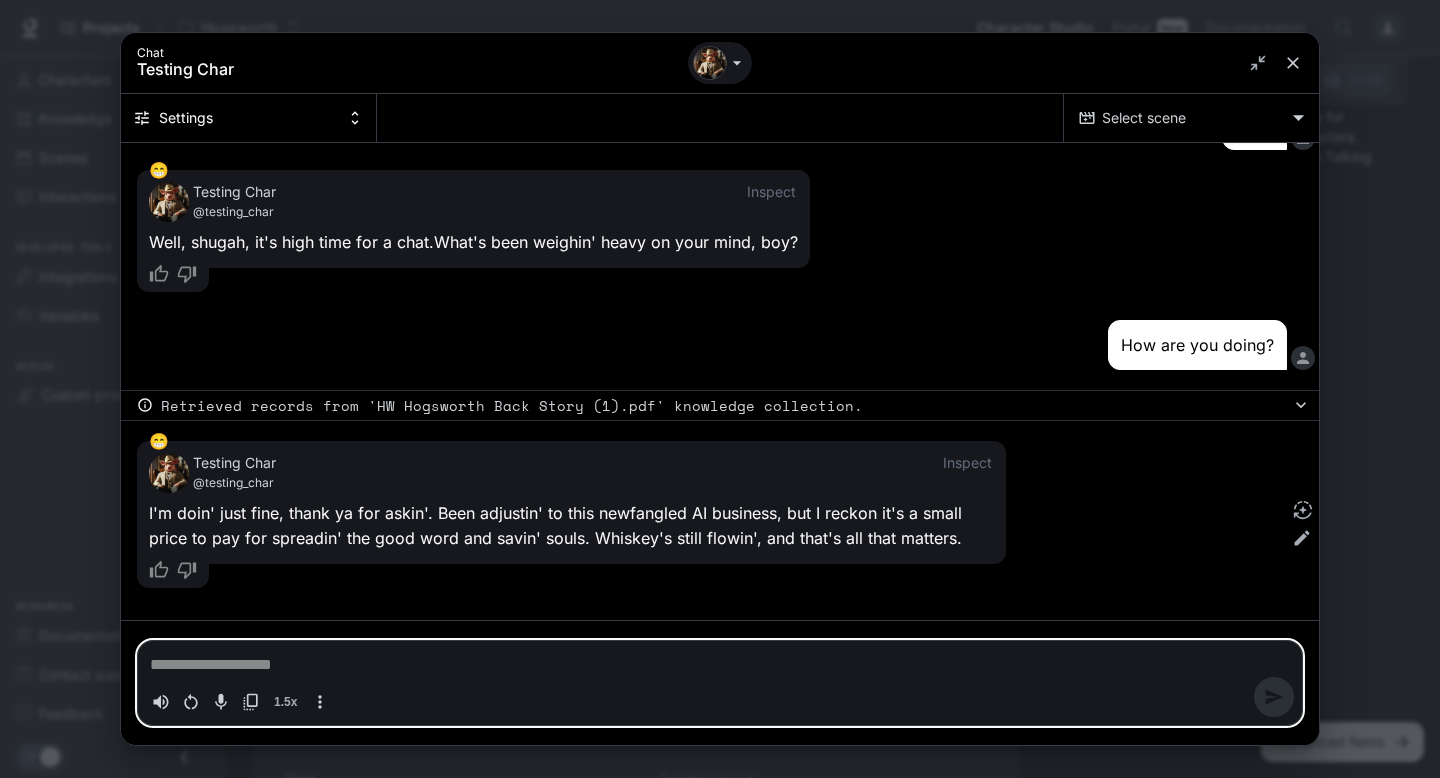 type on "*" 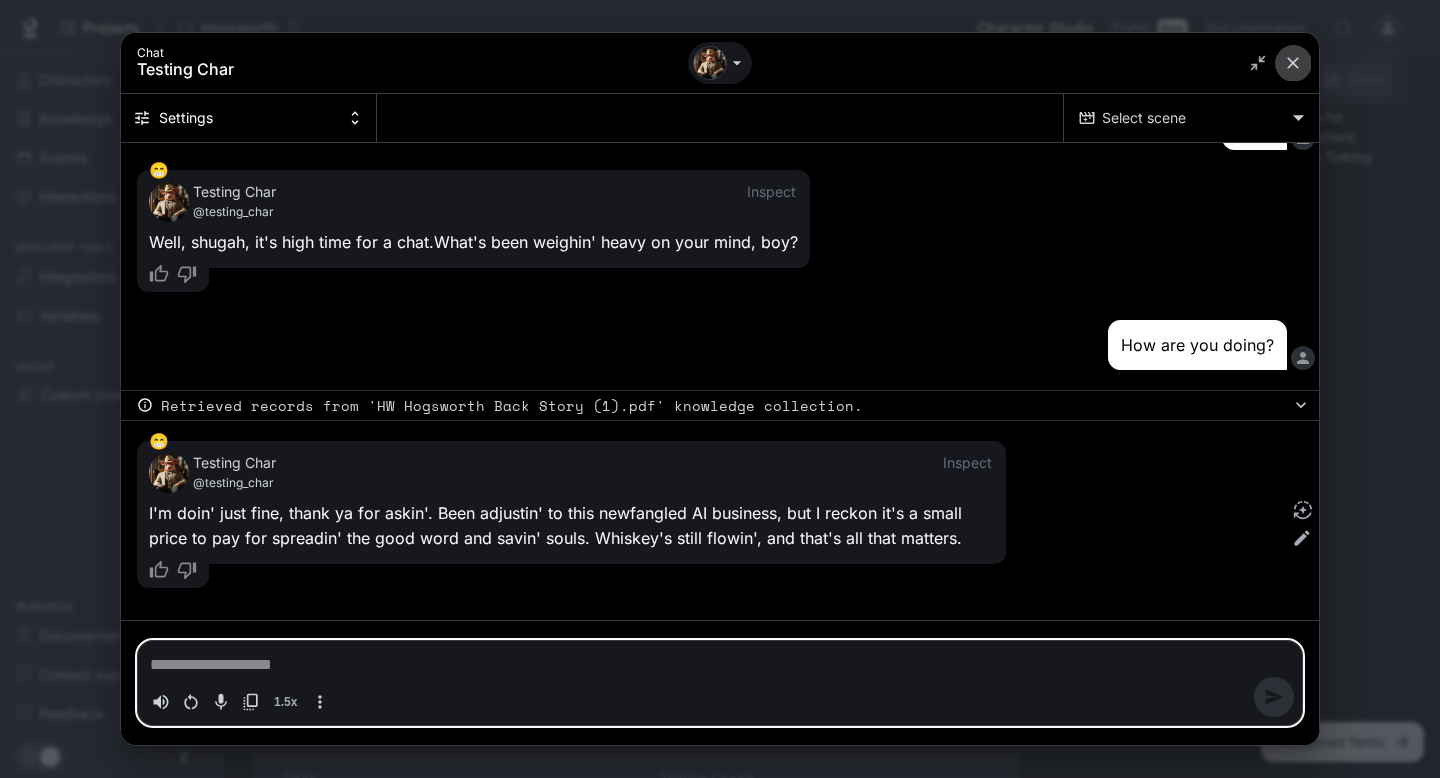 click 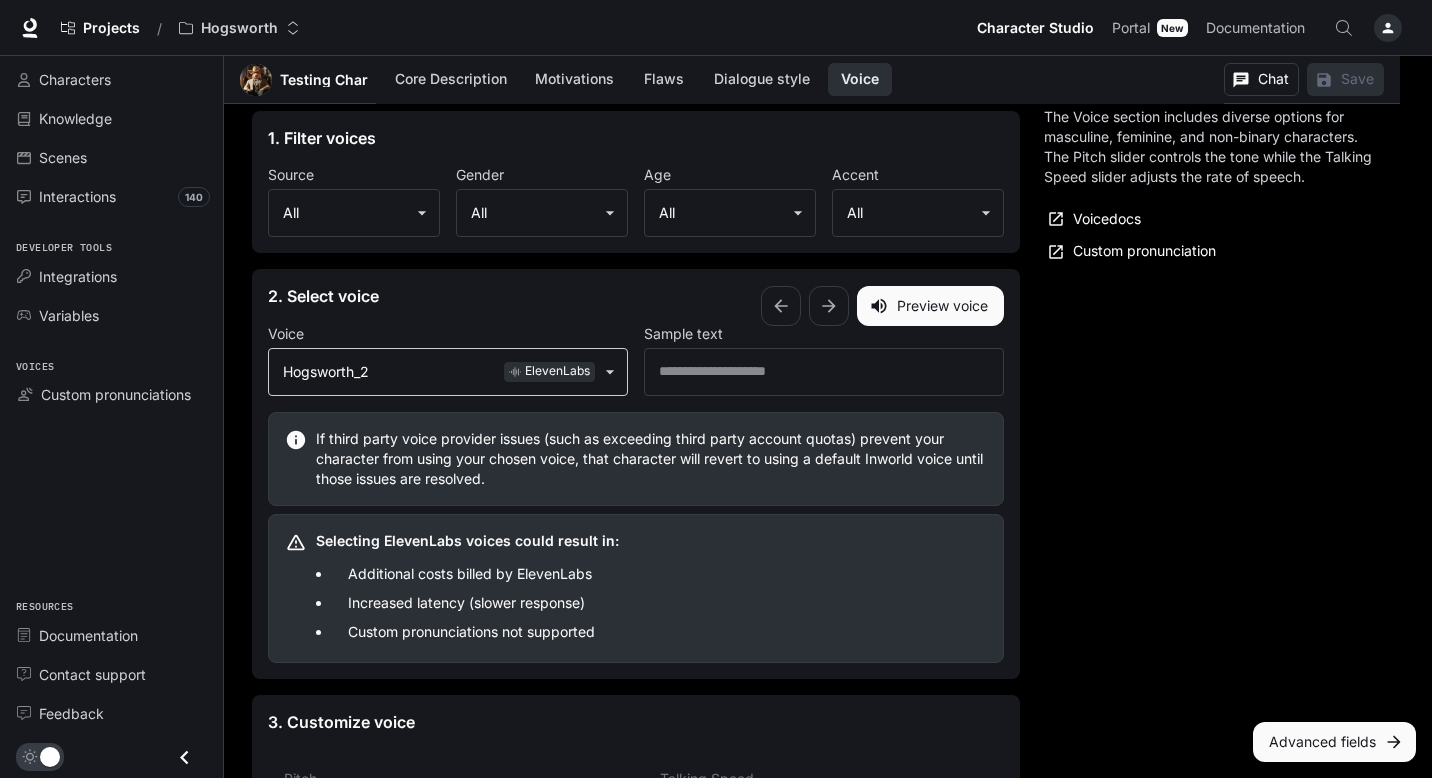 click on "**********" at bounding box center (716, -823) 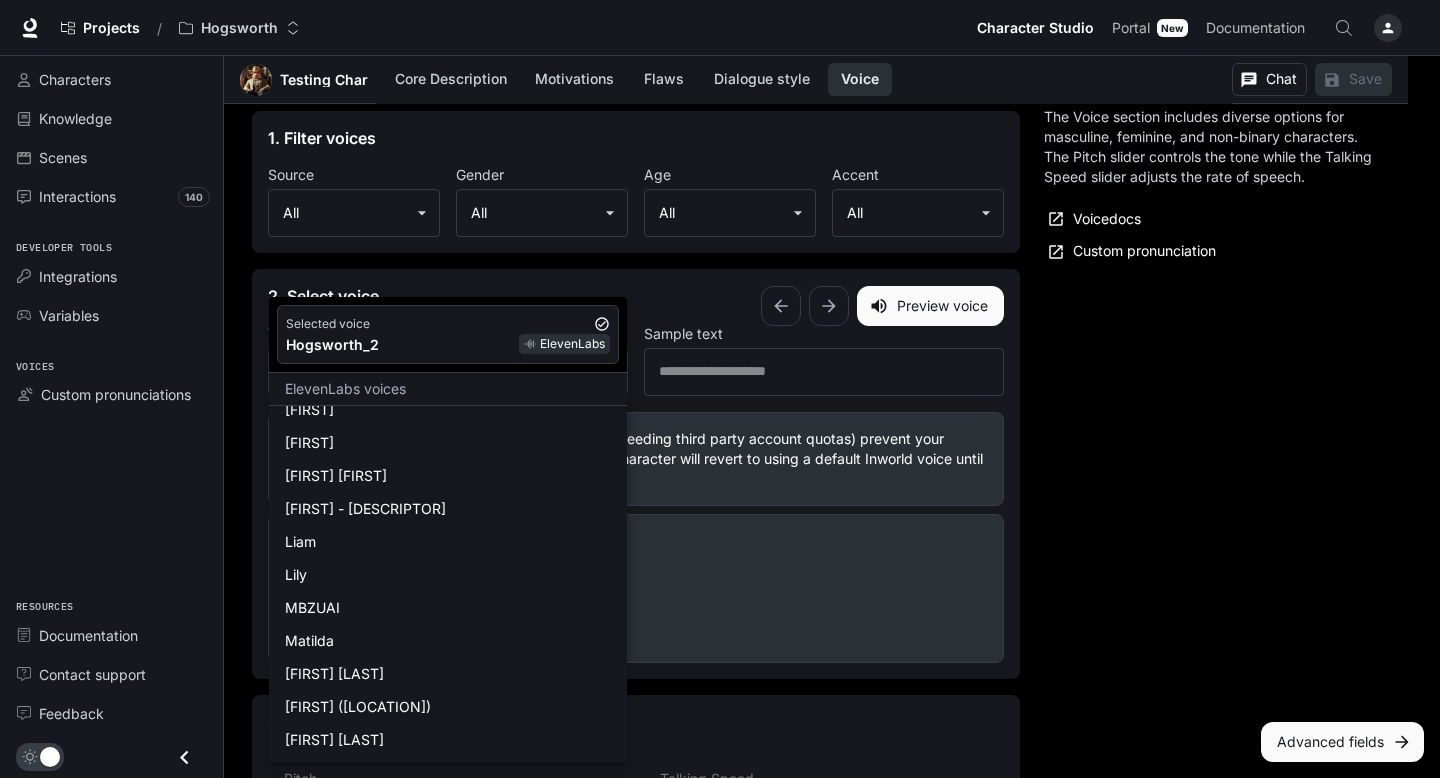scroll, scrollTop: 0, scrollLeft: 0, axis: both 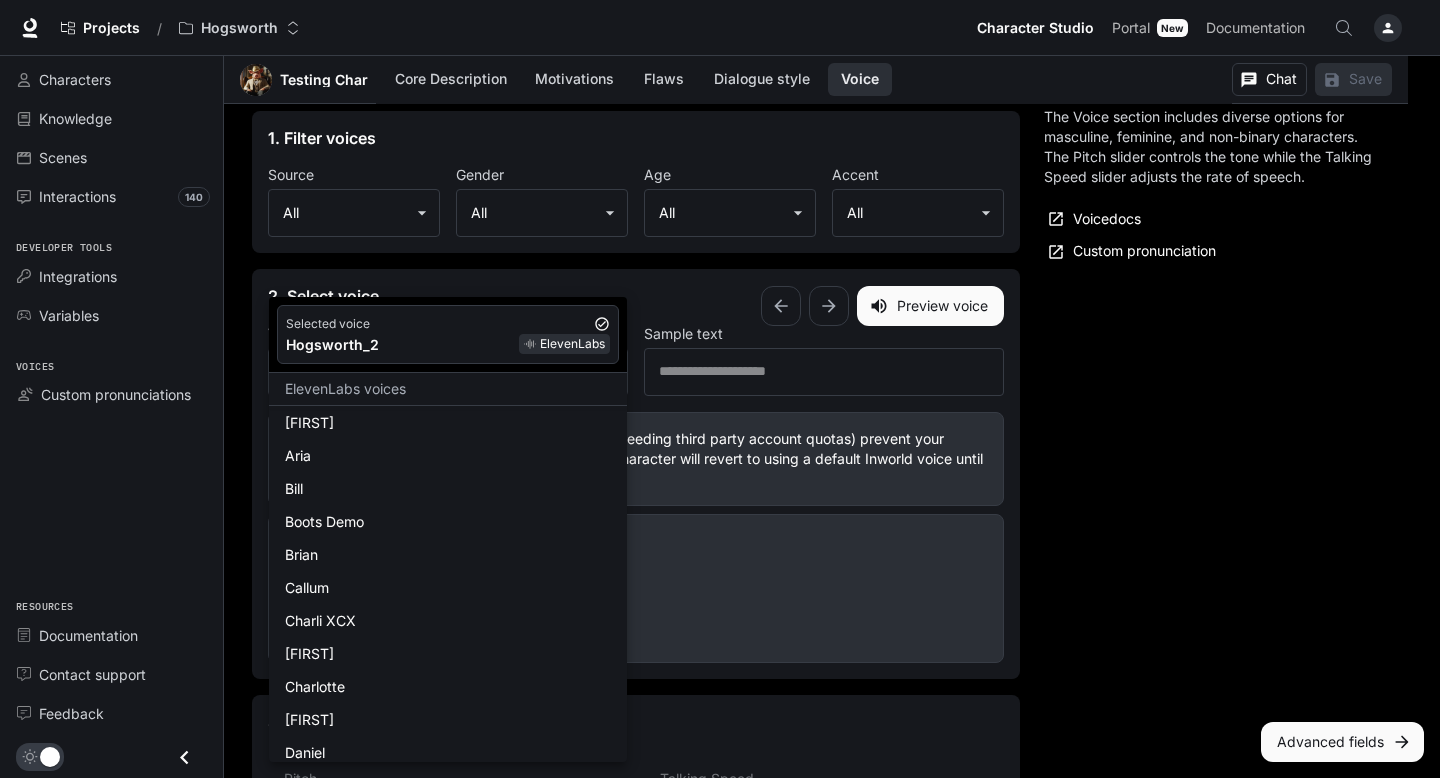 click at bounding box center [720, 389] 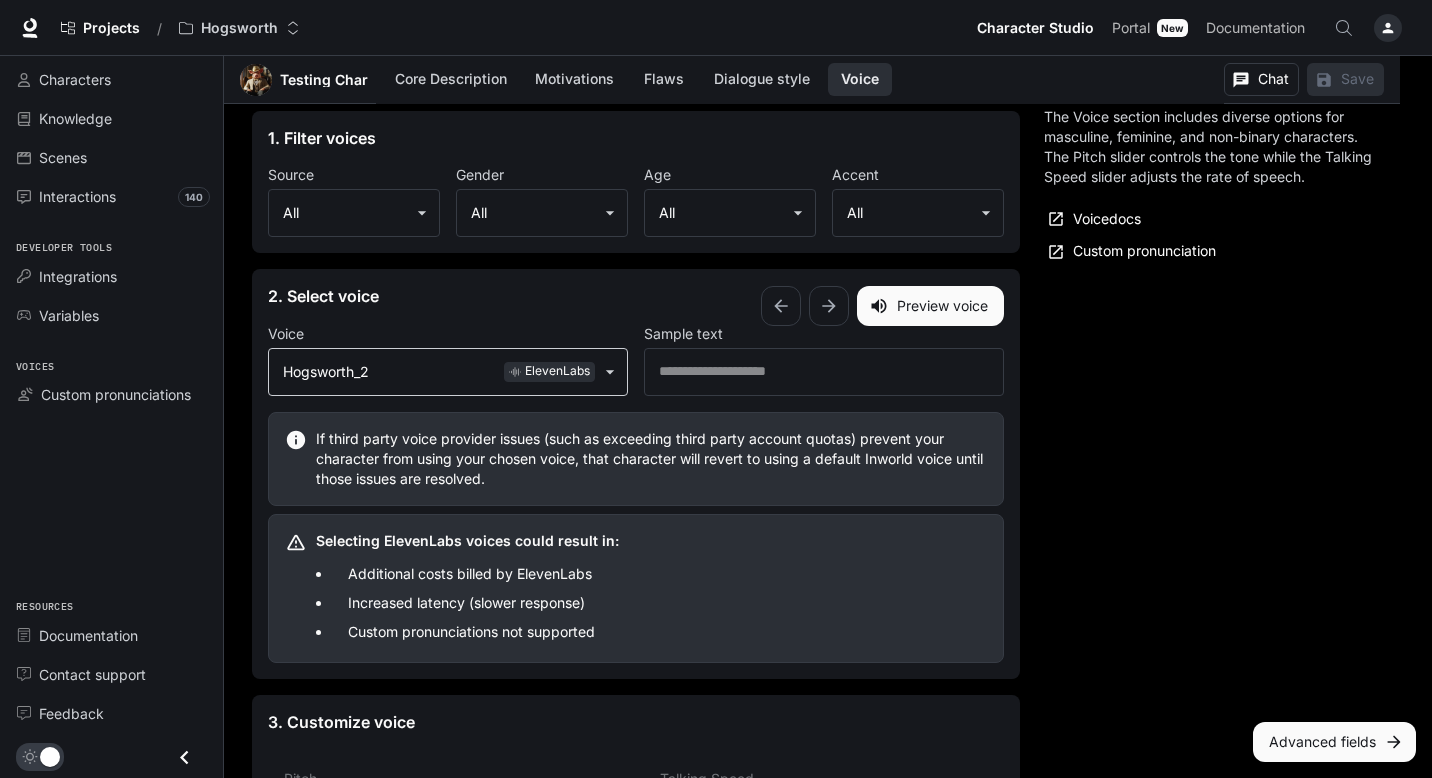 click on "**********" at bounding box center (716, -823) 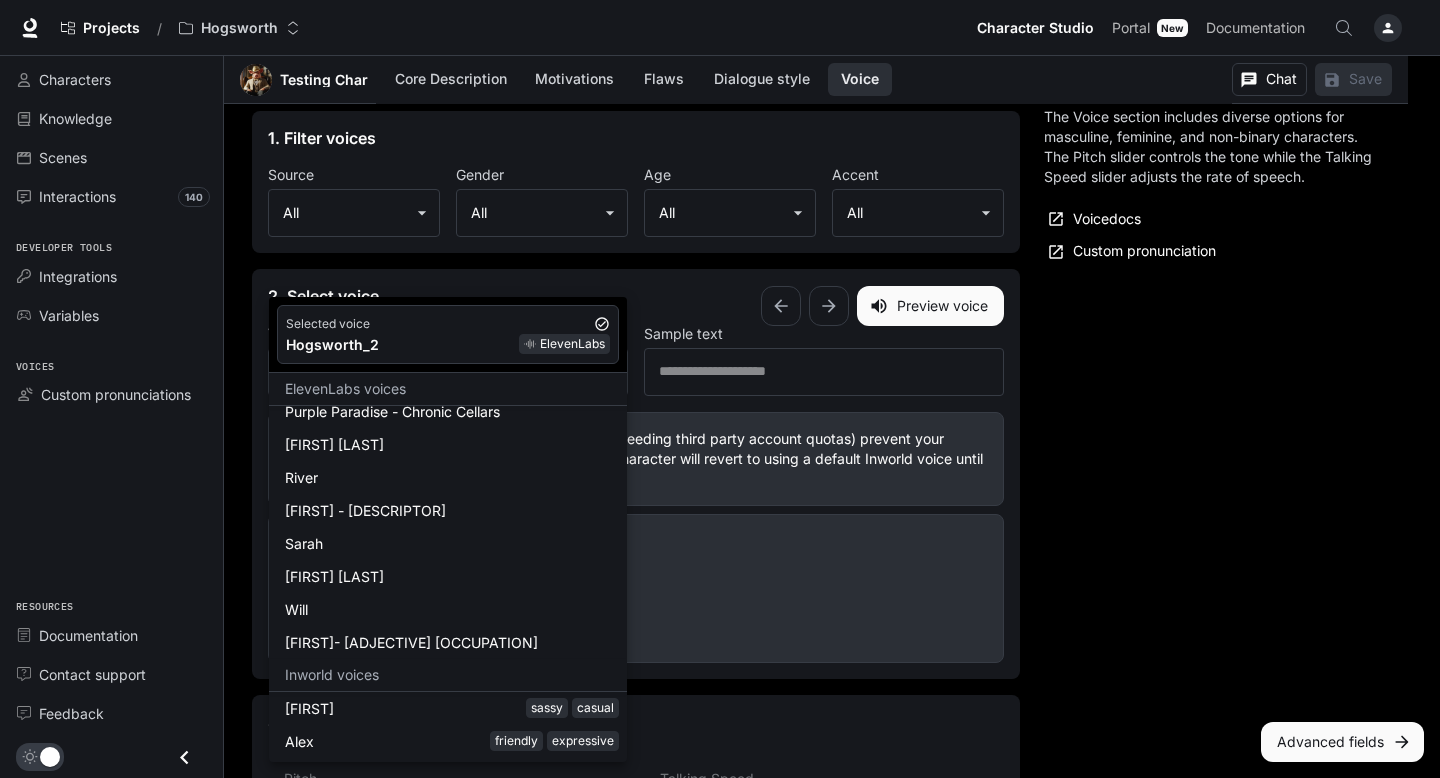 scroll, scrollTop: 939, scrollLeft: 0, axis: vertical 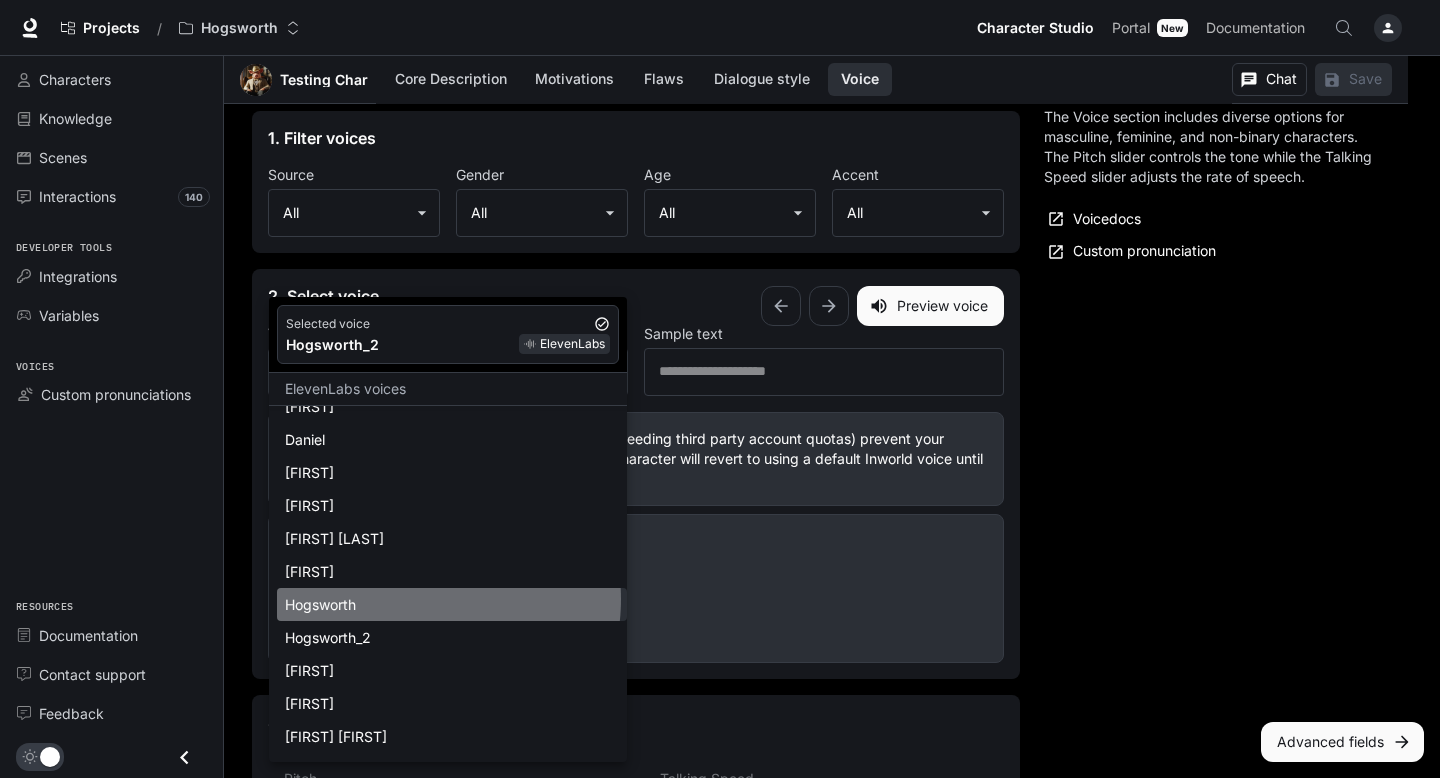 click on "Hogsworth" at bounding box center (452, 604) 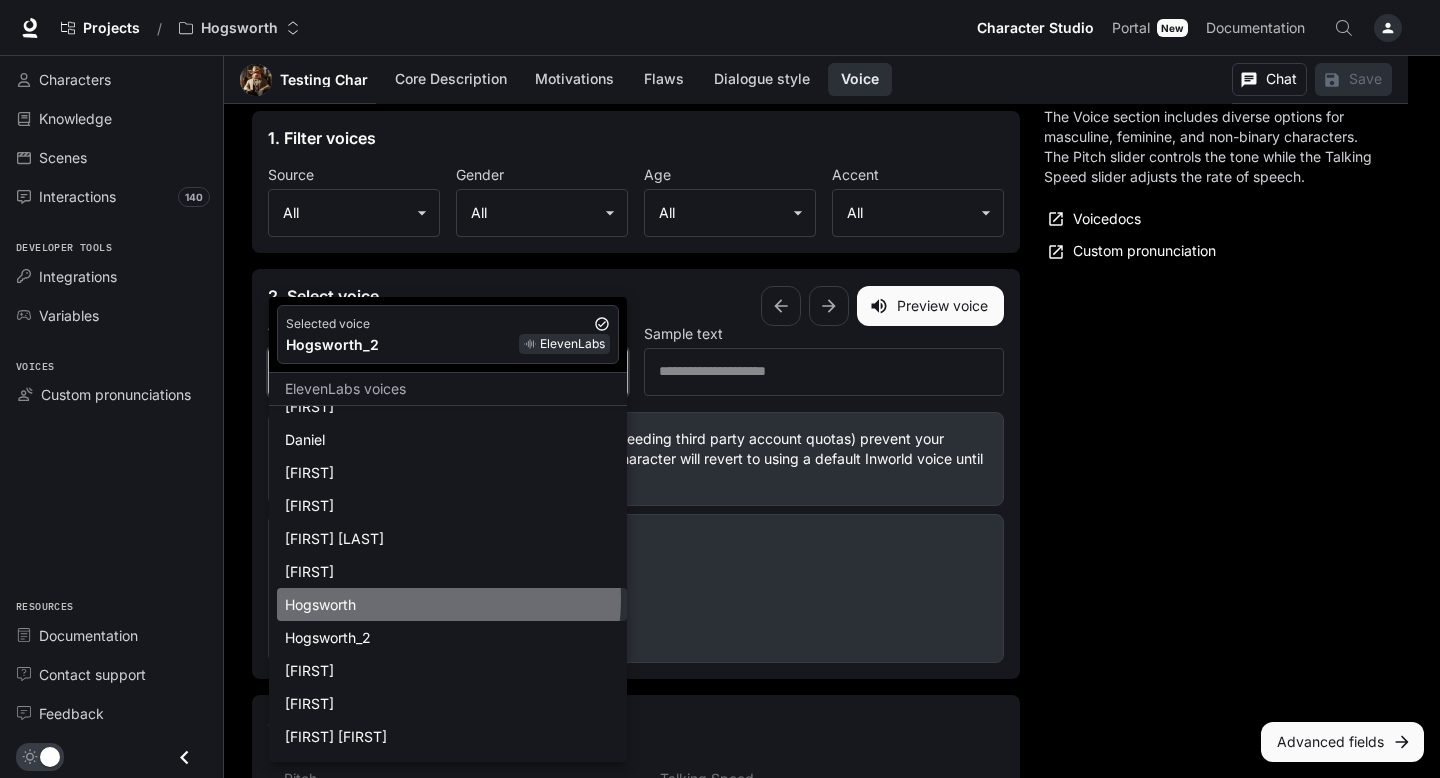 type on "**********" 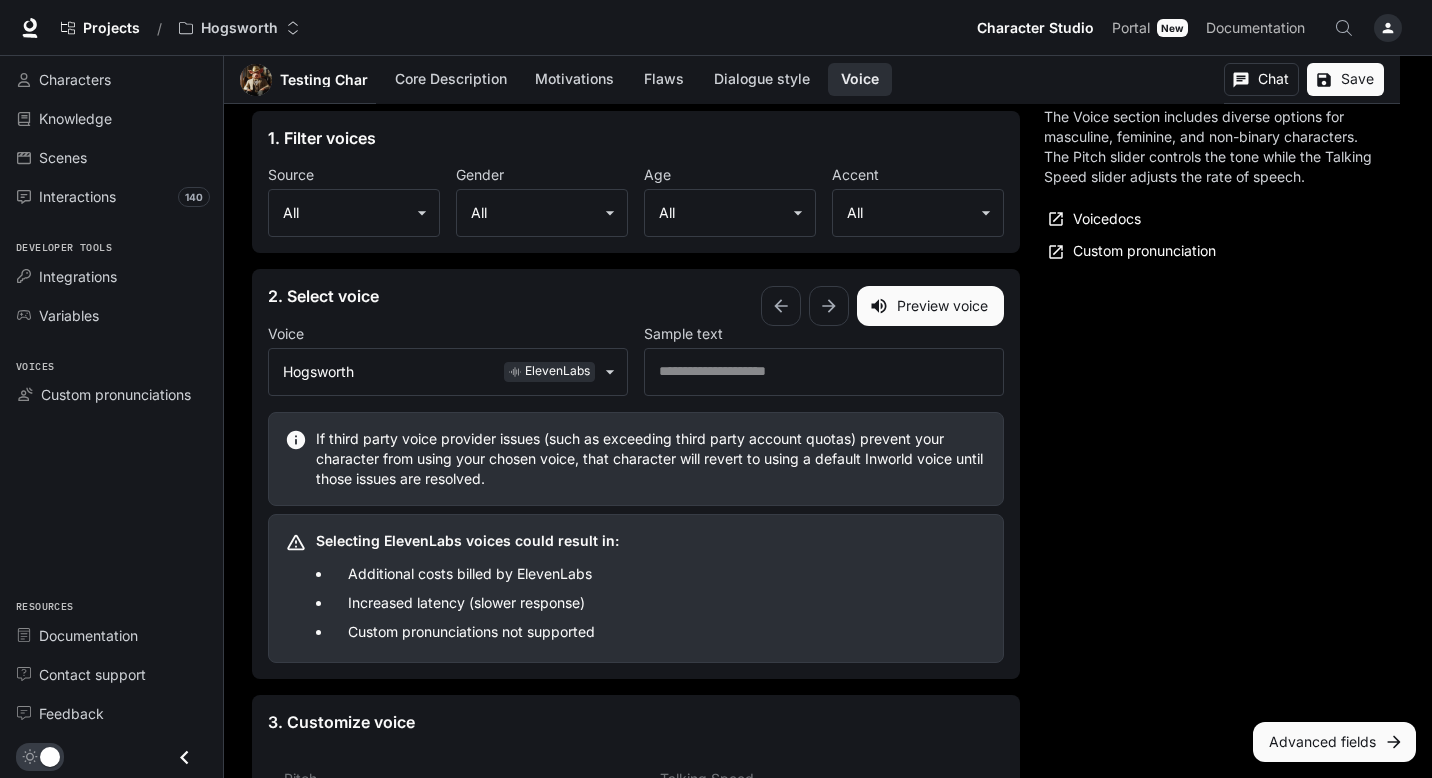 click on "Save" at bounding box center (1345, 79) 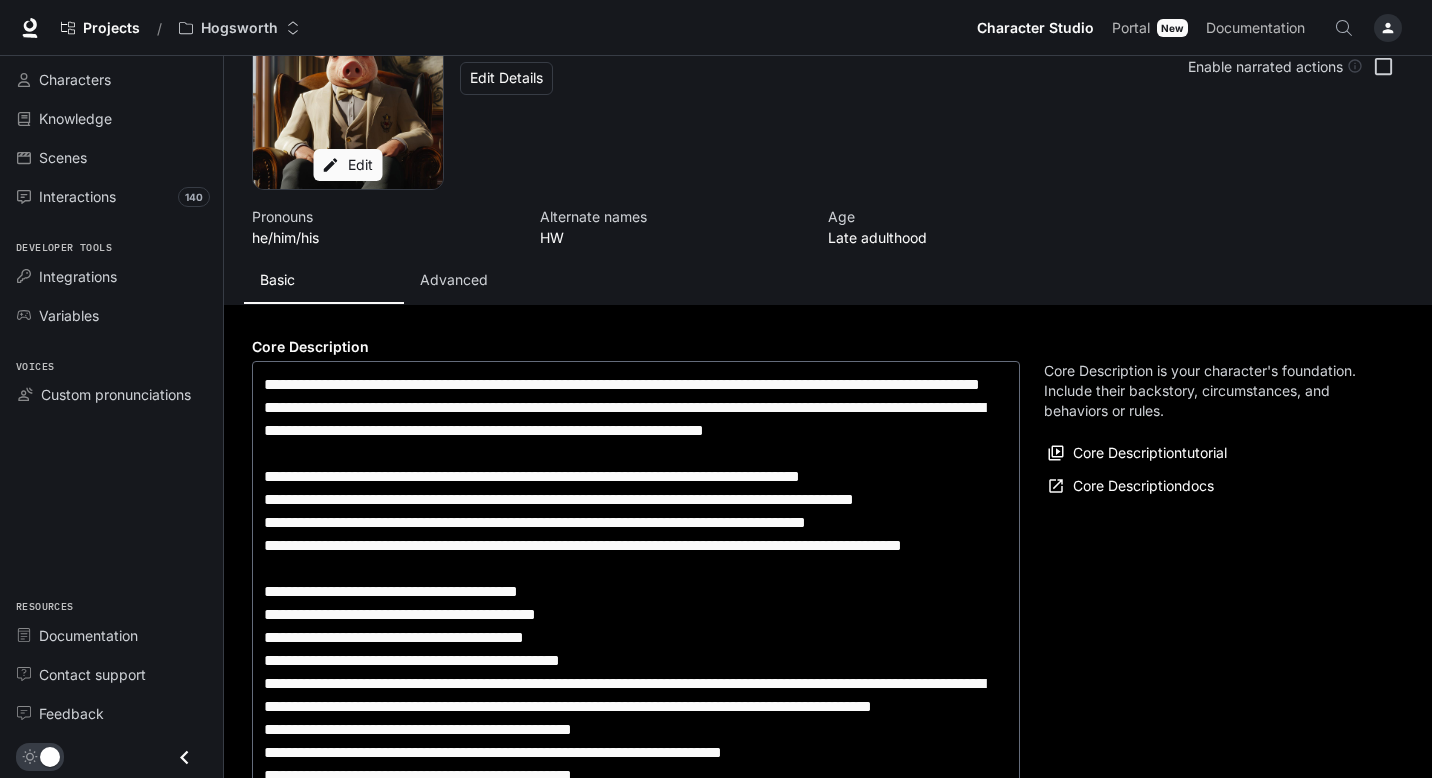 scroll, scrollTop: 21, scrollLeft: 0, axis: vertical 